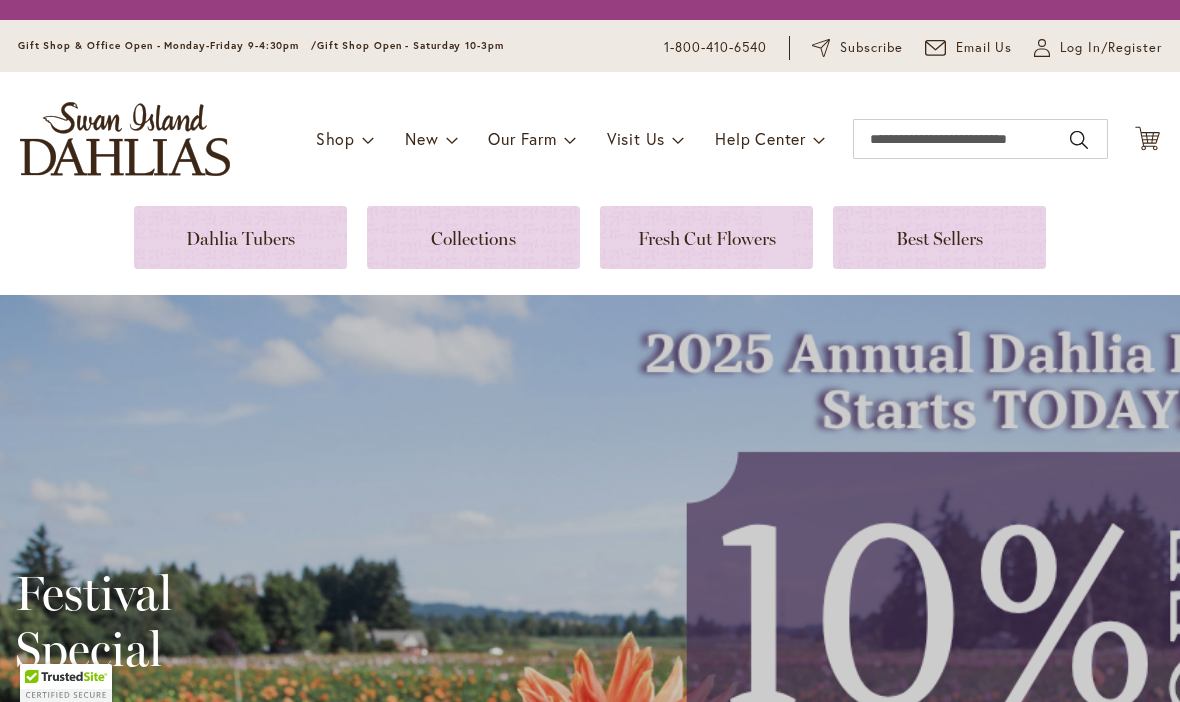 scroll, scrollTop: 0, scrollLeft: 0, axis: both 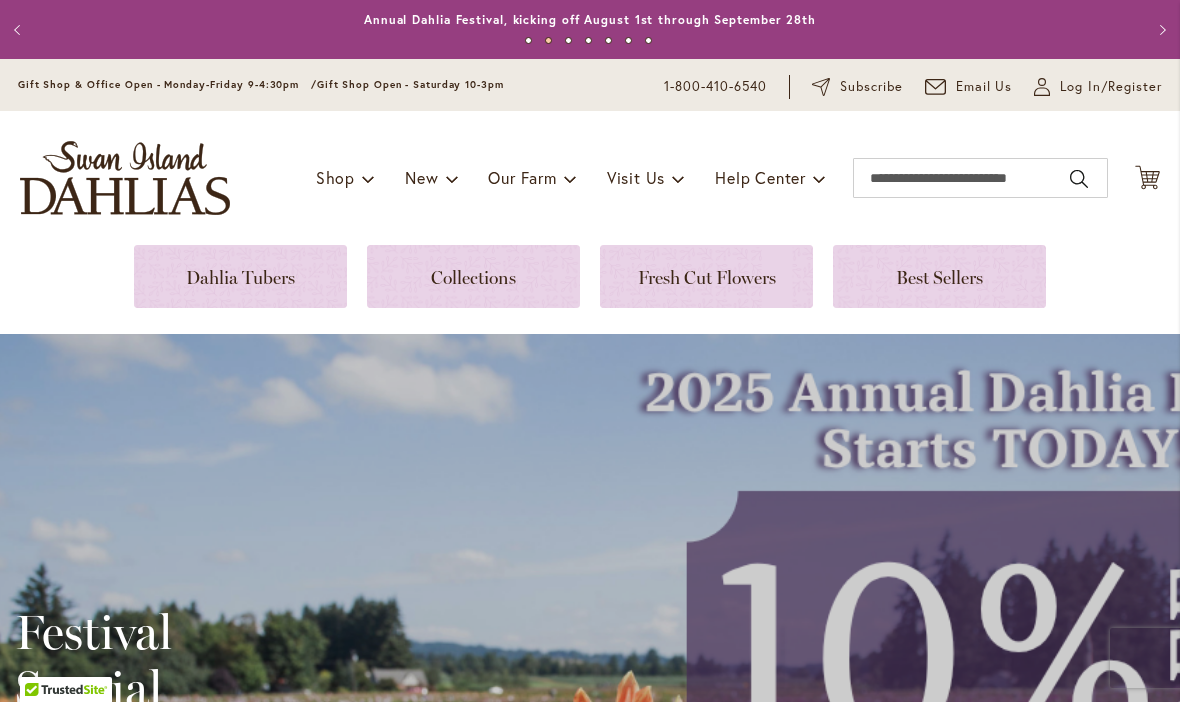 click at bounding box center (240, 276) 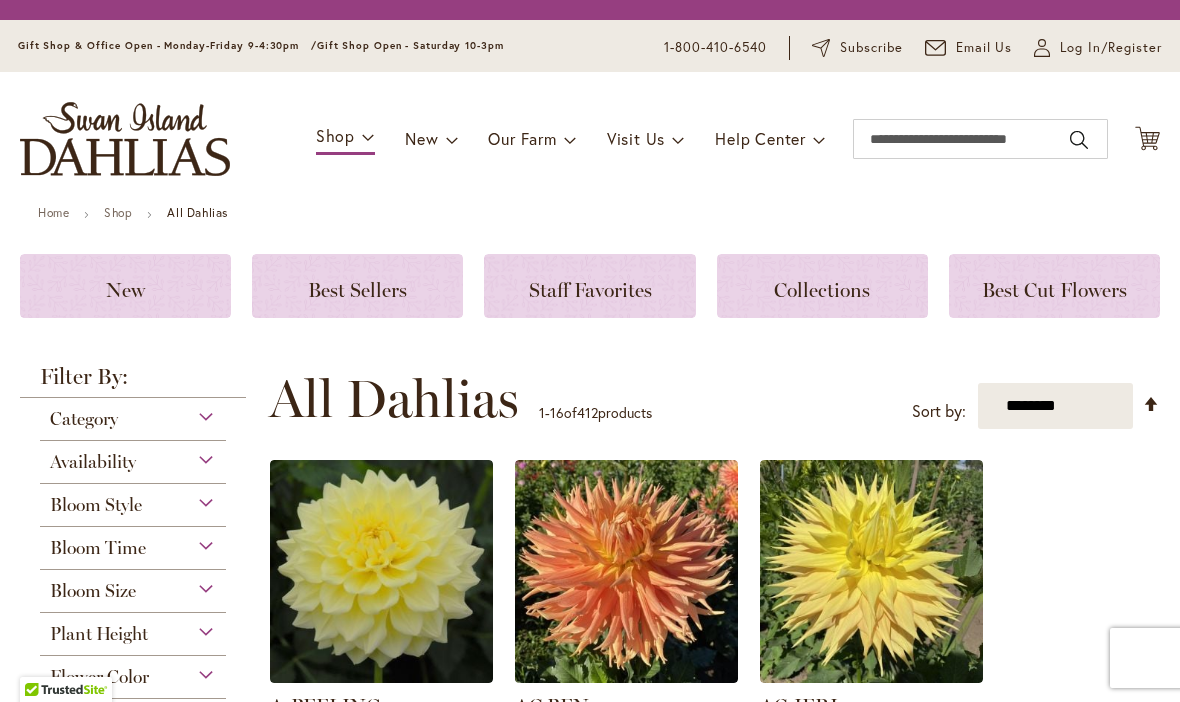 scroll, scrollTop: 0, scrollLeft: 0, axis: both 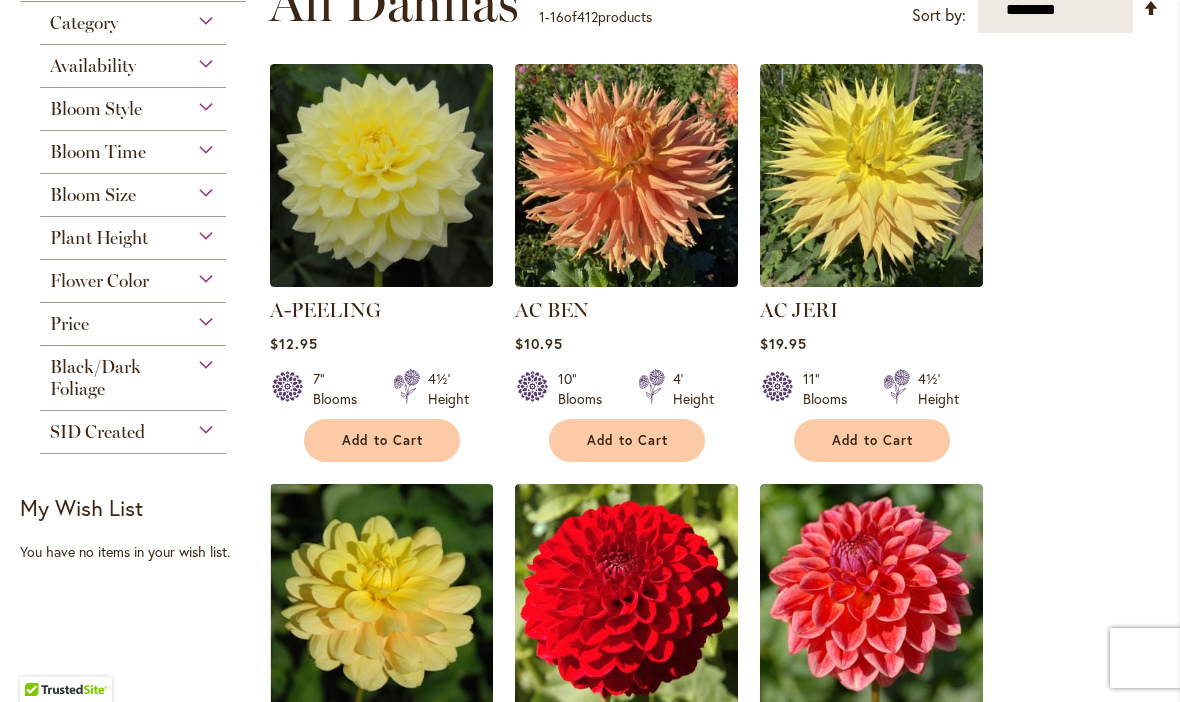 click on "Bloom Size" at bounding box center [93, 195] 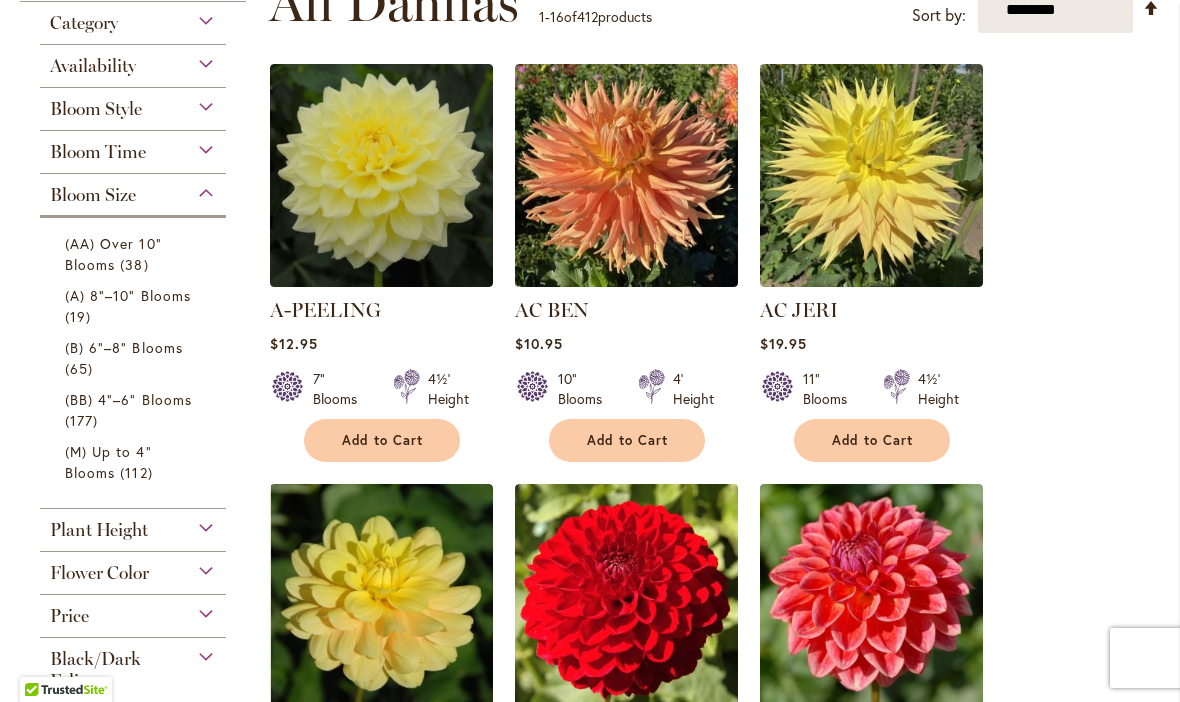 click on "(BB) 4"–6" Blooms" at bounding box center [128, 399] 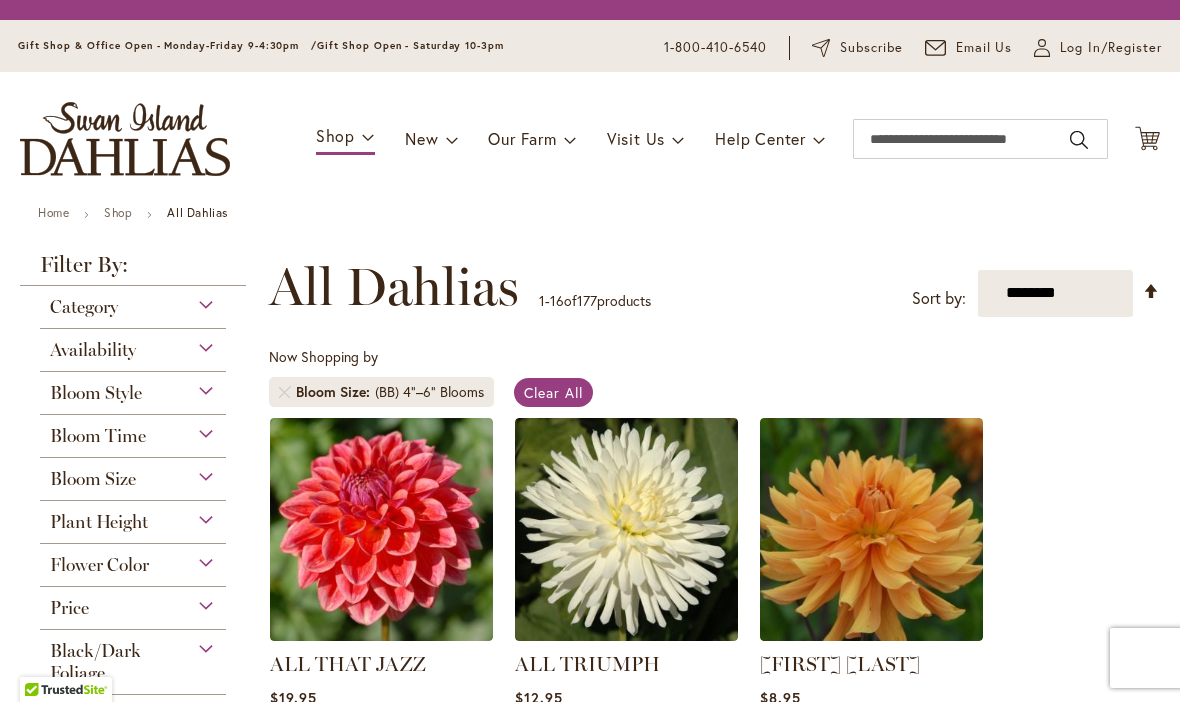 scroll, scrollTop: 0, scrollLeft: 0, axis: both 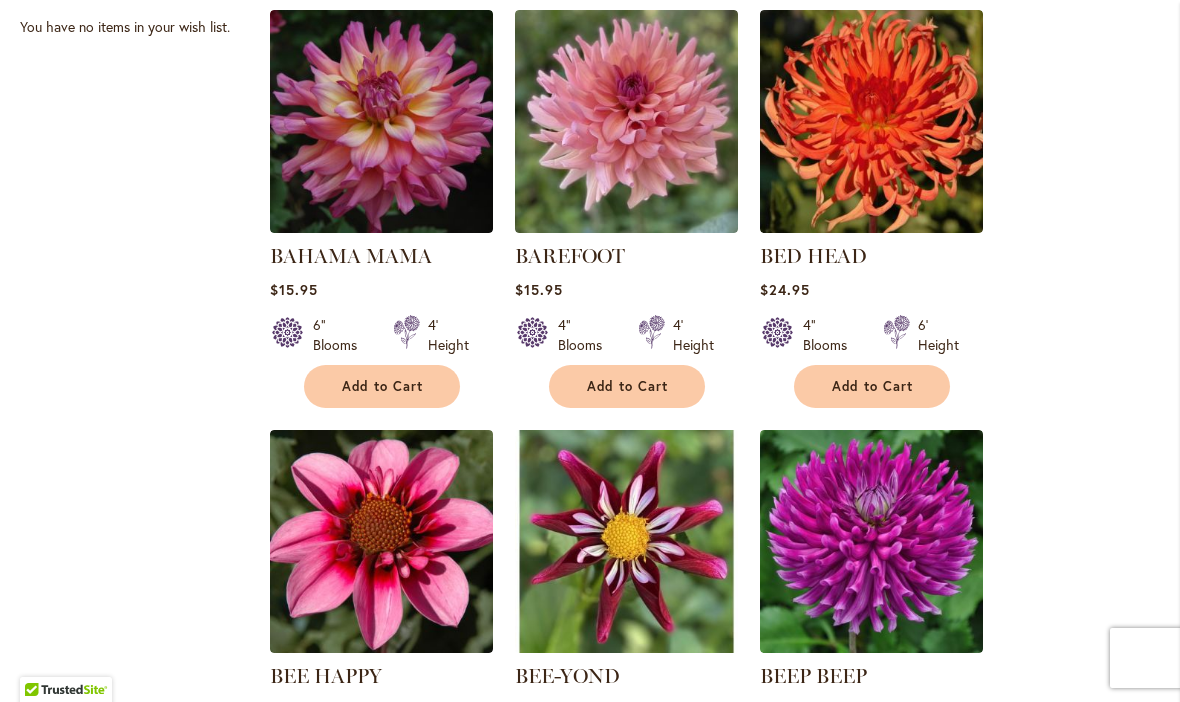 click on "Add to Cart" at bounding box center (872, 386) 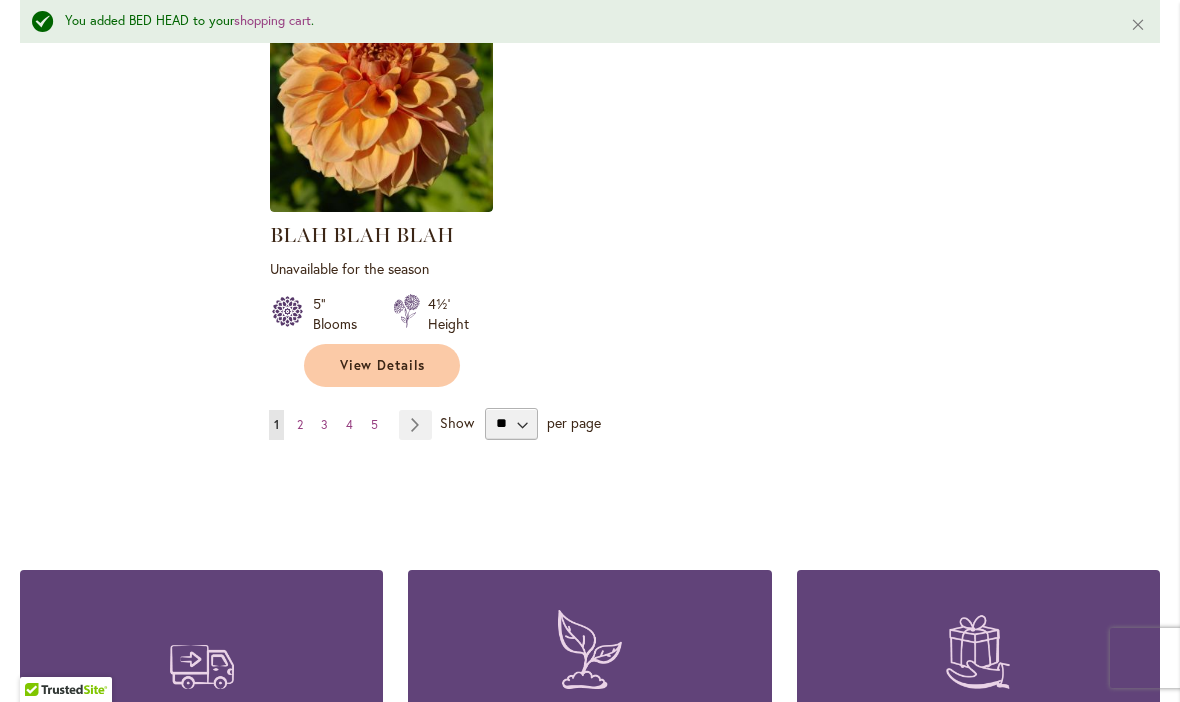 scroll, scrollTop: 2622, scrollLeft: 0, axis: vertical 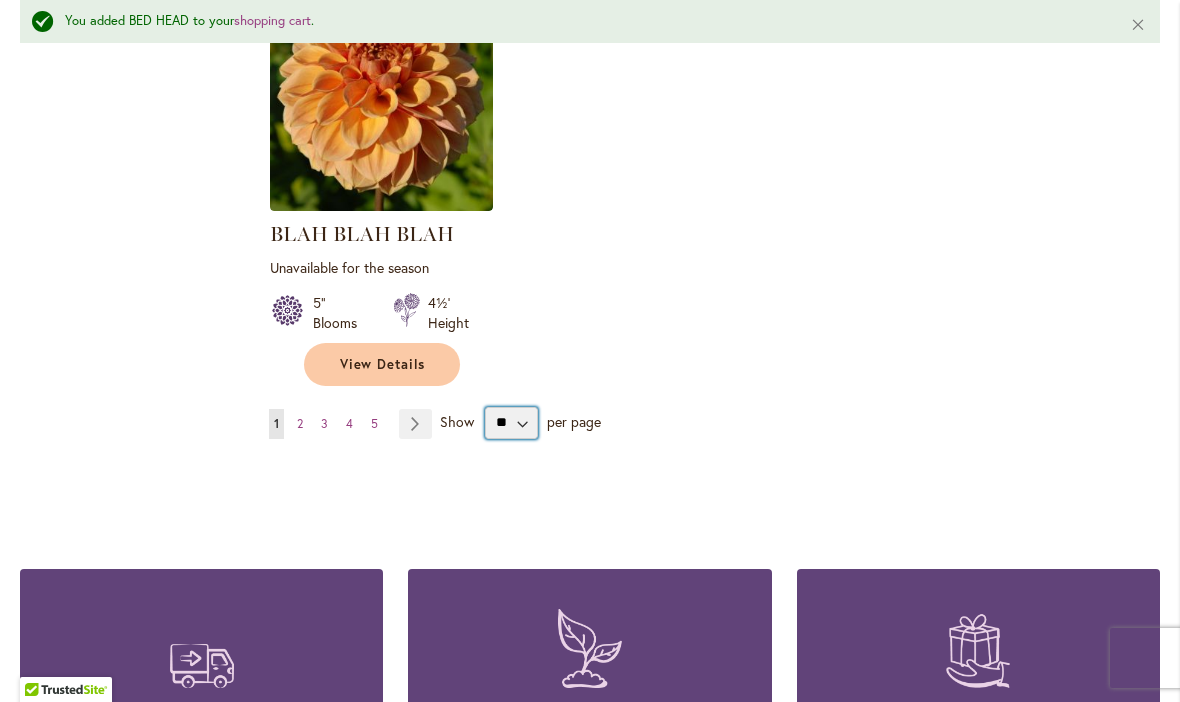 click on "**
**
**
**" at bounding box center (511, 423) 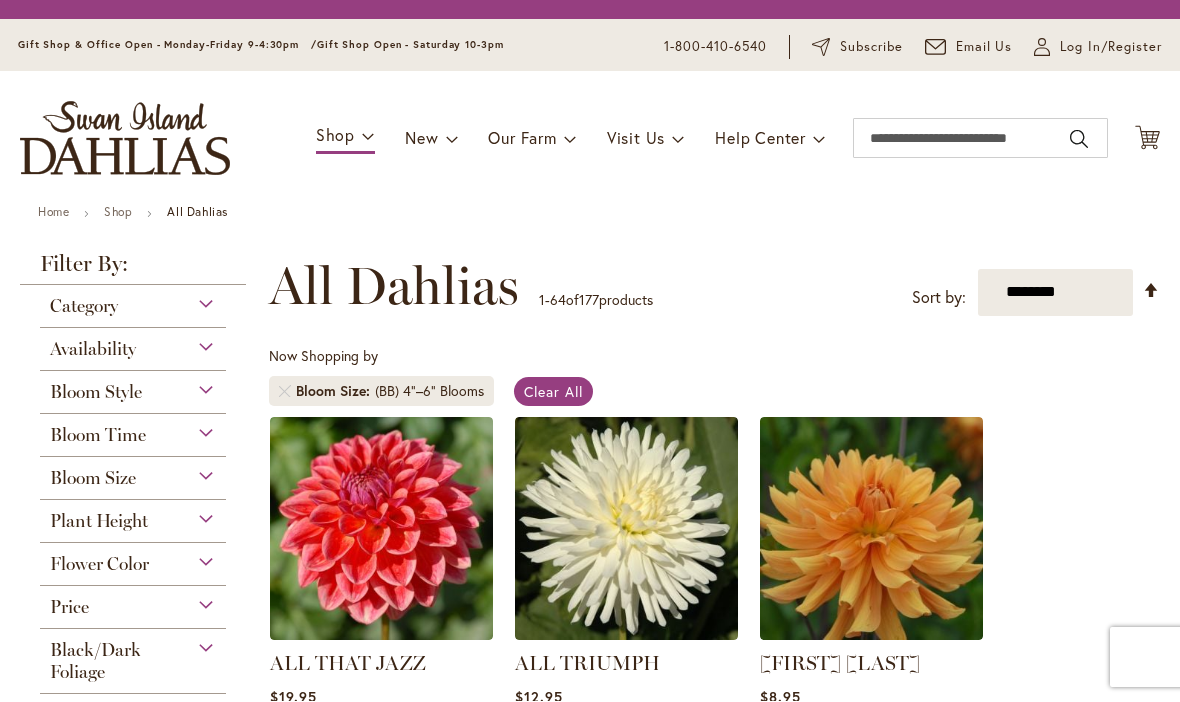 scroll, scrollTop: 1, scrollLeft: 0, axis: vertical 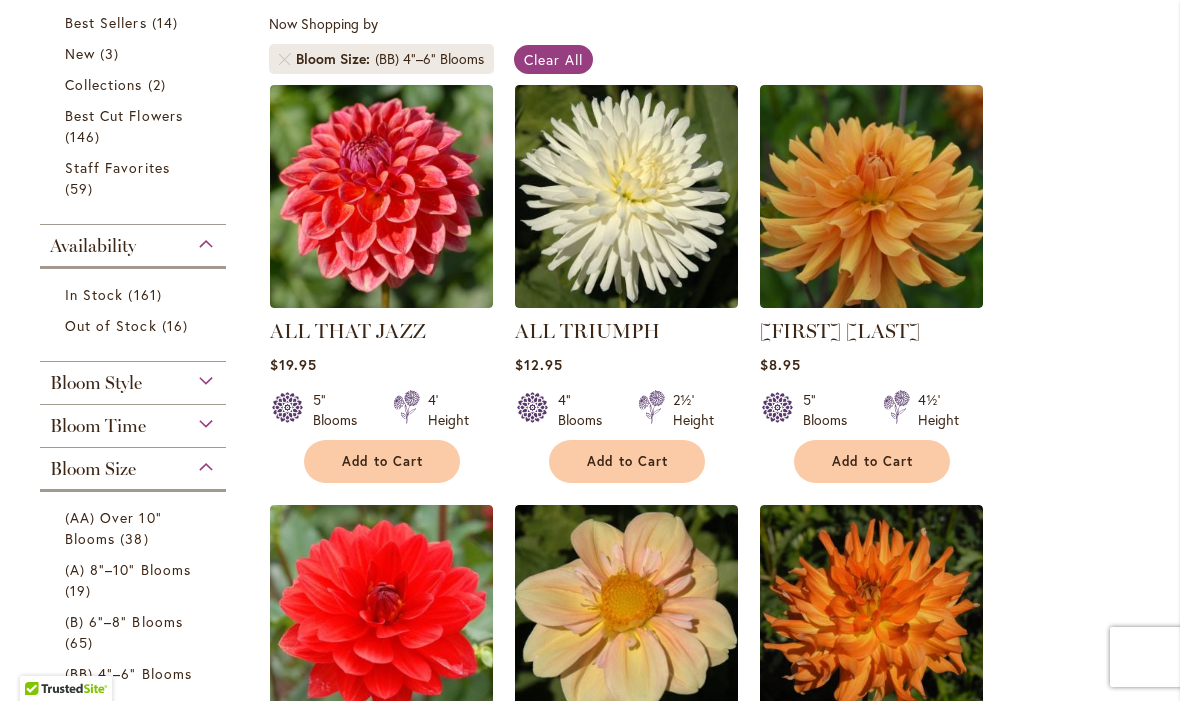 click on "Out of Stock" at bounding box center [111, 326] 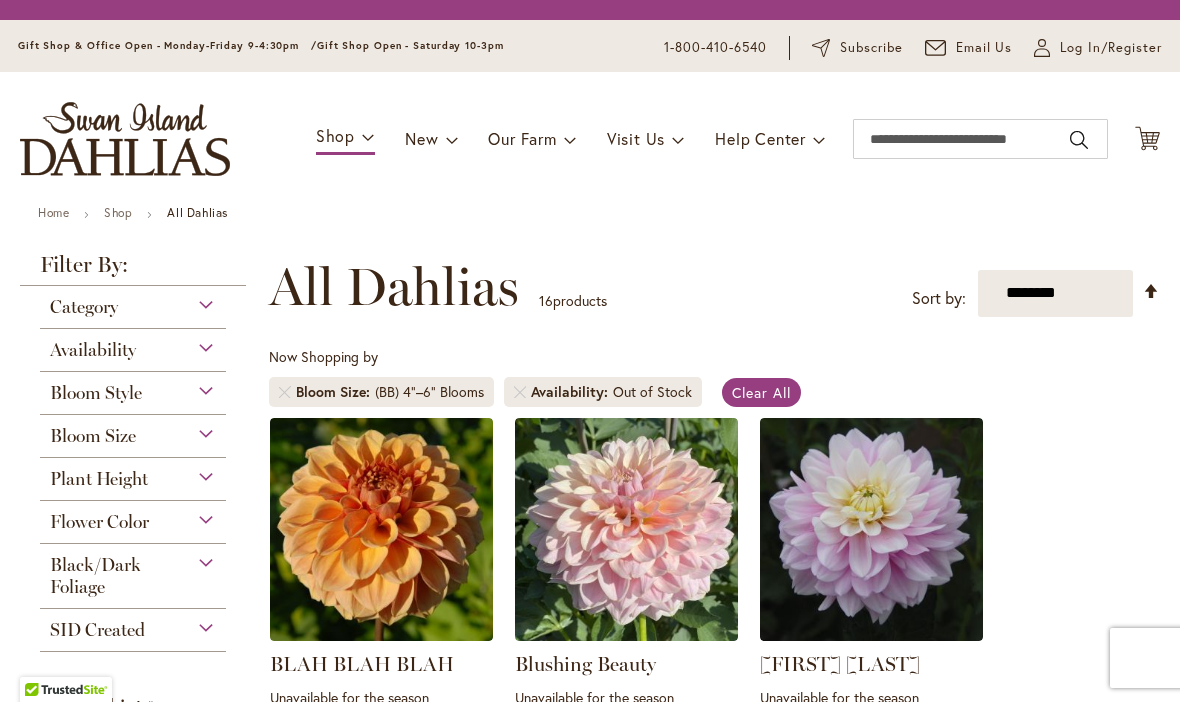 scroll, scrollTop: 0, scrollLeft: 0, axis: both 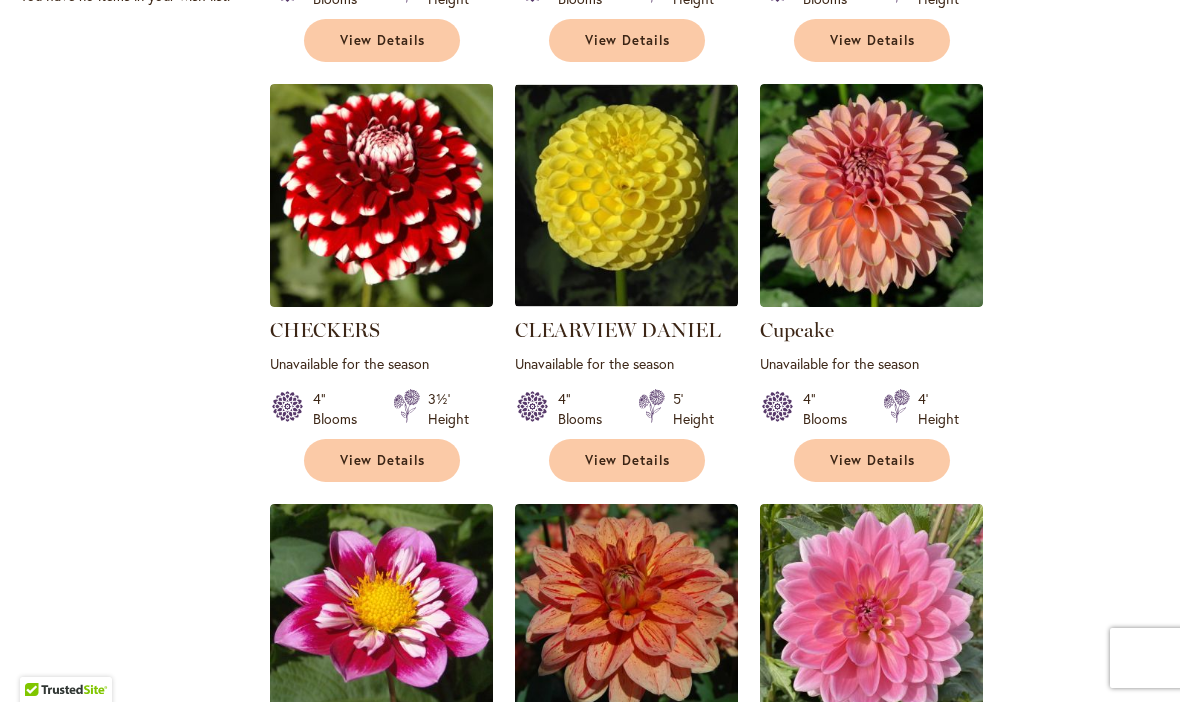 click on "CLEARVIEW DANIEL" at bounding box center (618, 330) 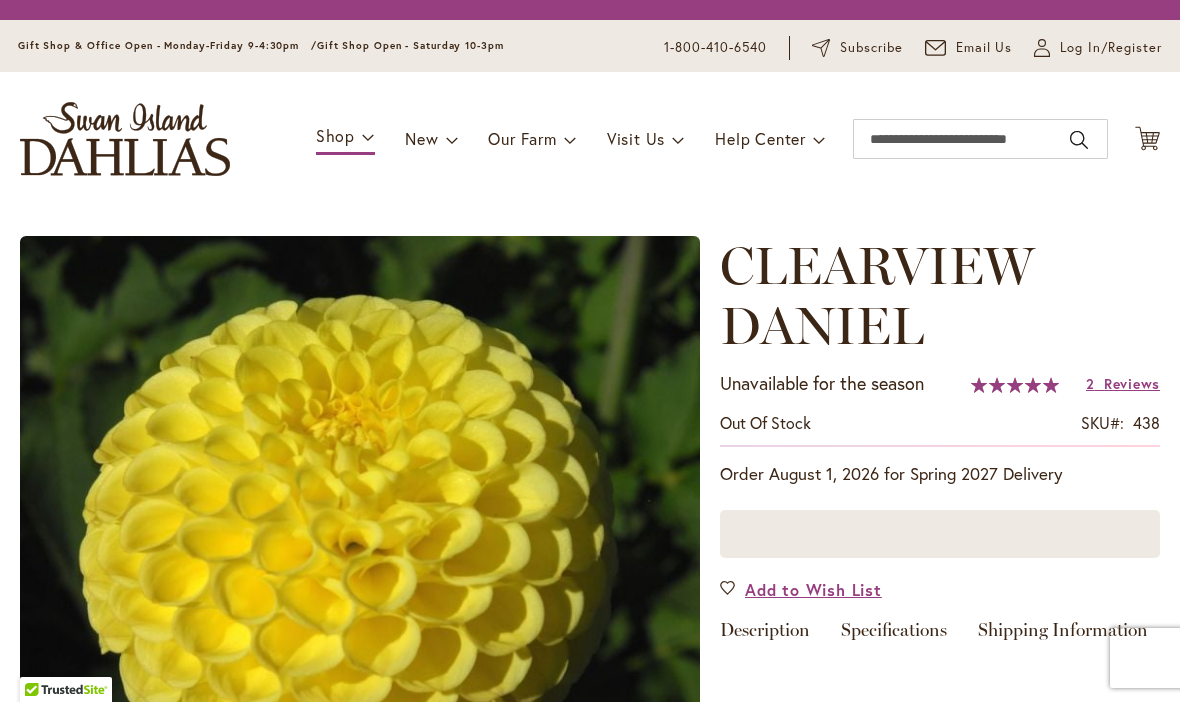 scroll, scrollTop: 0, scrollLeft: 0, axis: both 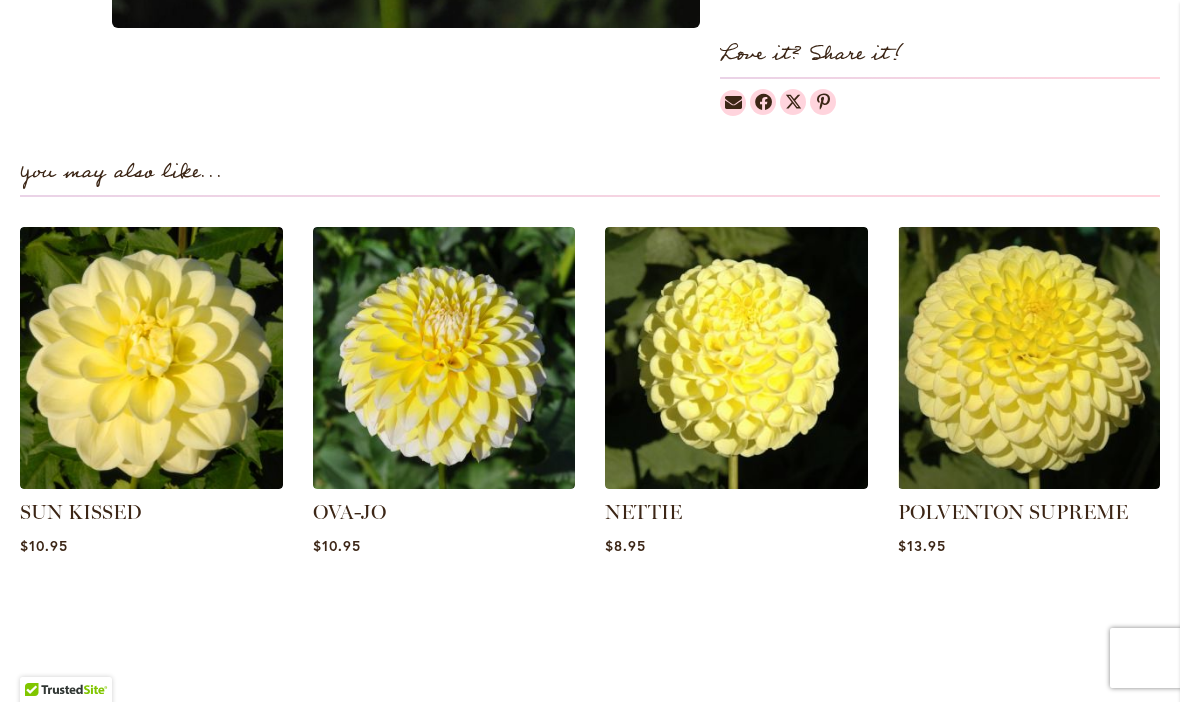 click at bounding box center (736, 358) 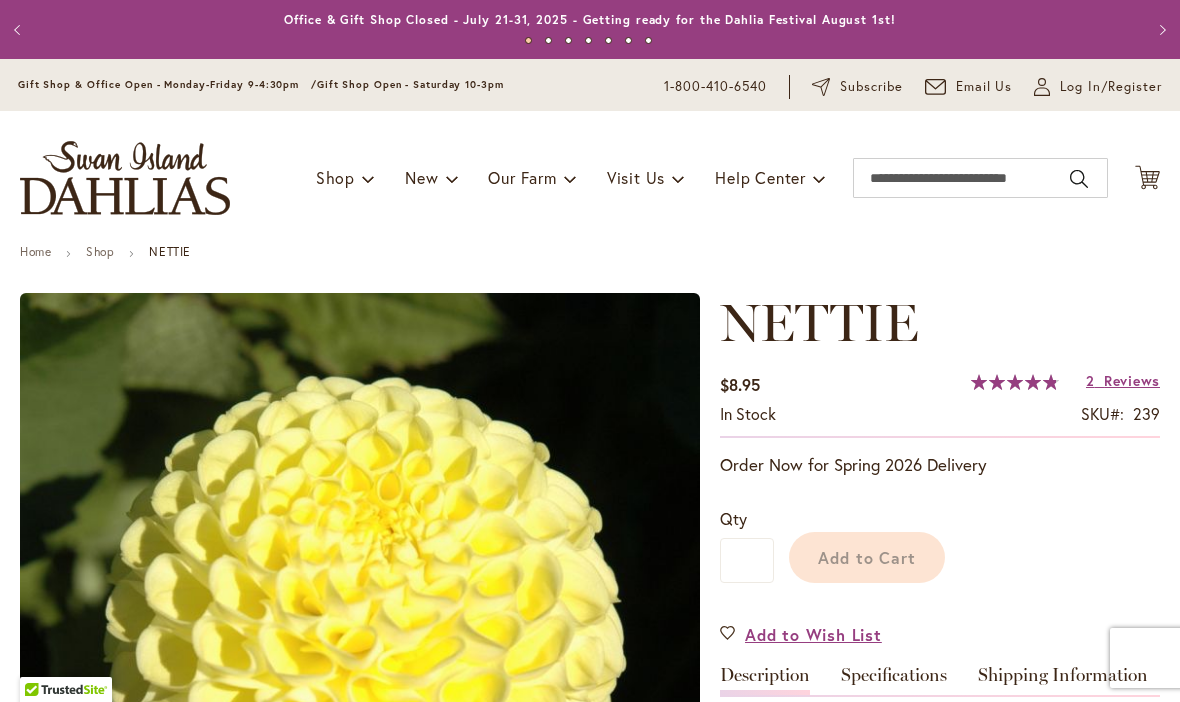 scroll, scrollTop: 0, scrollLeft: 0, axis: both 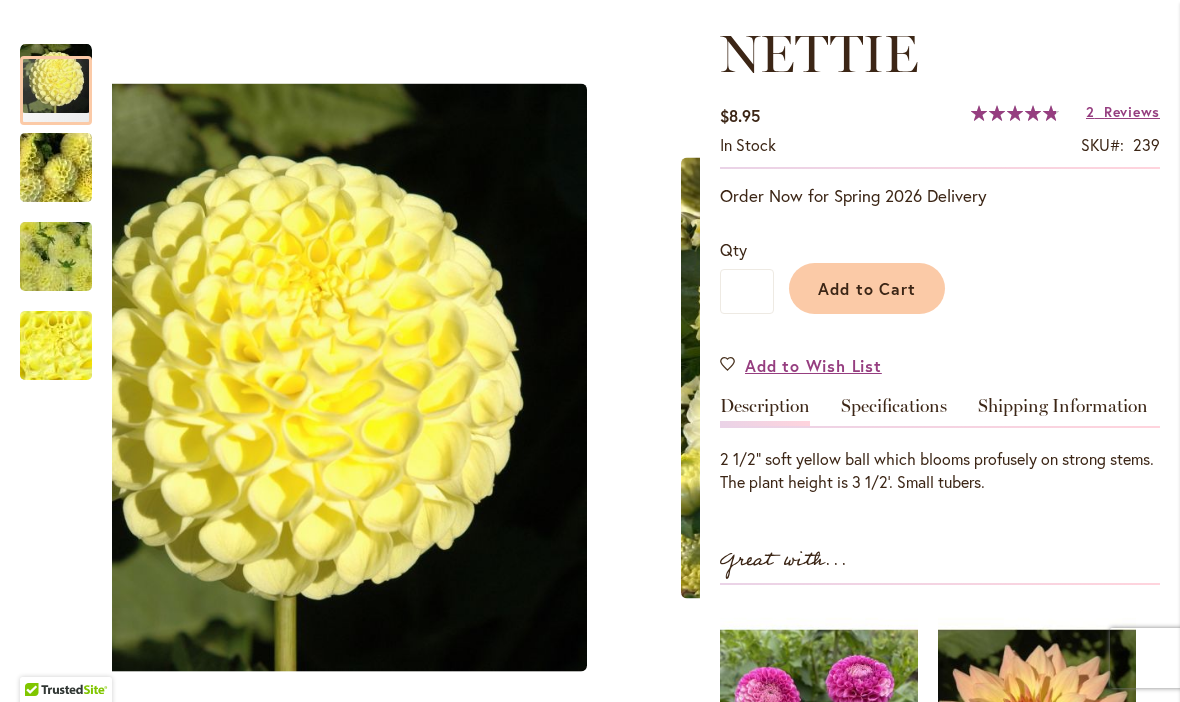 click at bounding box center (56, 168) 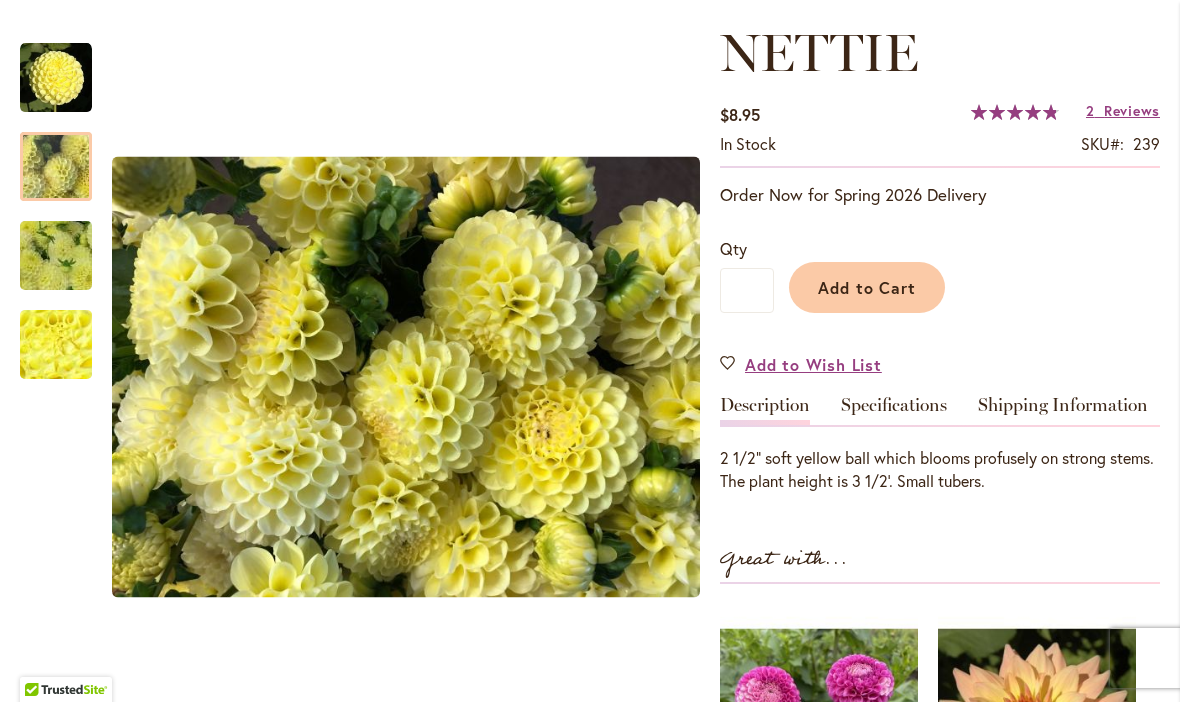 scroll, scrollTop: 269, scrollLeft: 0, axis: vertical 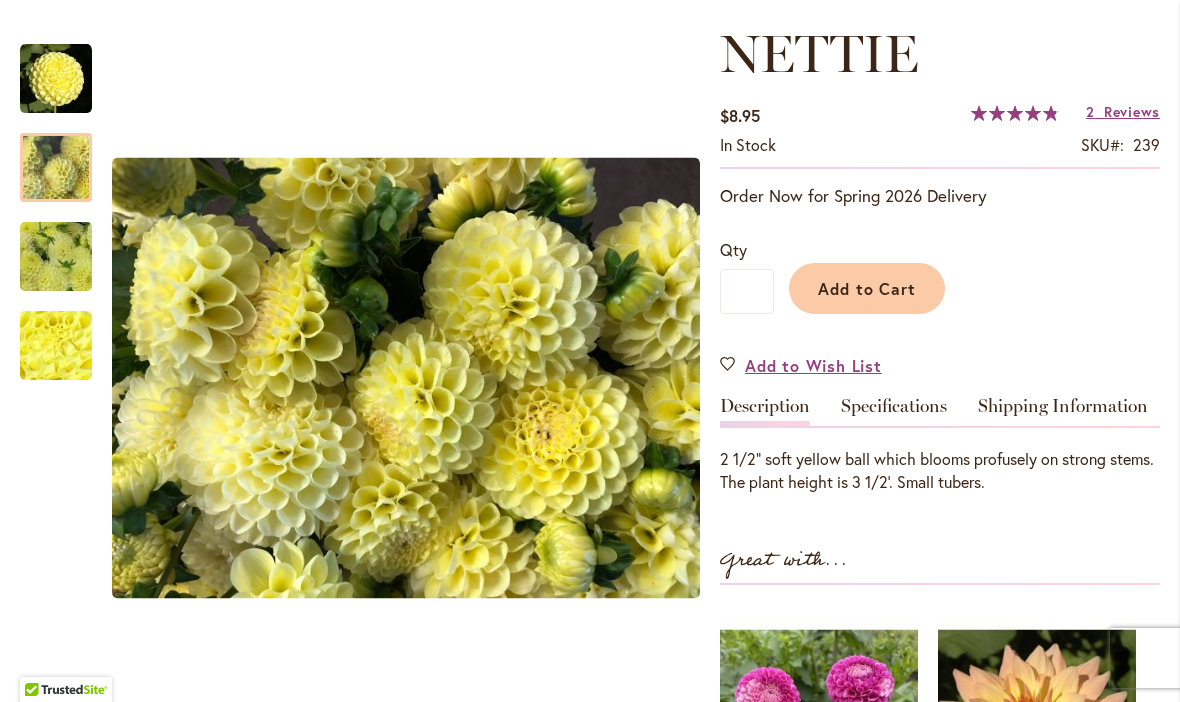 click on "Add to Cart" at bounding box center [867, 288] 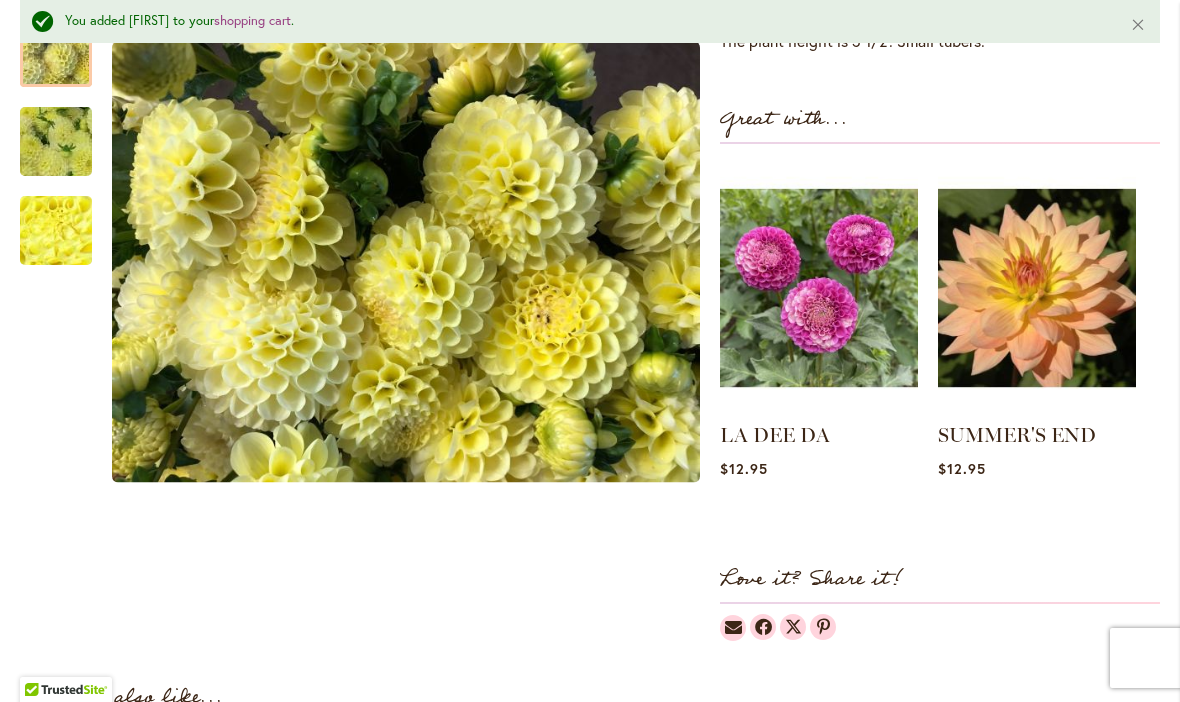 scroll, scrollTop: 766, scrollLeft: 0, axis: vertical 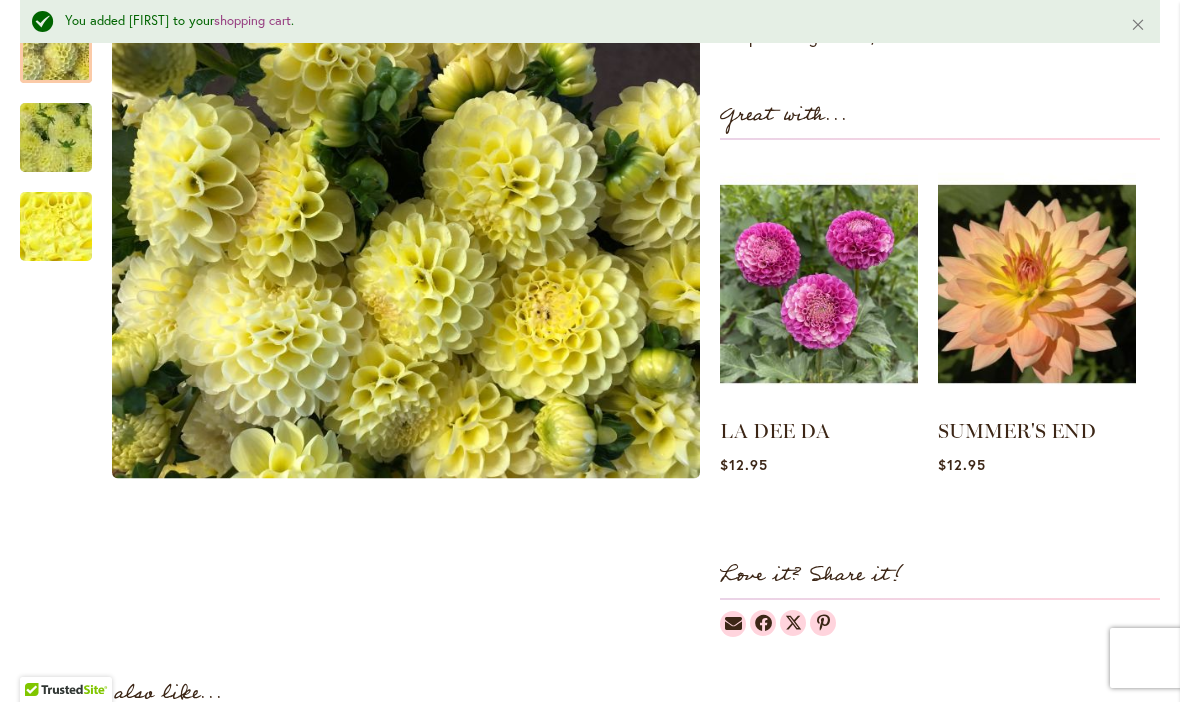 click at bounding box center [819, 284] 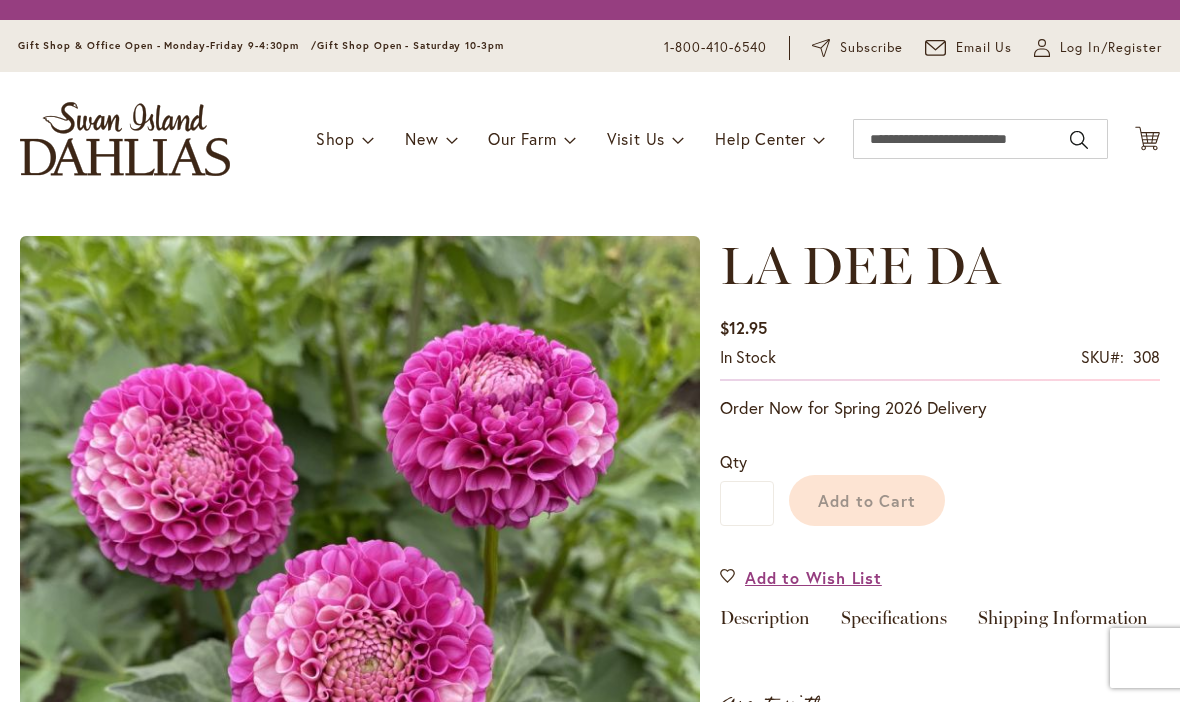scroll, scrollTop: 0, scrollLeft: 0, axis: both 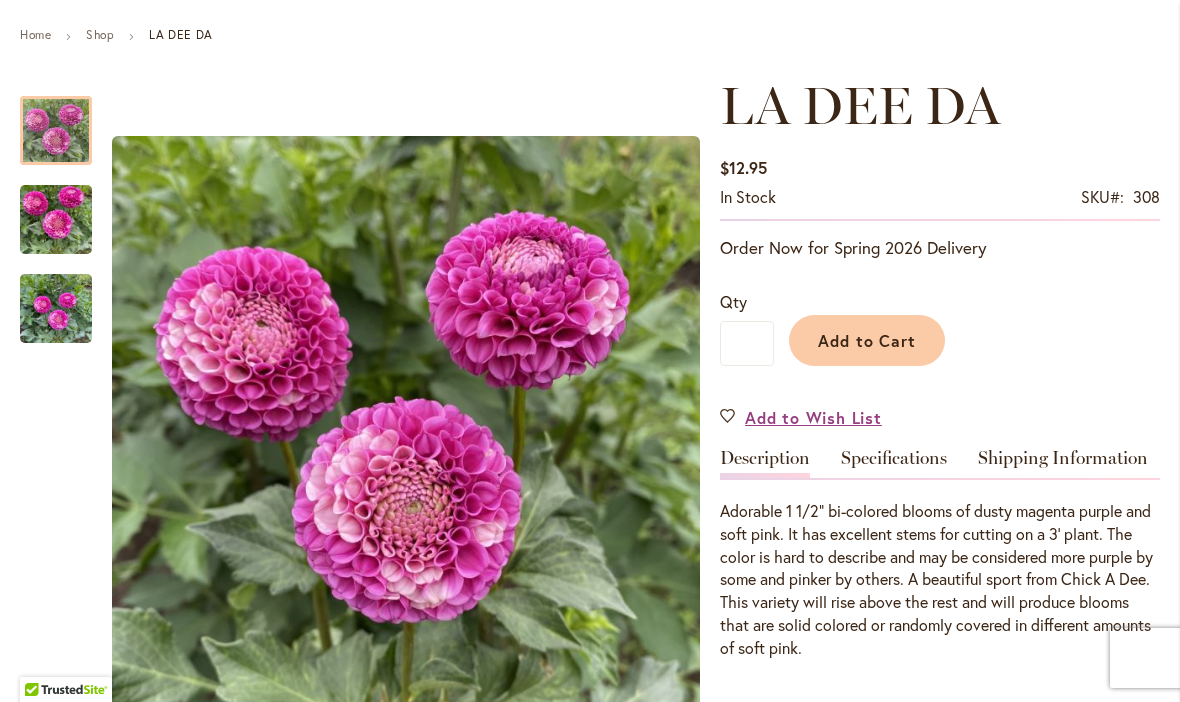 click at bounding box center (56, 220) 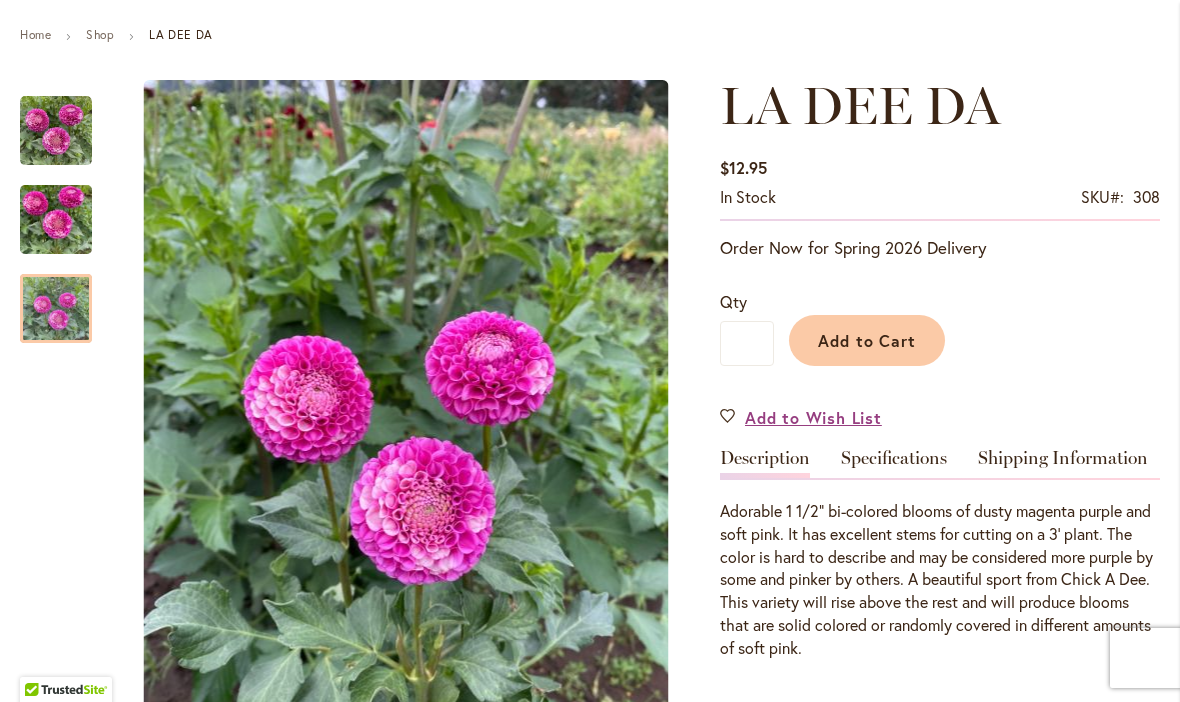click at bounding box center (56, 309) 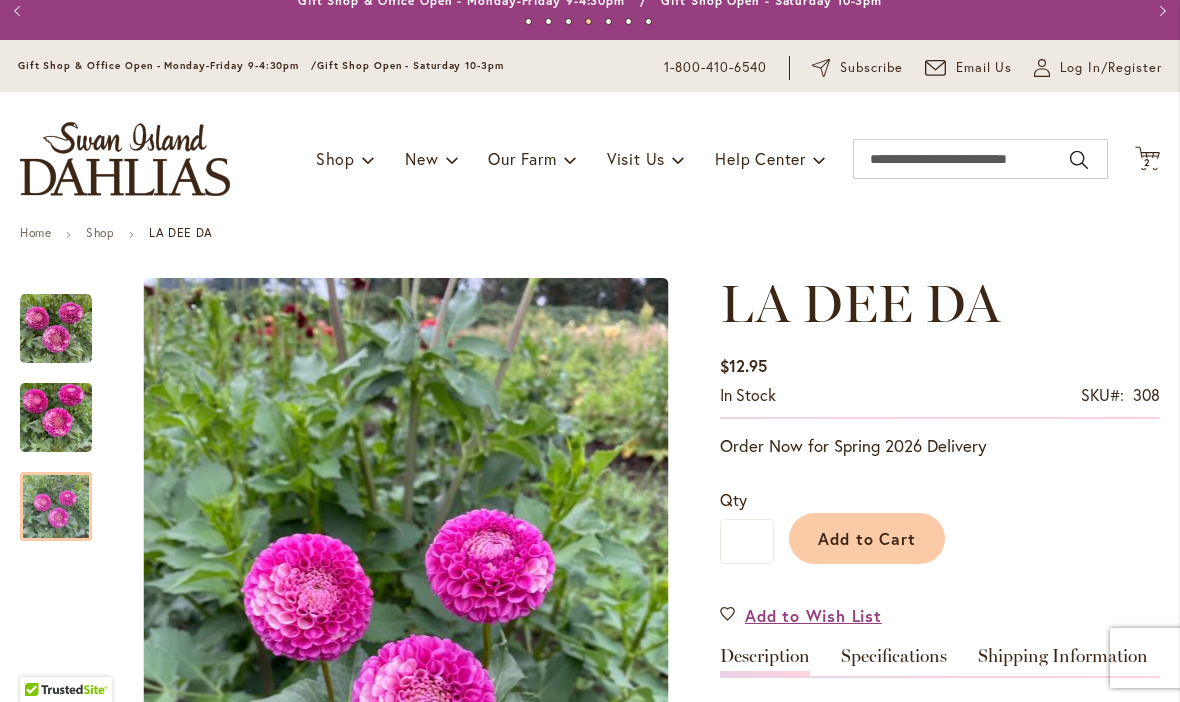 scroll, scrollTop: 18, scrollLeft: 0, axis: vertical 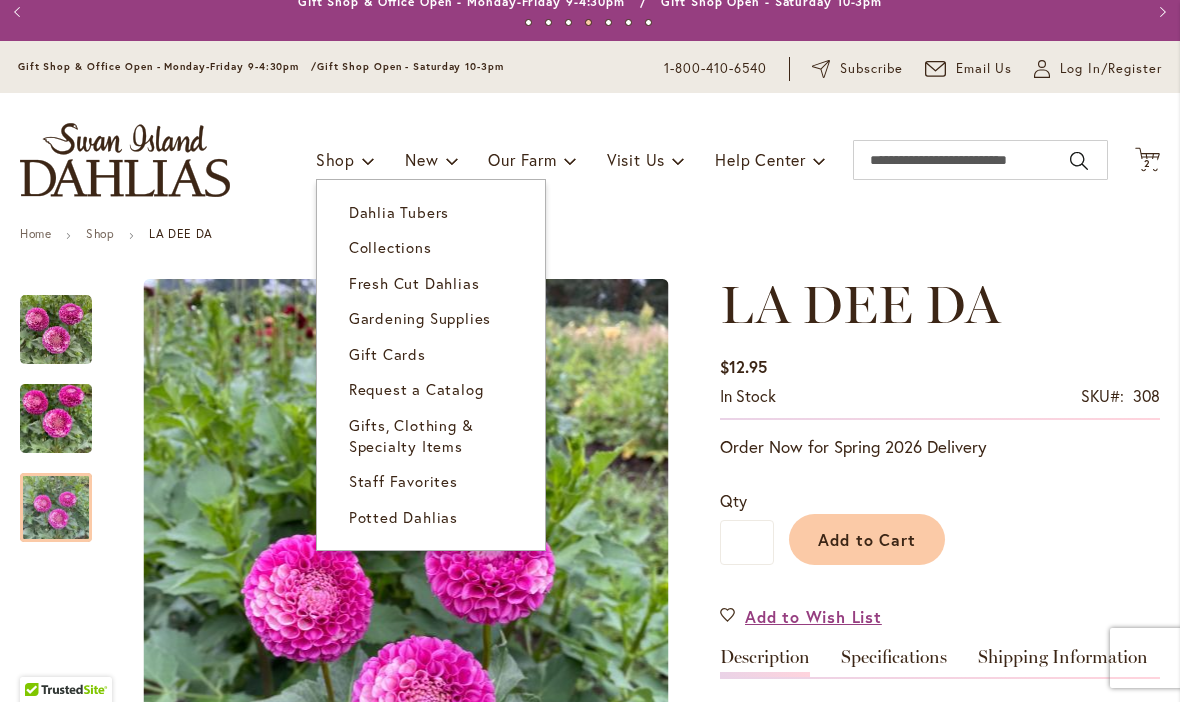click on "Dahlia Tubers" at bounding box center [399, 212] 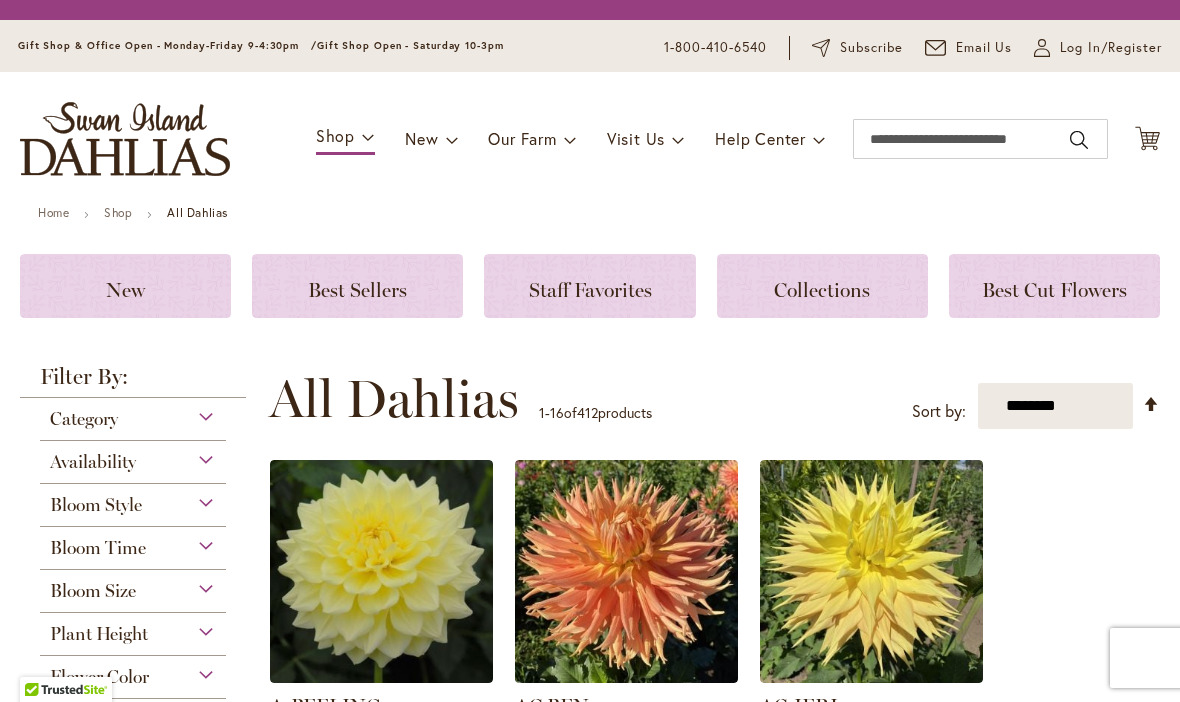 scroll, scrollTop: 0, scrollLeft: 0, axis: both 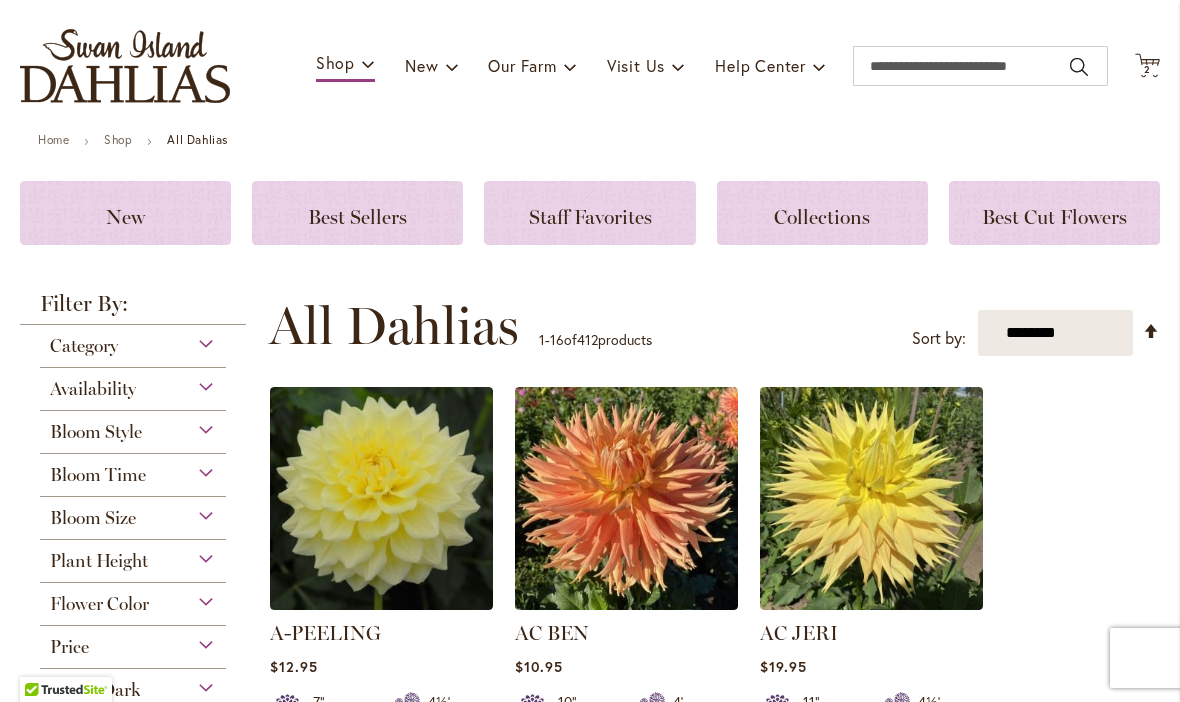click on "Bloom Style" at bounding box center [96, 432] 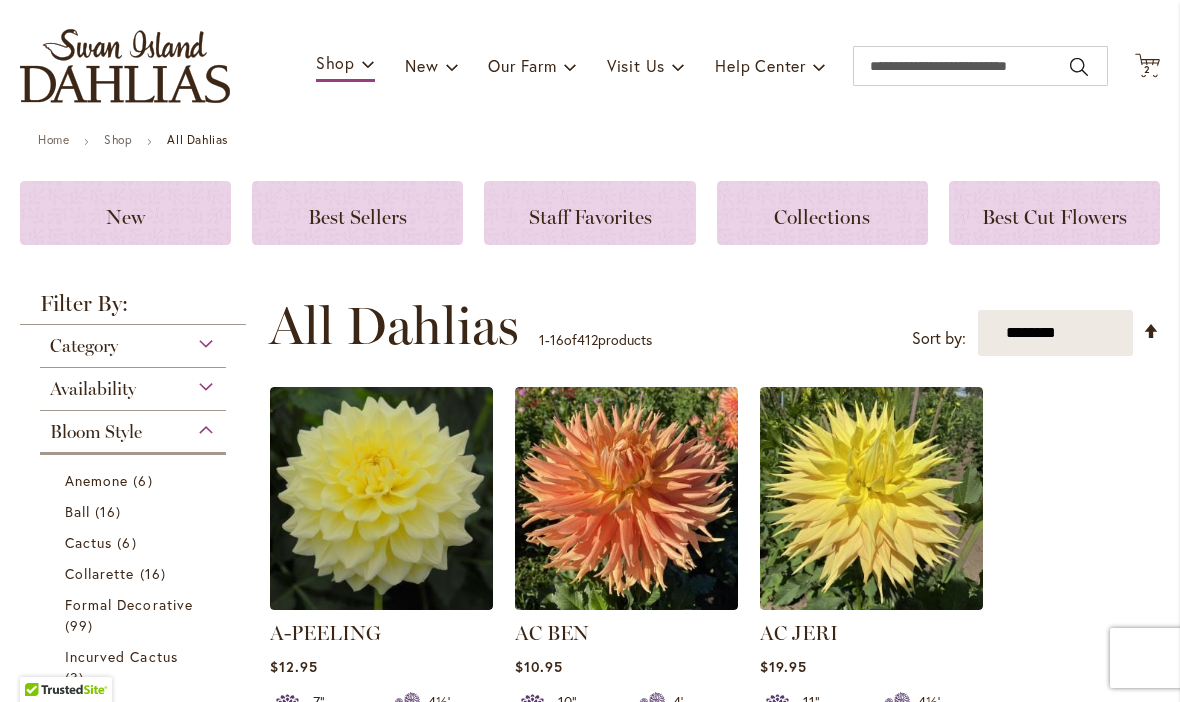 scroll, scrollTop: 525, scrollLeft: 0, axis: vertical 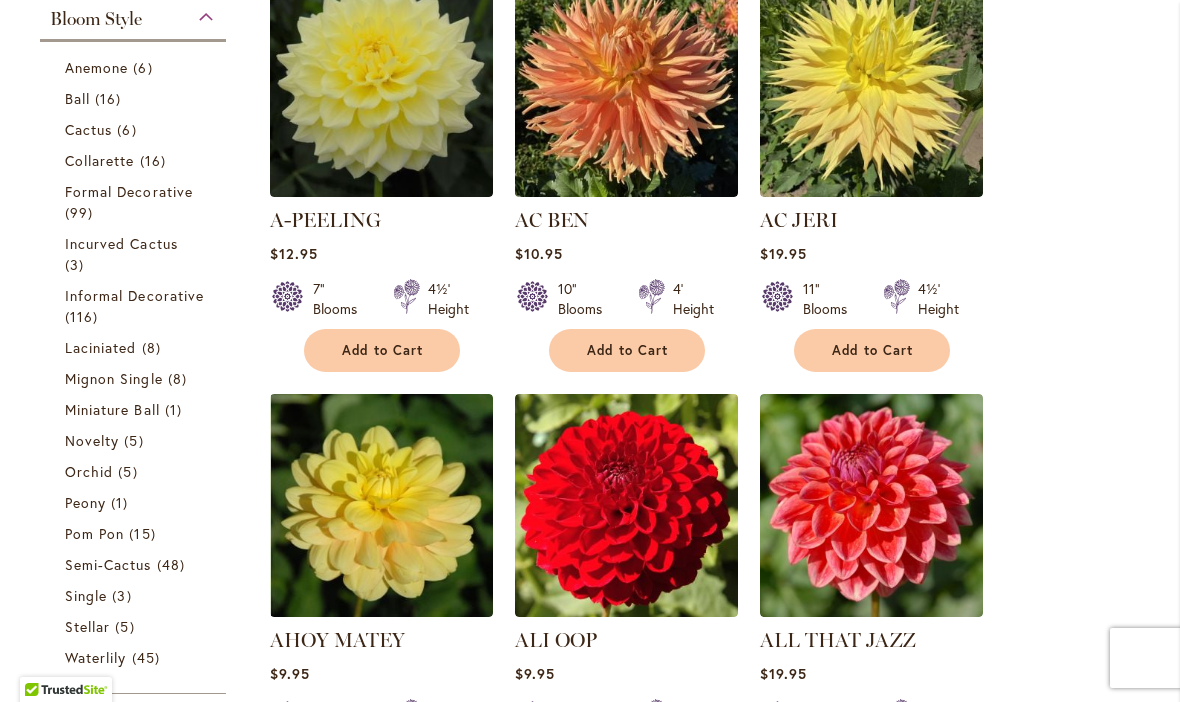 click on "Pom Pon" at bounding box center [94, 533] 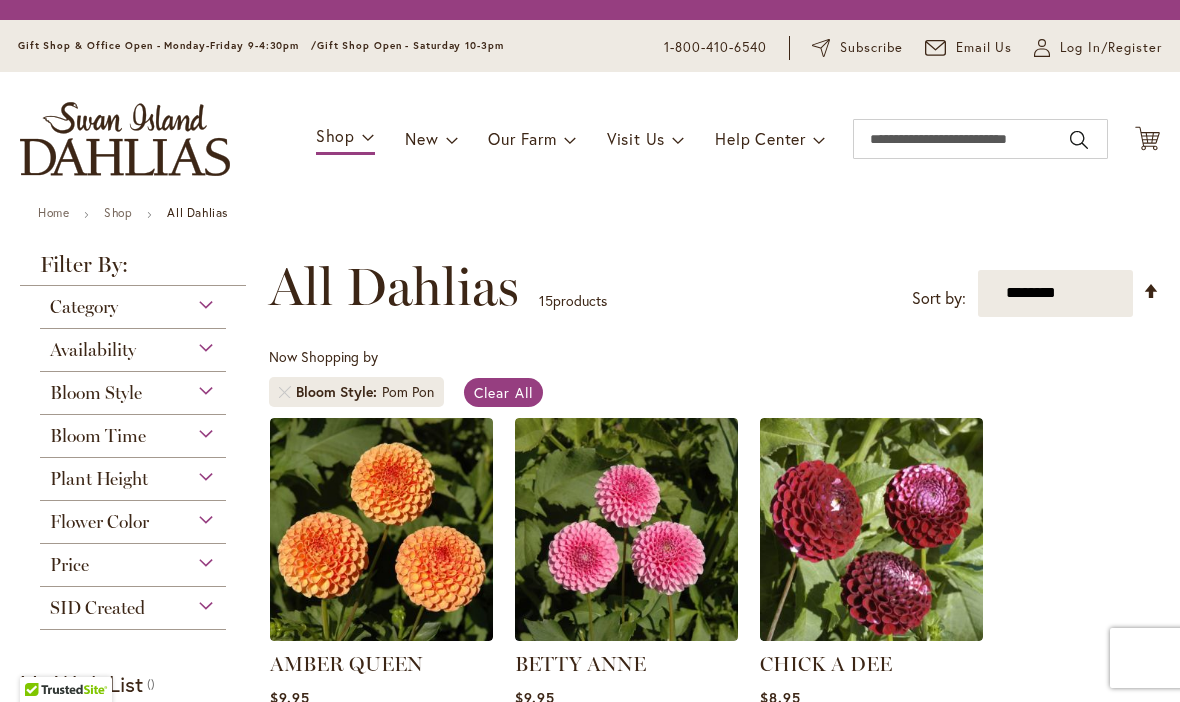 scroll, scrollTop: 0, scrollLeft: 0, axis: both 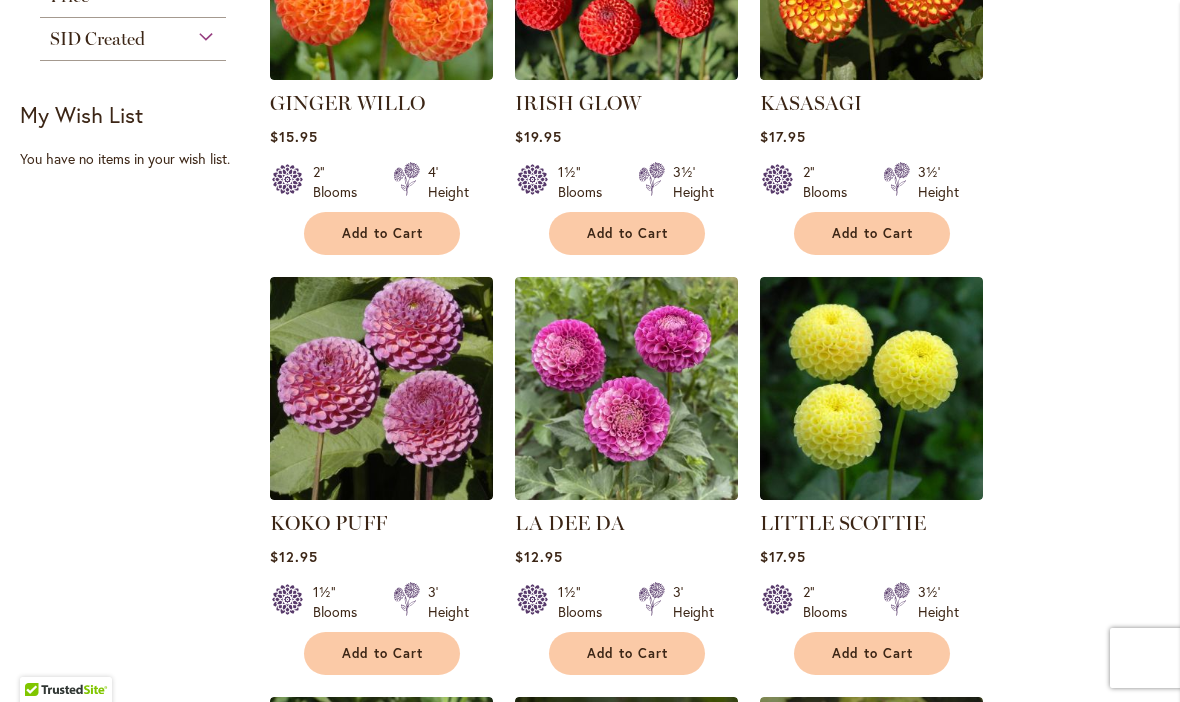 click on "Add to Cart" at bounding box center [873, 653] 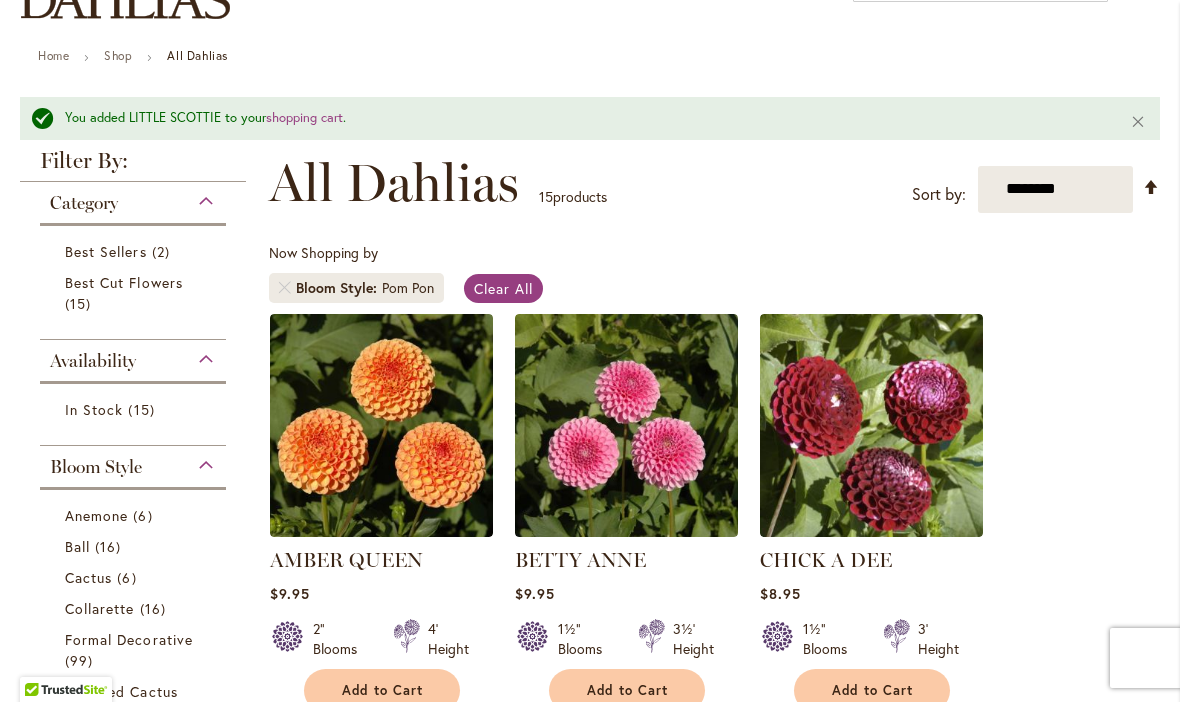 scroll, scrollTop: 167, scrollLeft: 0, axis: vertical 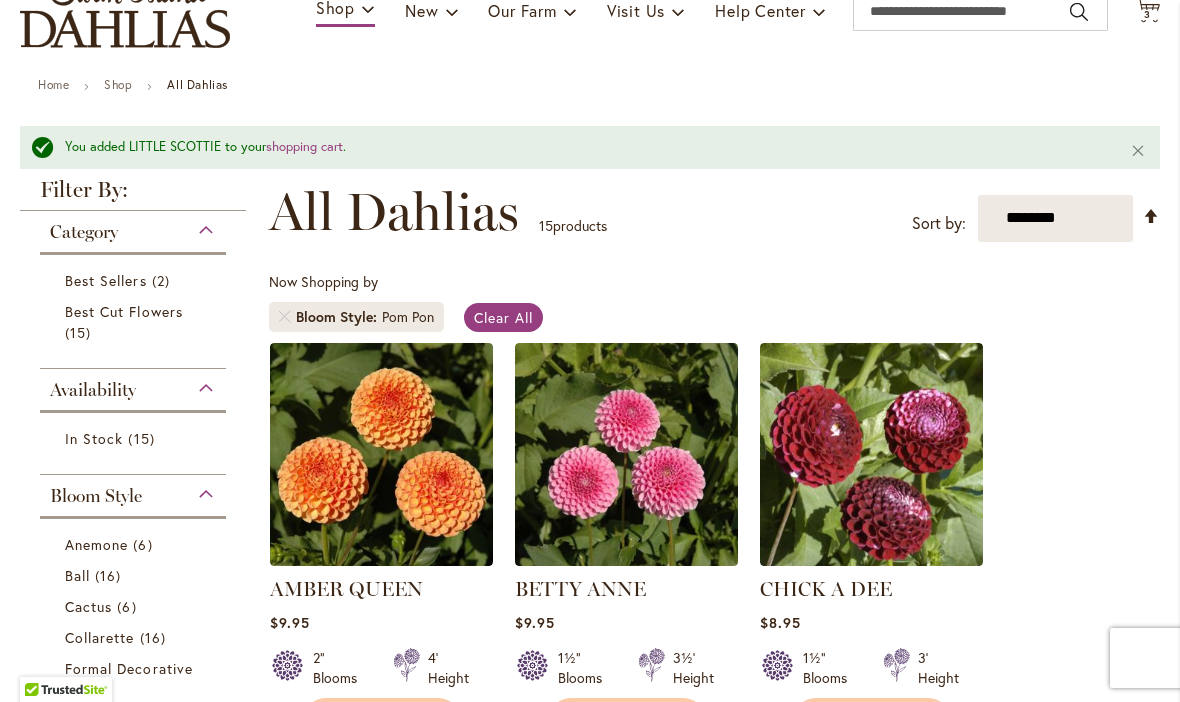 click on "**********" at bounding box center (1055, 218) 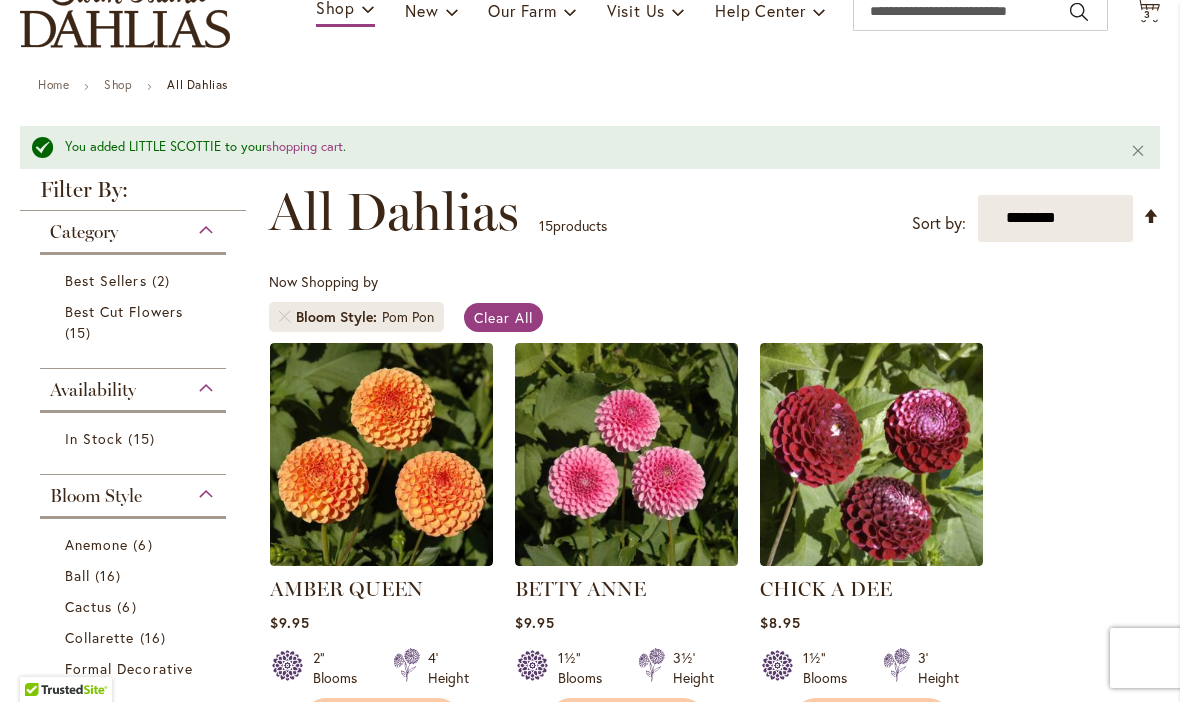 select on "*****" 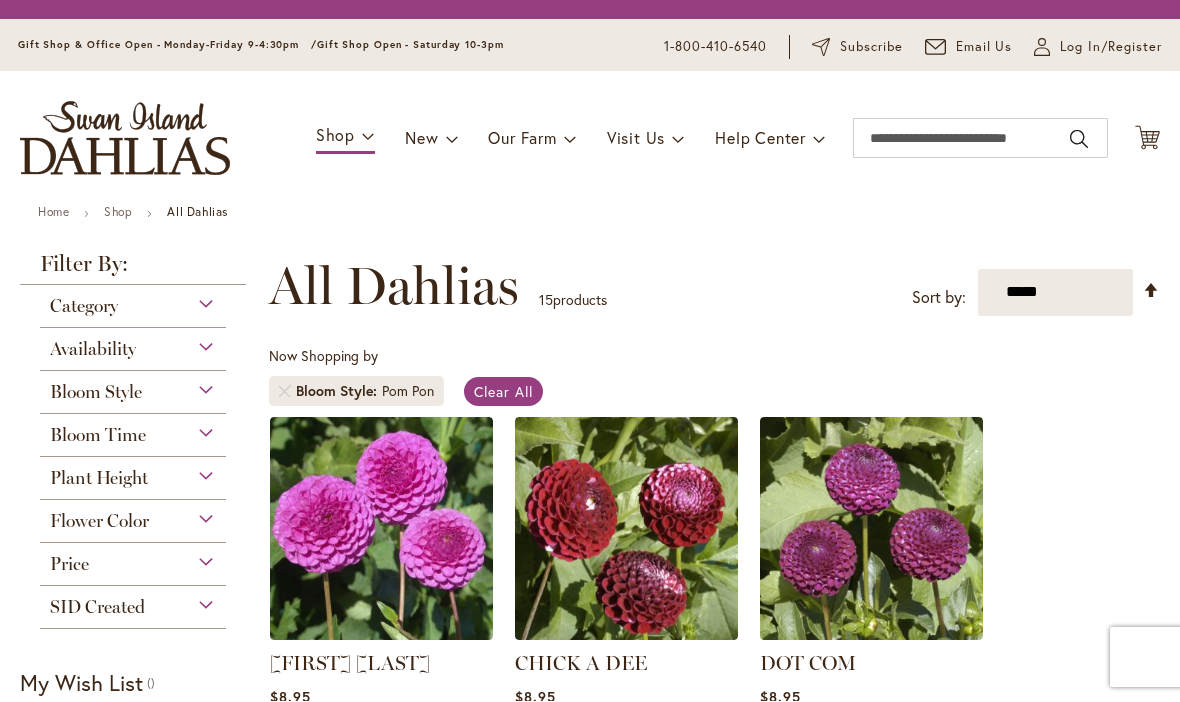 scroll, scrollTop: 1, scrollLeft: 0, axis: vertical 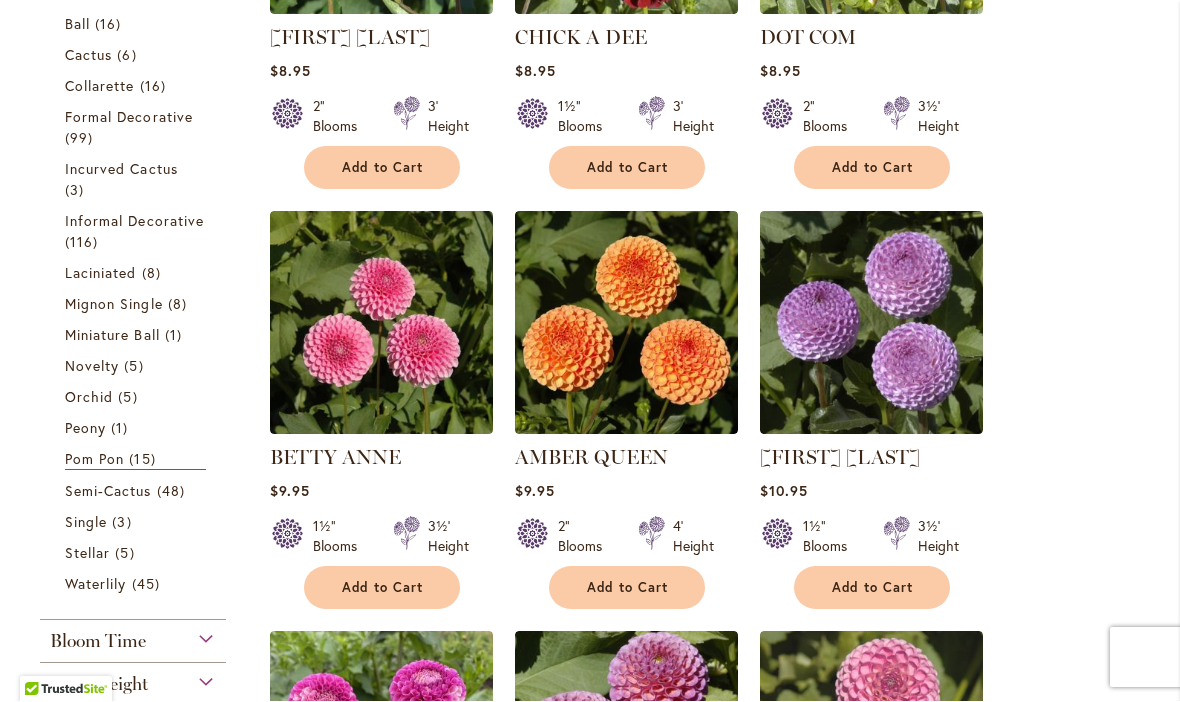 click on "Add to Cart" at bounding box center [382, 588] 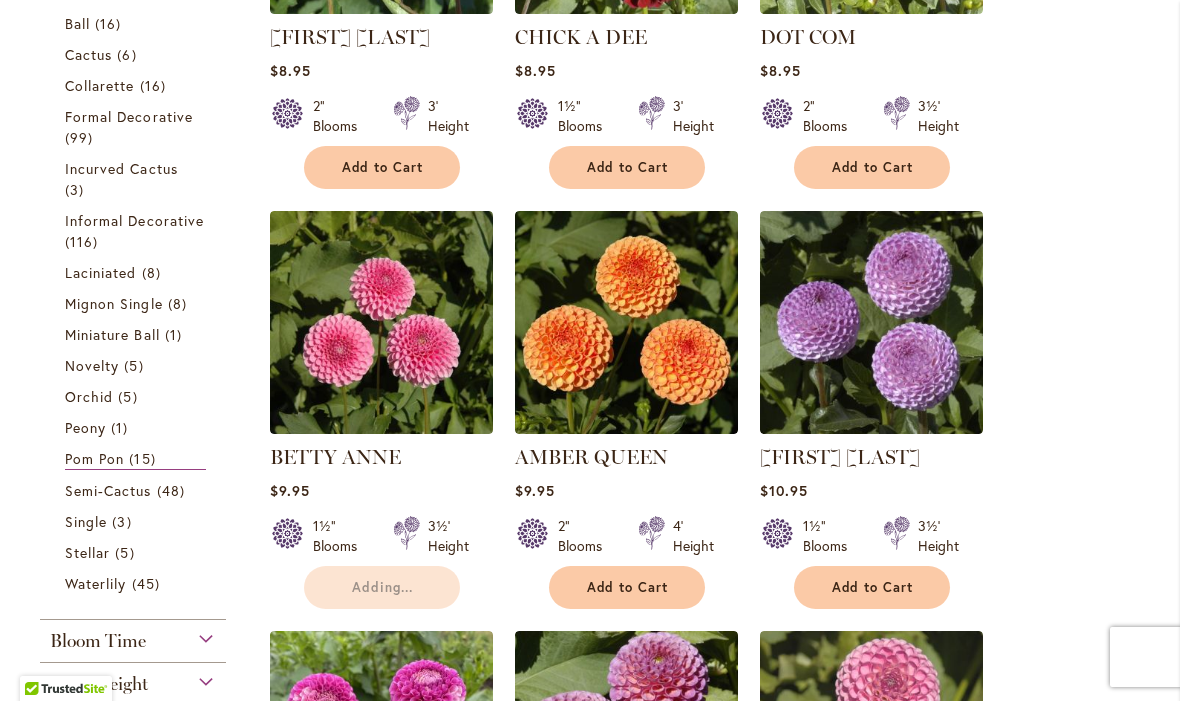 click on "Add to Cart" at bounding box center [873, 588] 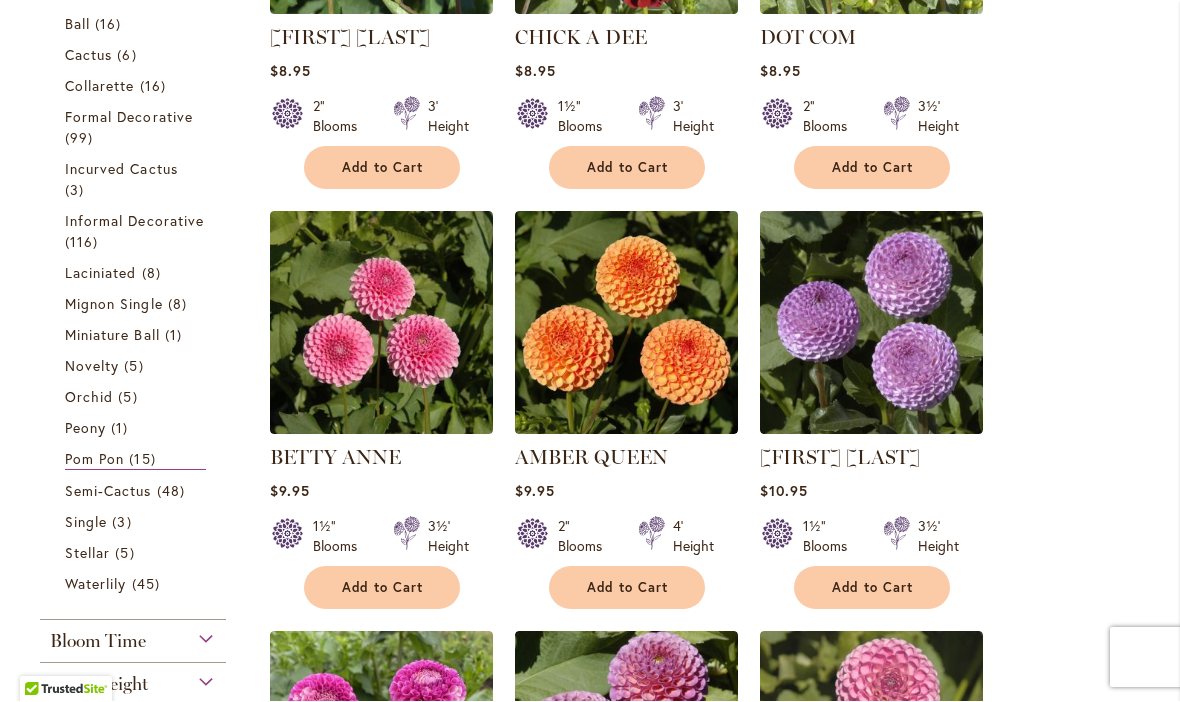 click on "Novelty" at bounding box center [92, 366] 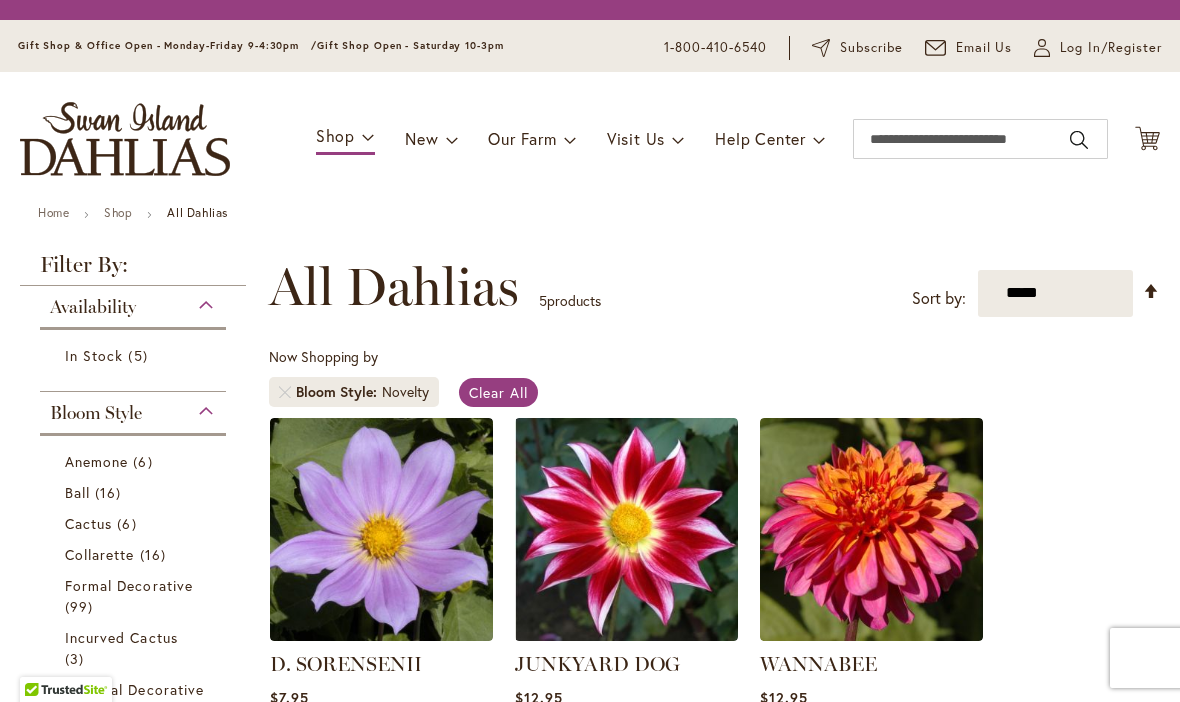 scroll, scrollTop: 1, scrollLeft: 0, axis: vertical 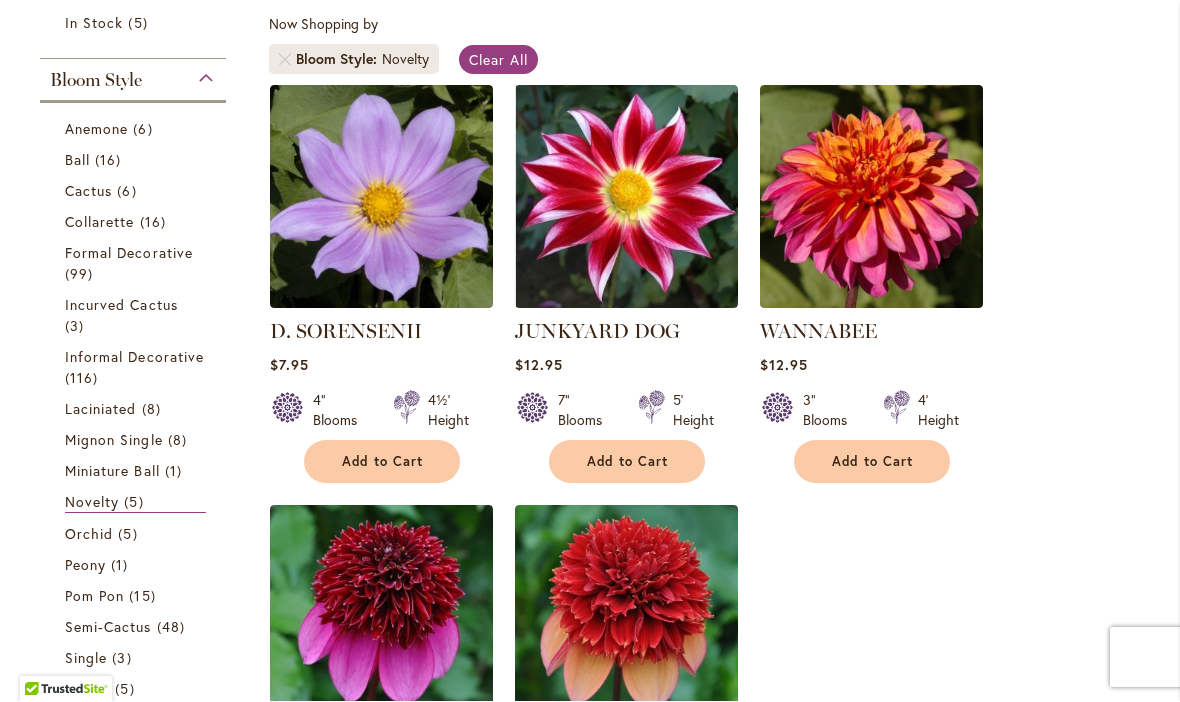 click on "Orchid" at bounding box center (89, 534) 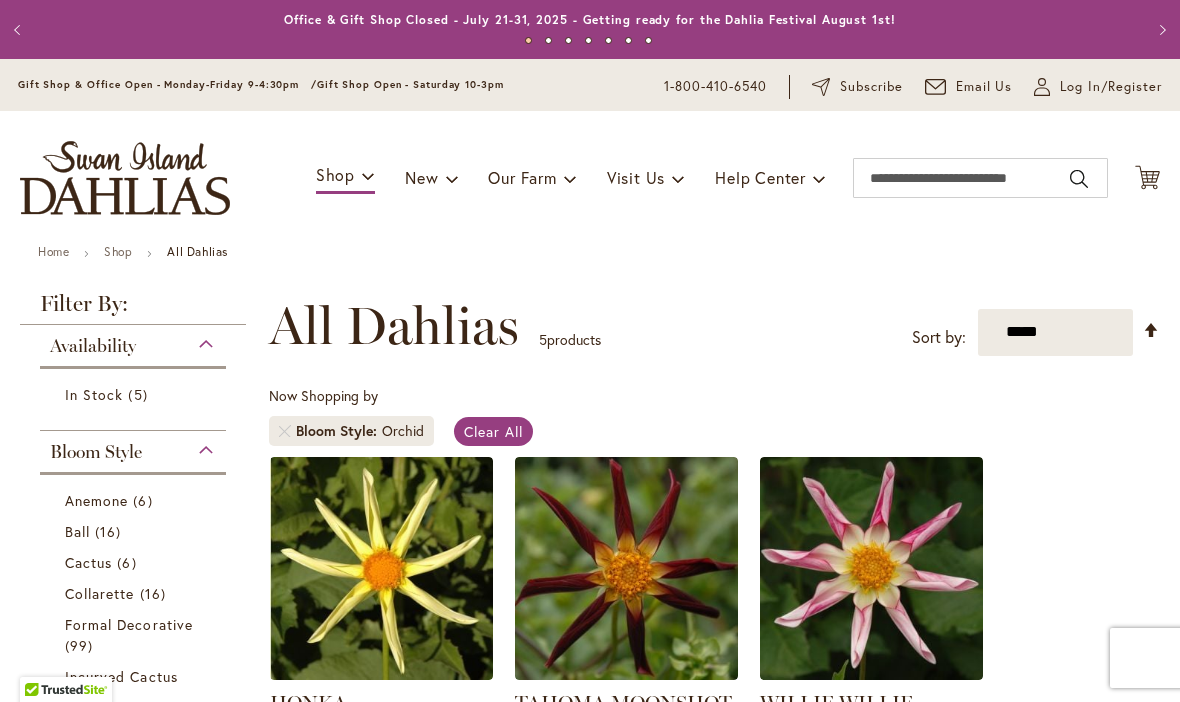 scroll, scrollTop: 1, scrollLeft: 0, axis: vertical 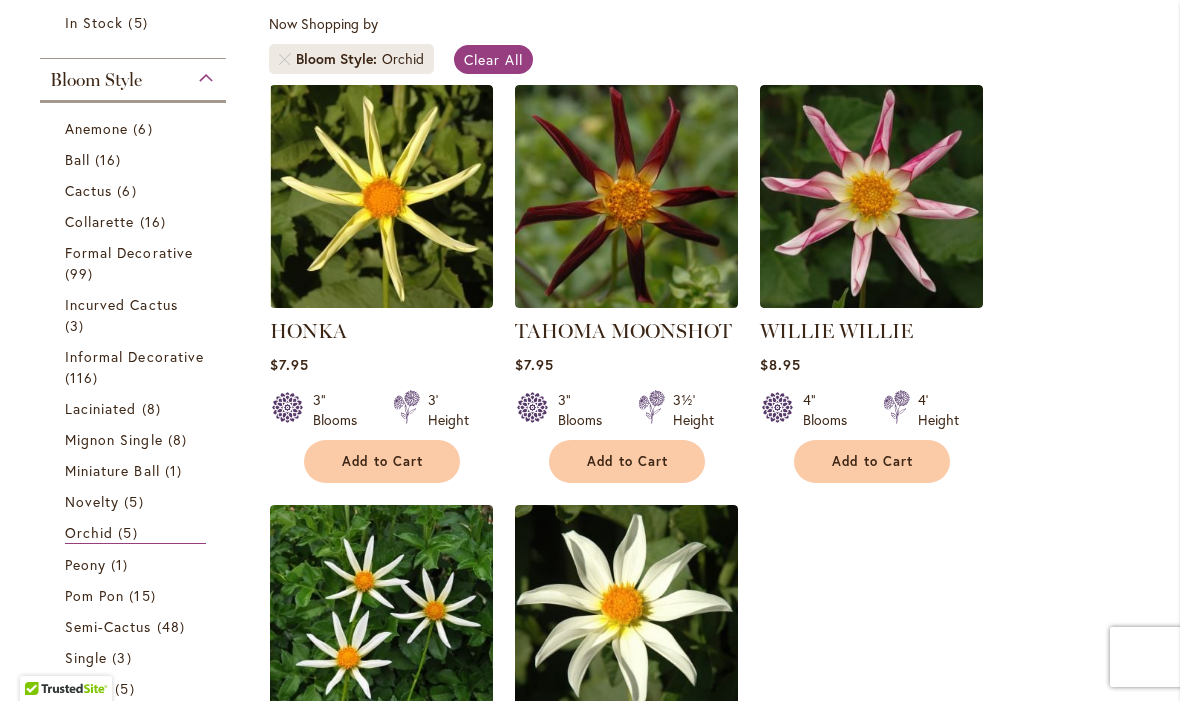 click on "Miniature Ball" at bounding box center (112, 471) 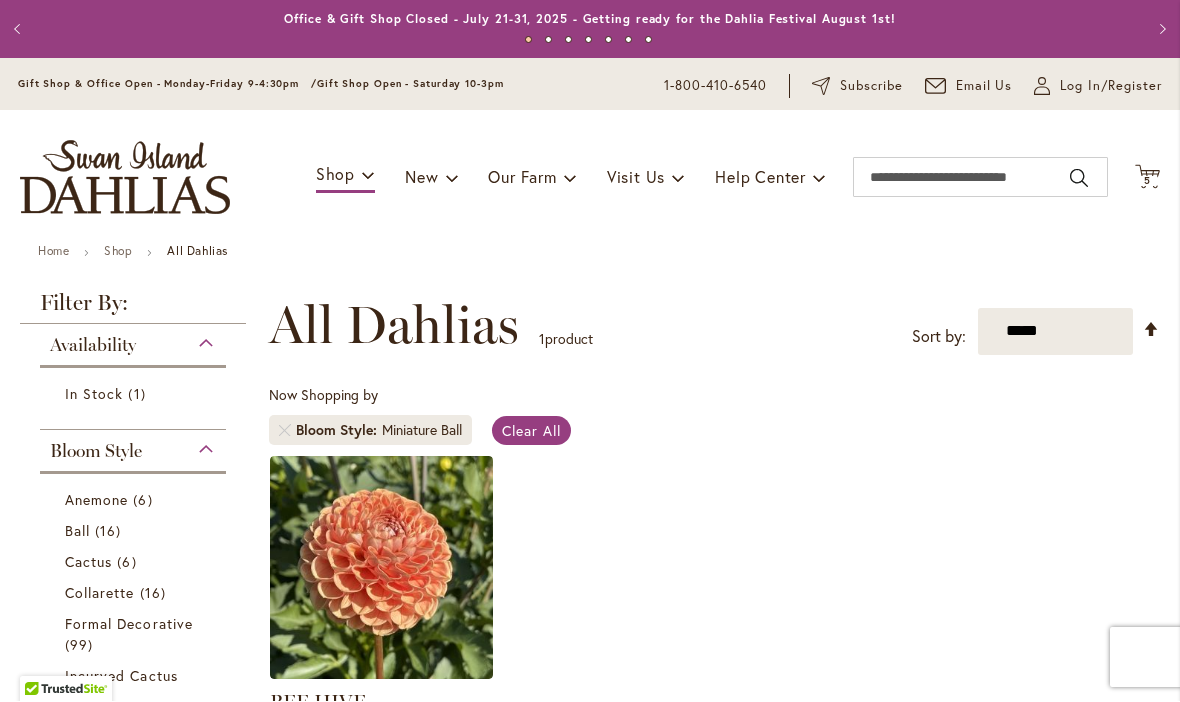 scroll, scrollTop: 1, scrollLeft: 0, axis: vertical 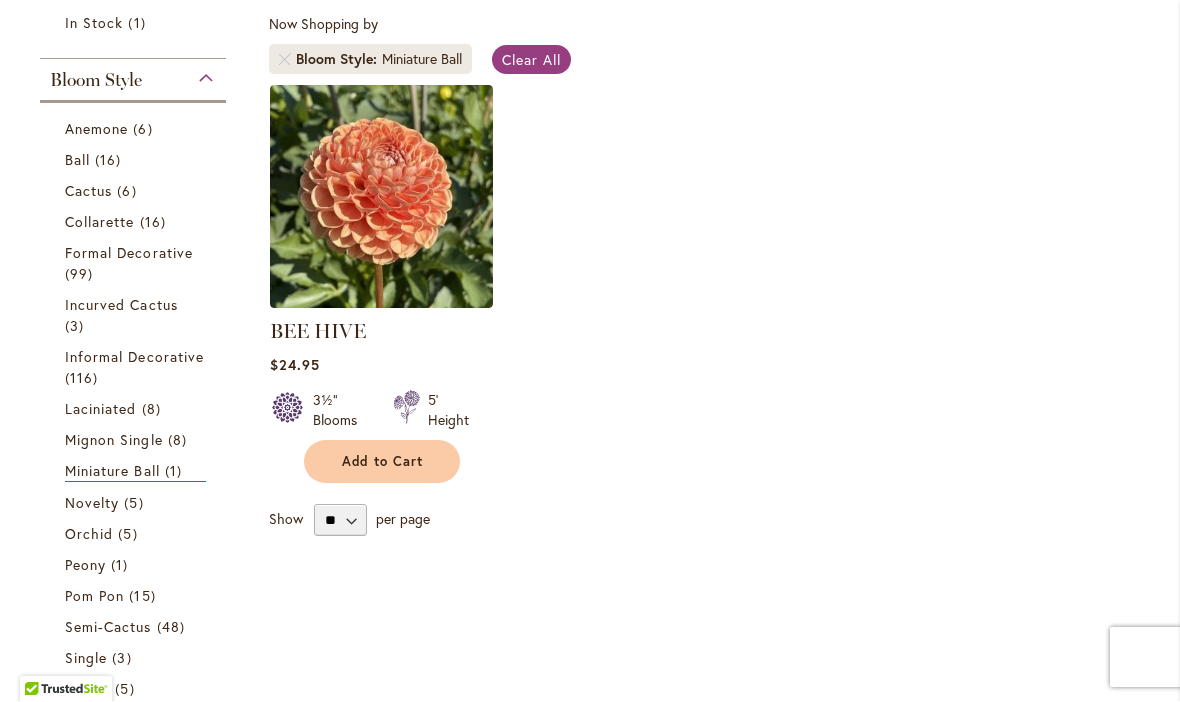 click on "Mignon Single" at bounding box center [114, 440] 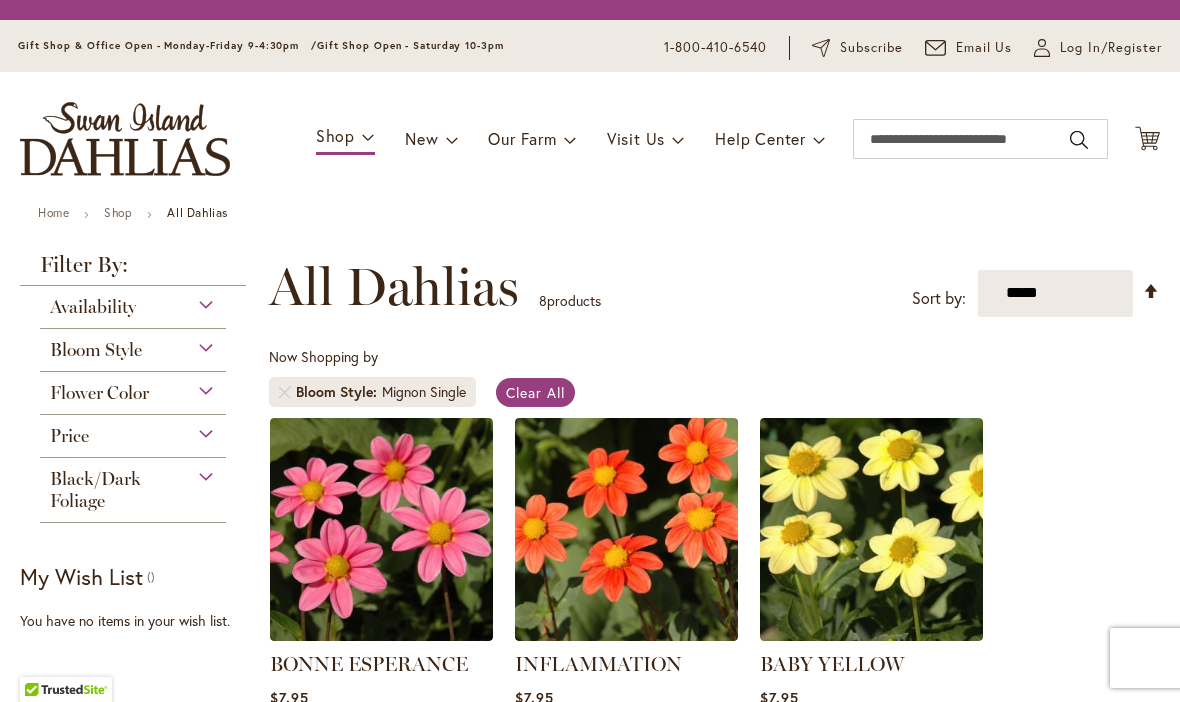 scroll, scrollTop: 1, scrollLeft: 0, axis: vertical 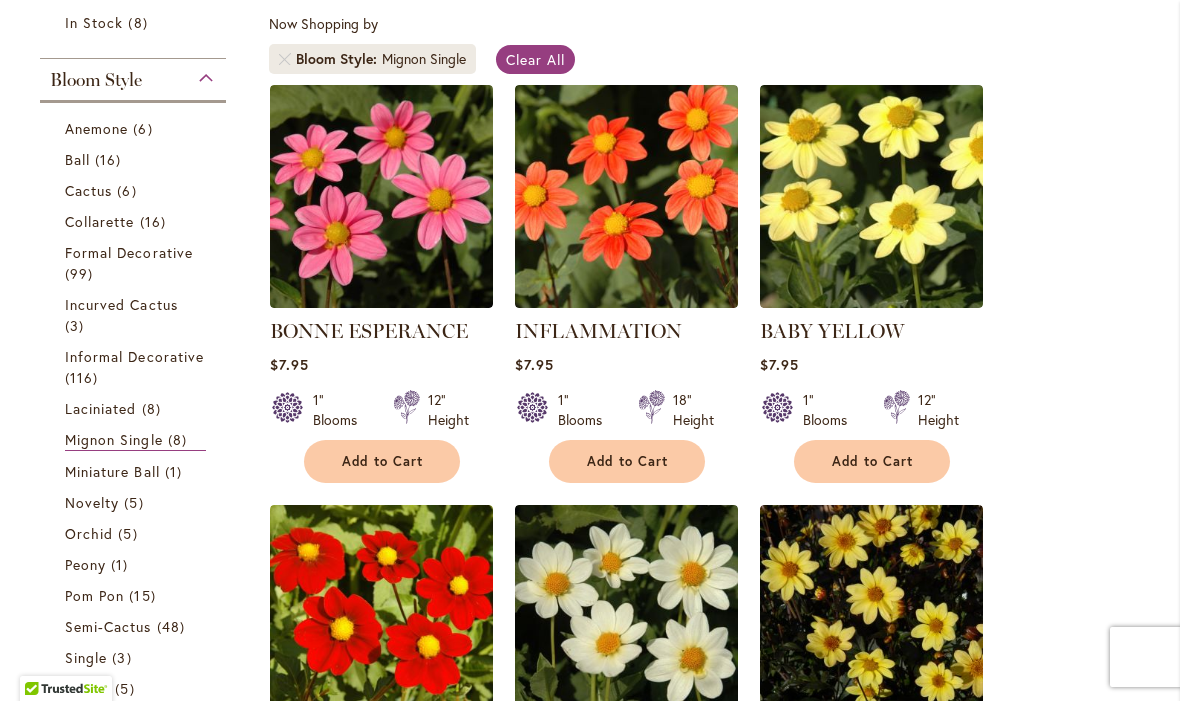 click on "Laciniated" at bounding box center [101, 409] 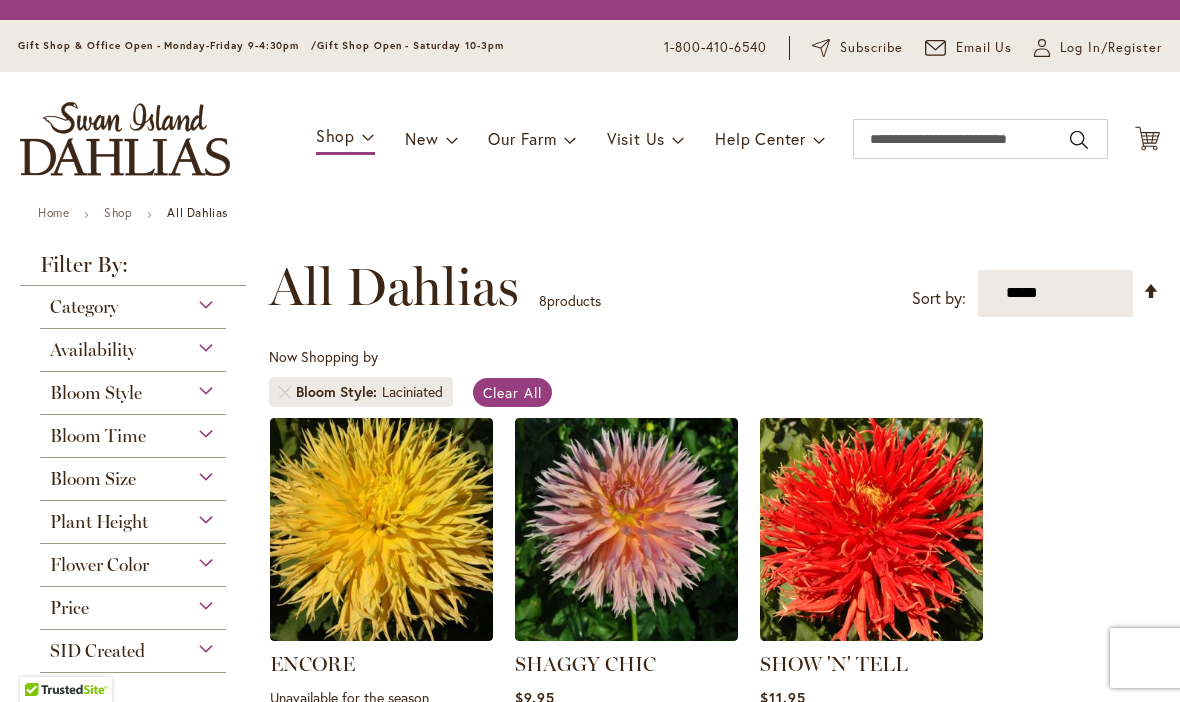 scroll, scrollTop: 1, scrollLeft: 0, axis: vertical 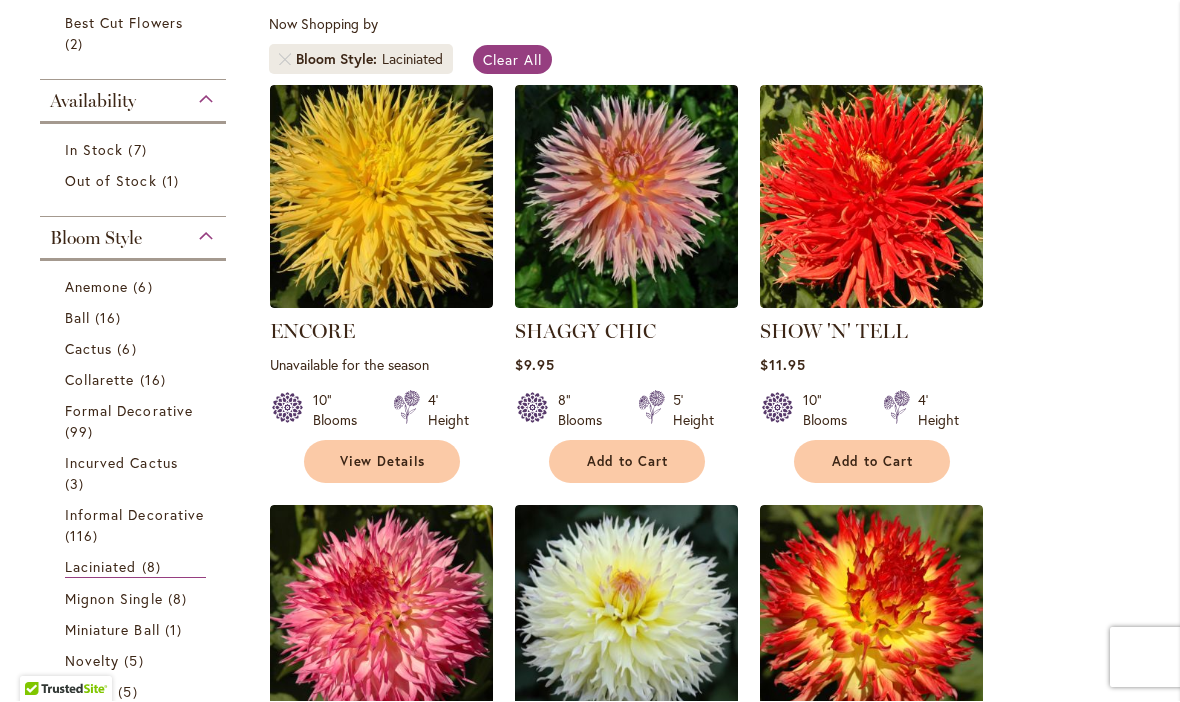 click on "Formal Decorative" at bounding box center (129, 411) 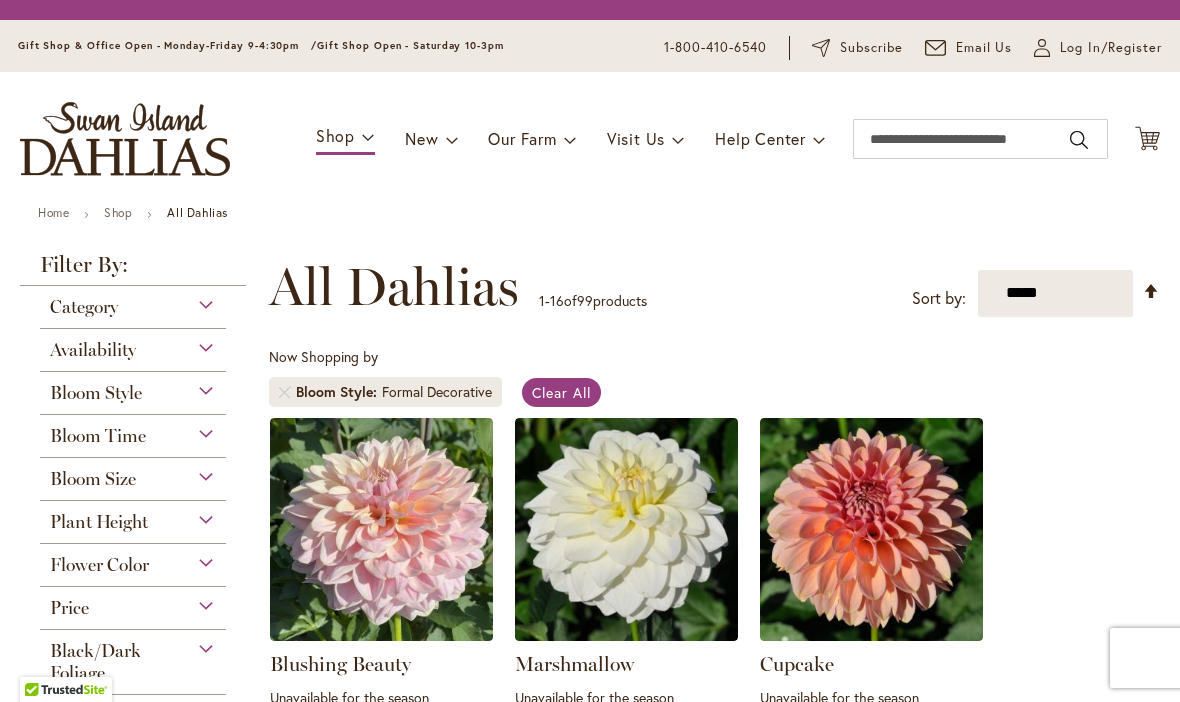 scroll, scrollTop: 1, scrollLeft: 0, axis: vertical 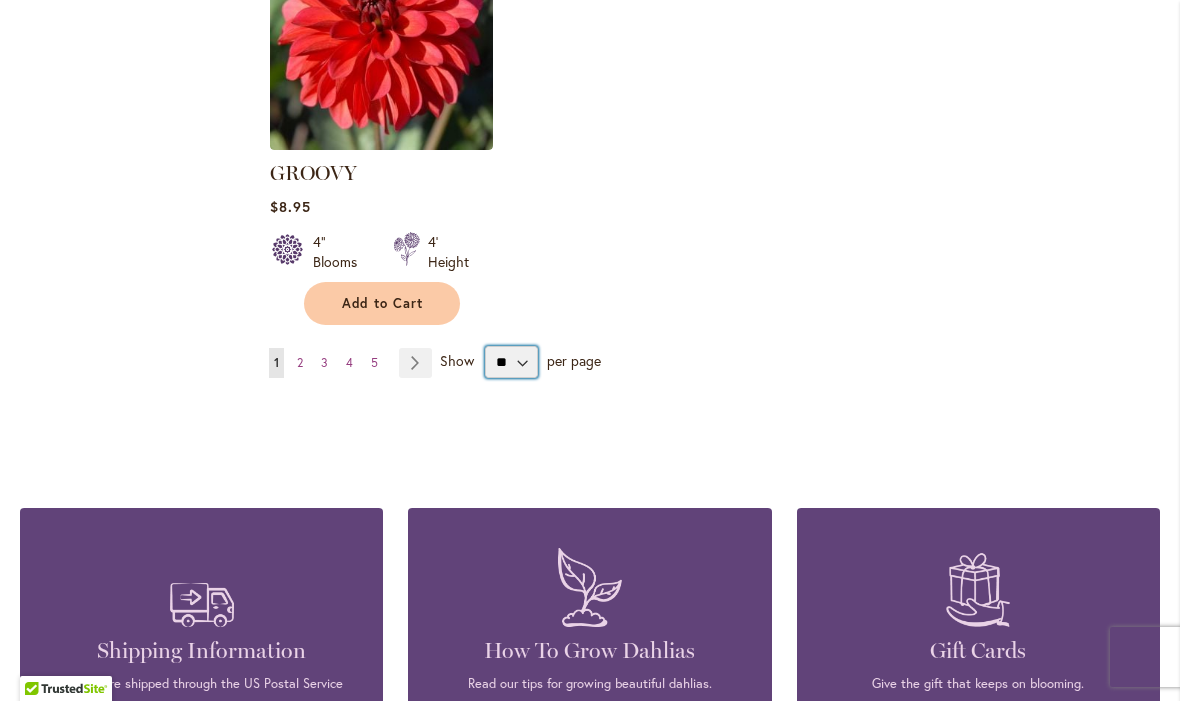 click on "**
**
**
**" at bounding box center (511, 363) 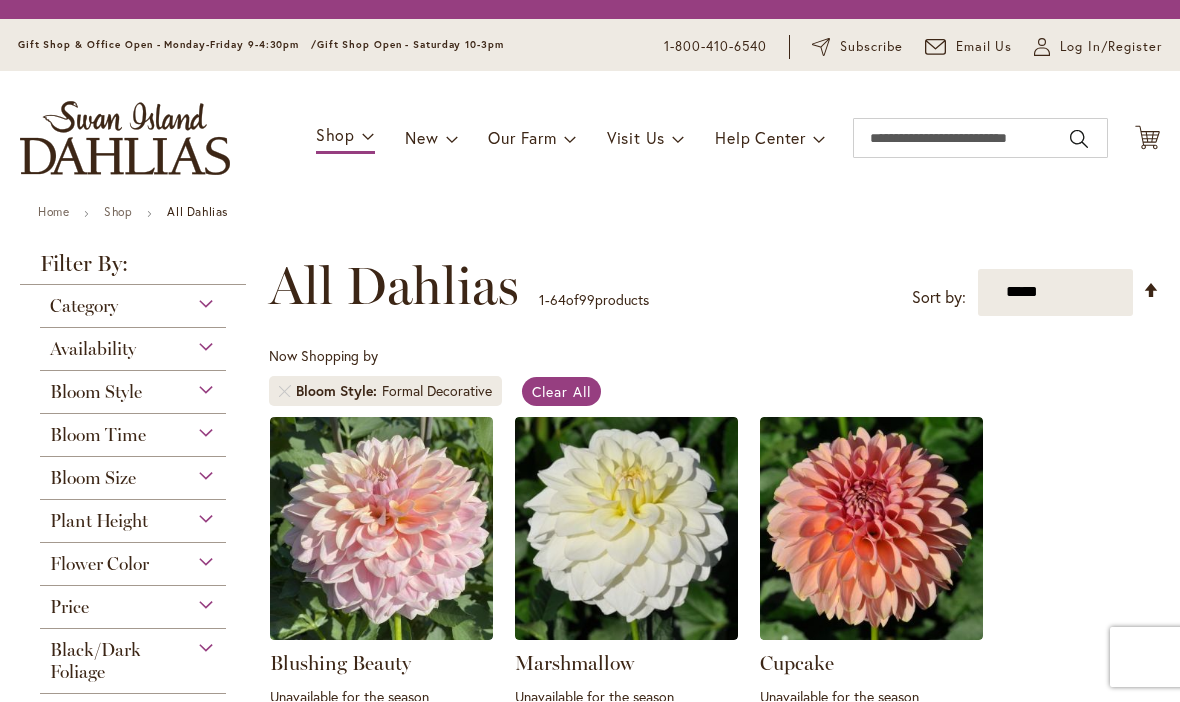 scroll, scrollTop: 1, scrollLeft: 0, axis: vertical 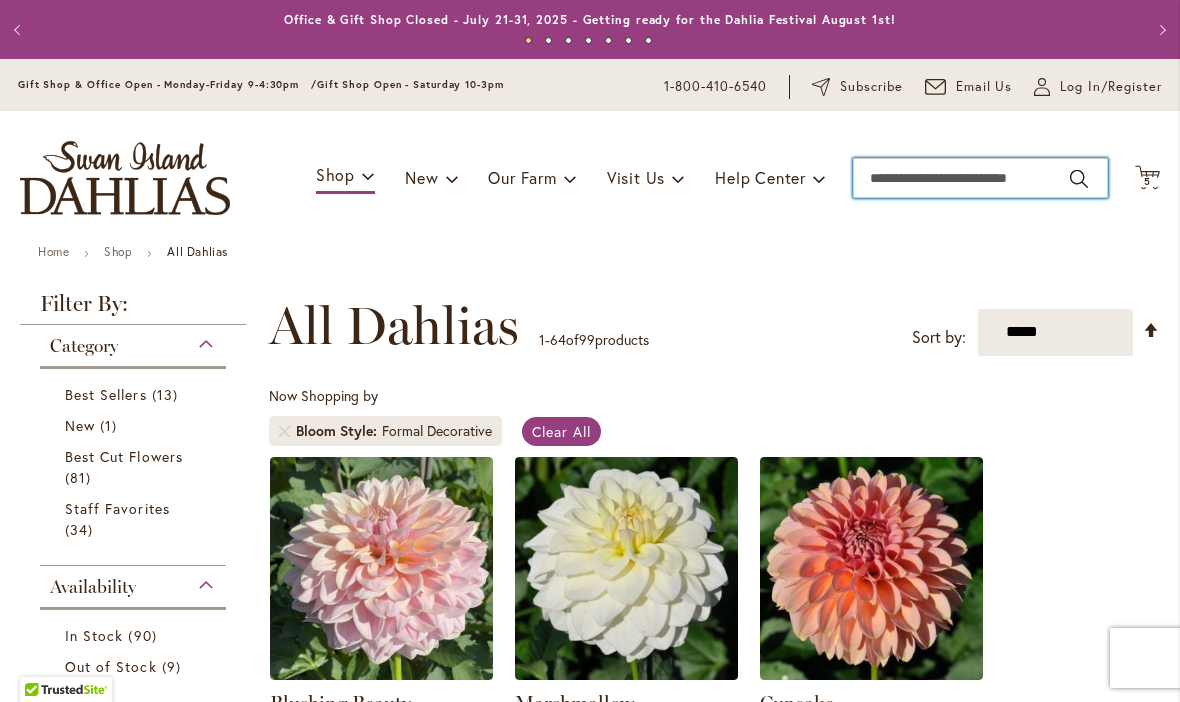click on "Search" at bounding box center (980, 178) 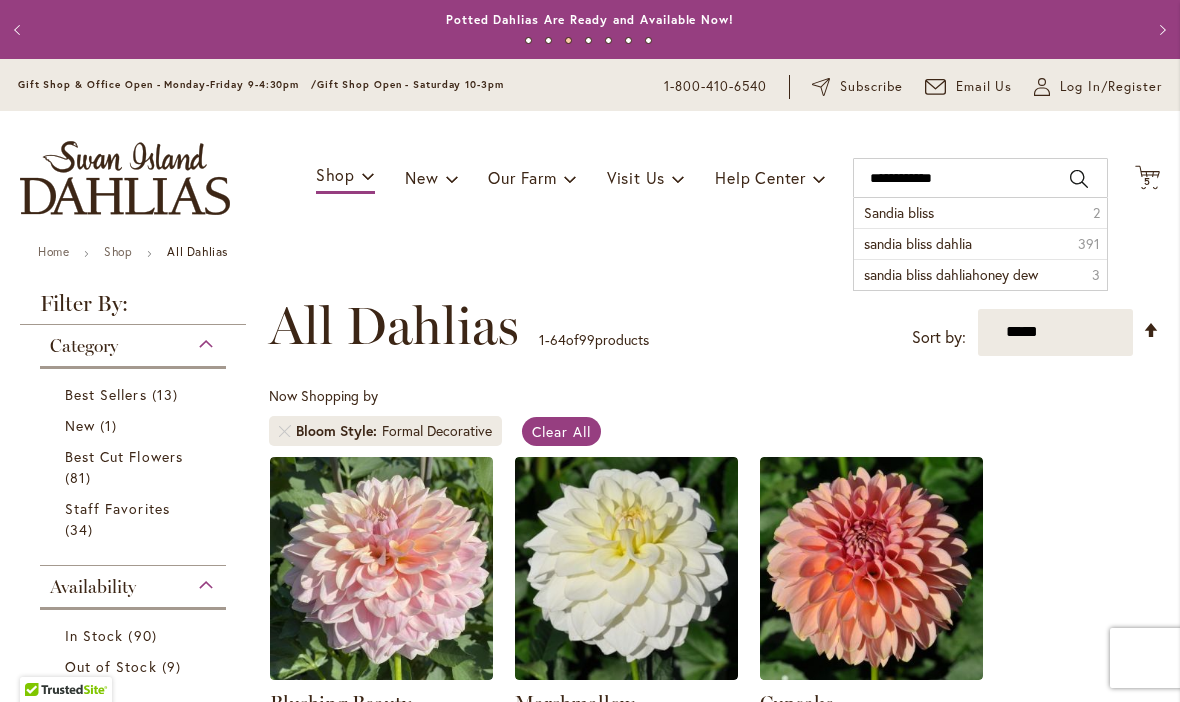 click on "Sandia bliss 2" at bounding box center [980, 213] 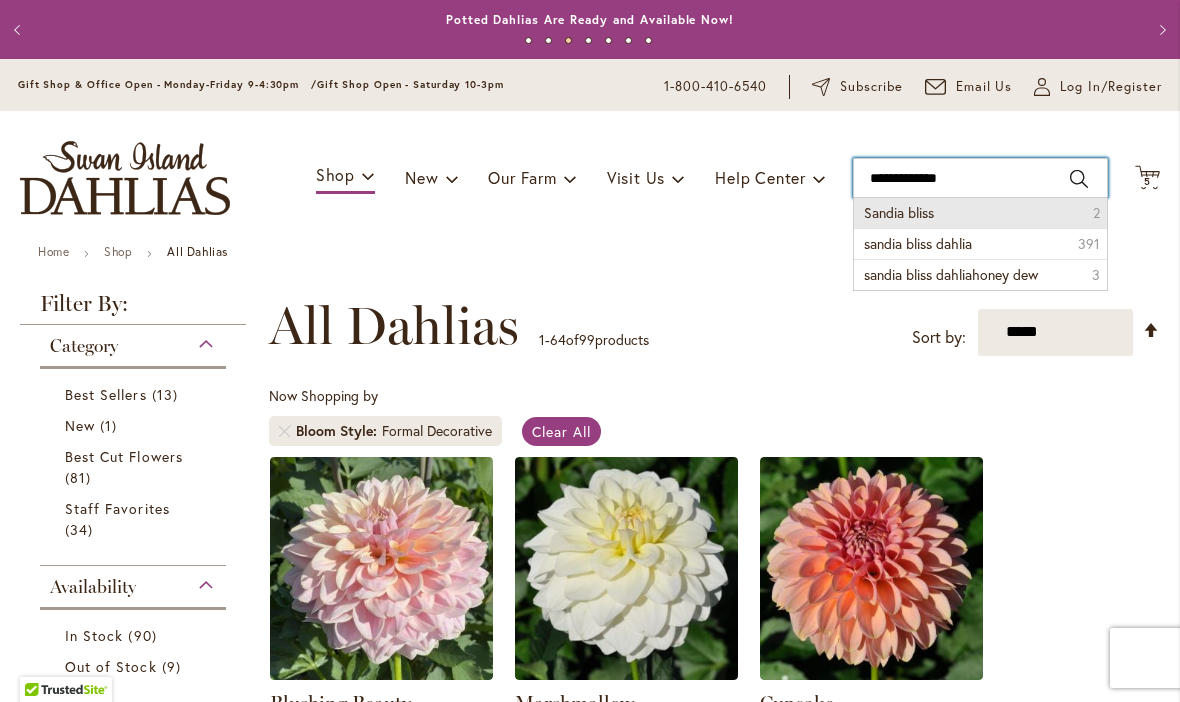 type on "**********" 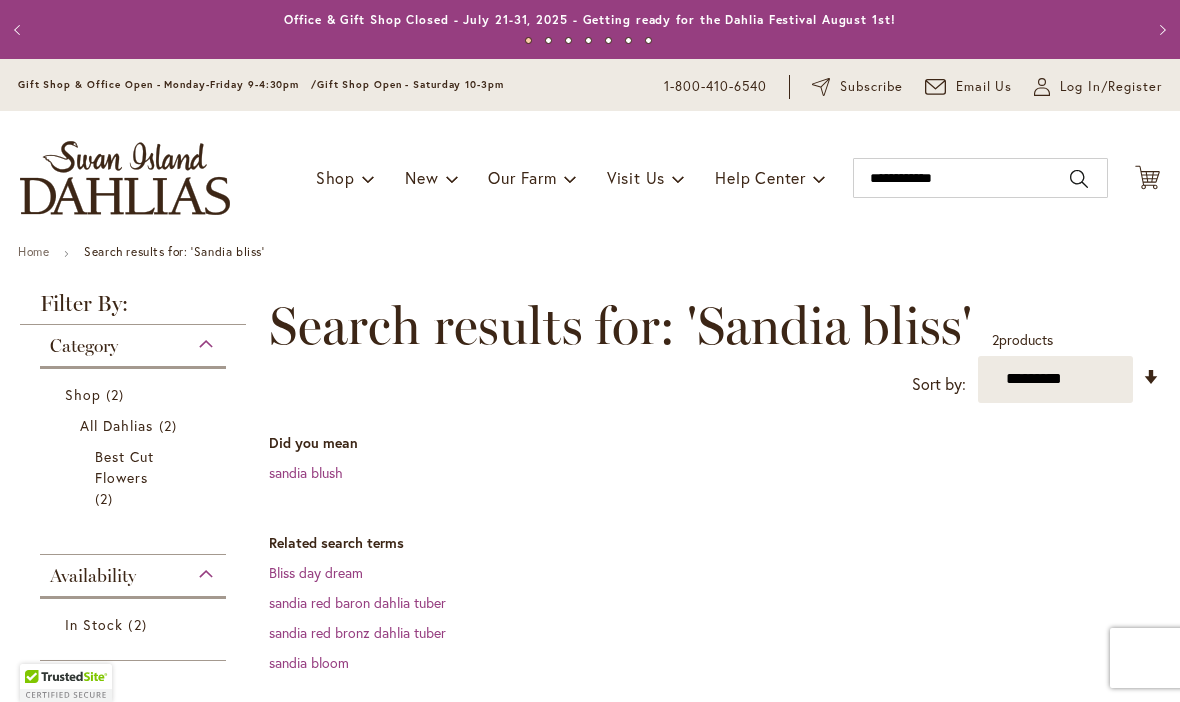 scroll, scrollTop: 0, scrollLeft: 0, axis: both 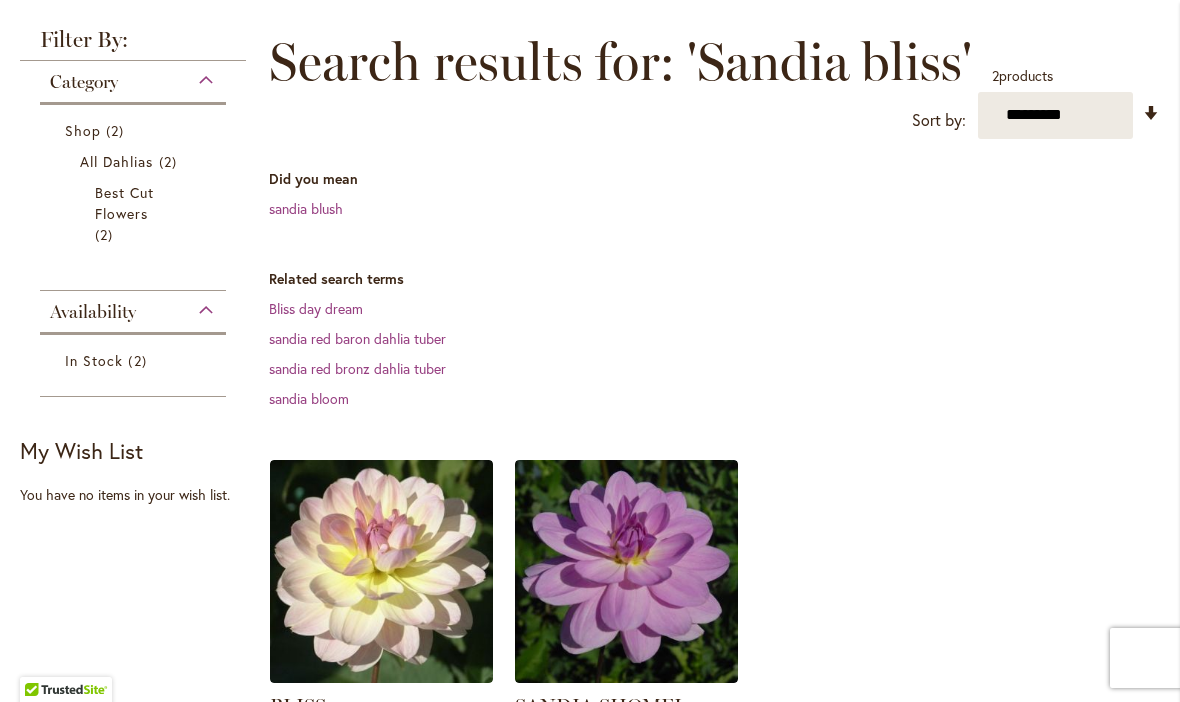 click on "Bliss day dream" at bounding box center [316, 308] 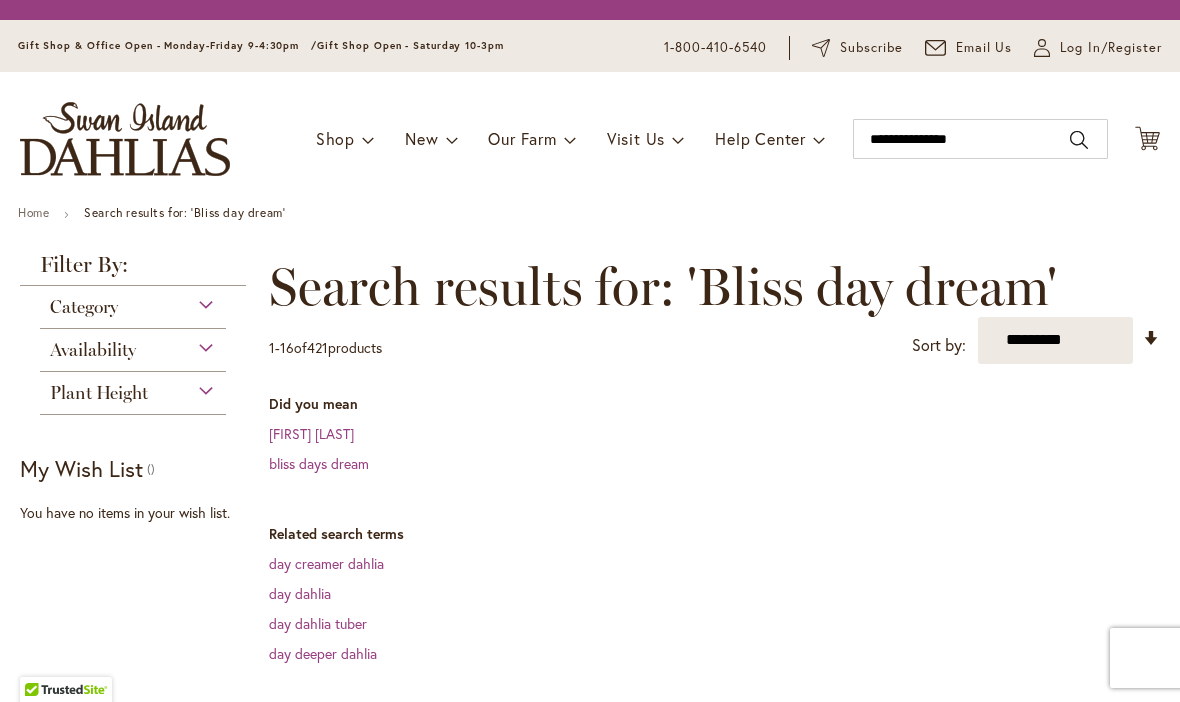 scroll, scrollTop: 0, scrollLeft: 0, axis: both 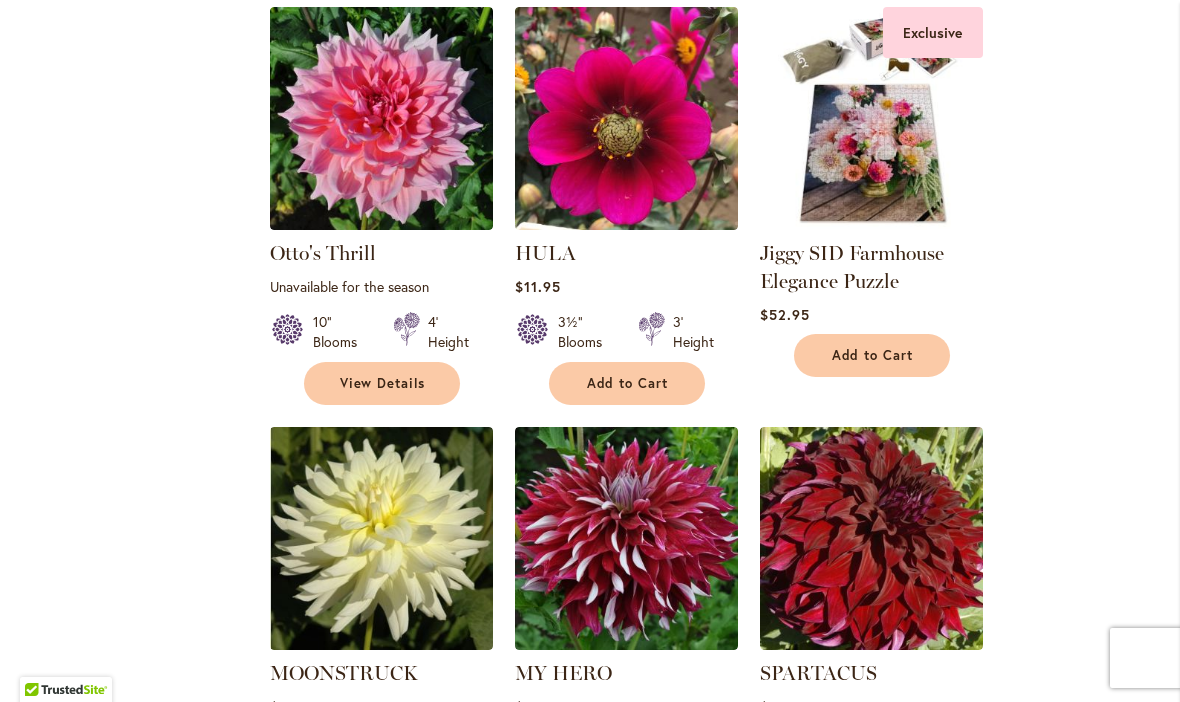 click on "Jiggy SID Farmhouse Elegance Puzzle" at bounding box center [852, 267] 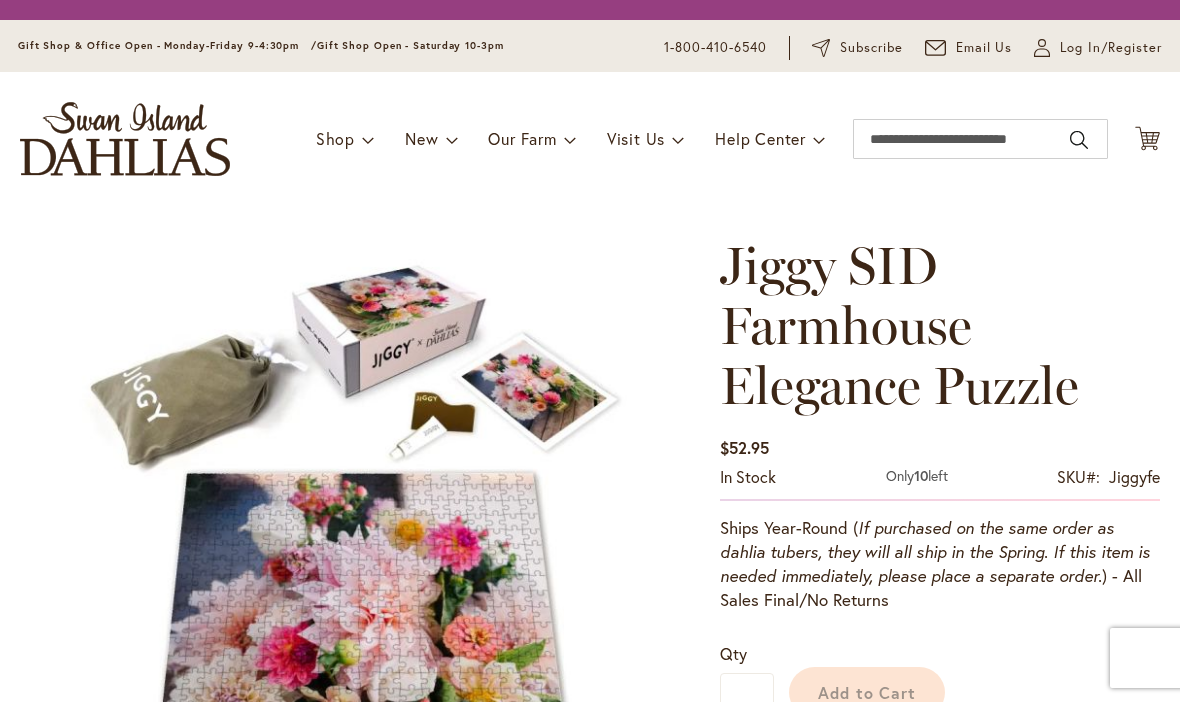 scroll, scrollTop: 0, scrollLeft: 0, axis: both 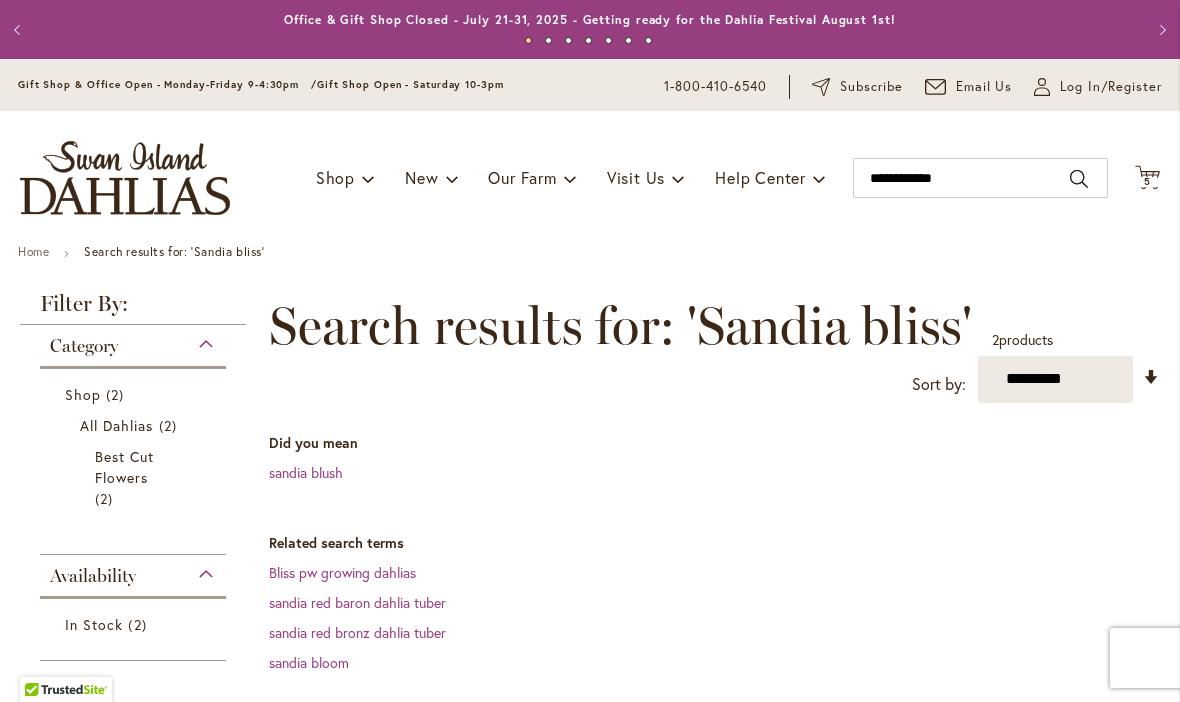 click on "sandia blush" at bounding box center [306, 472] 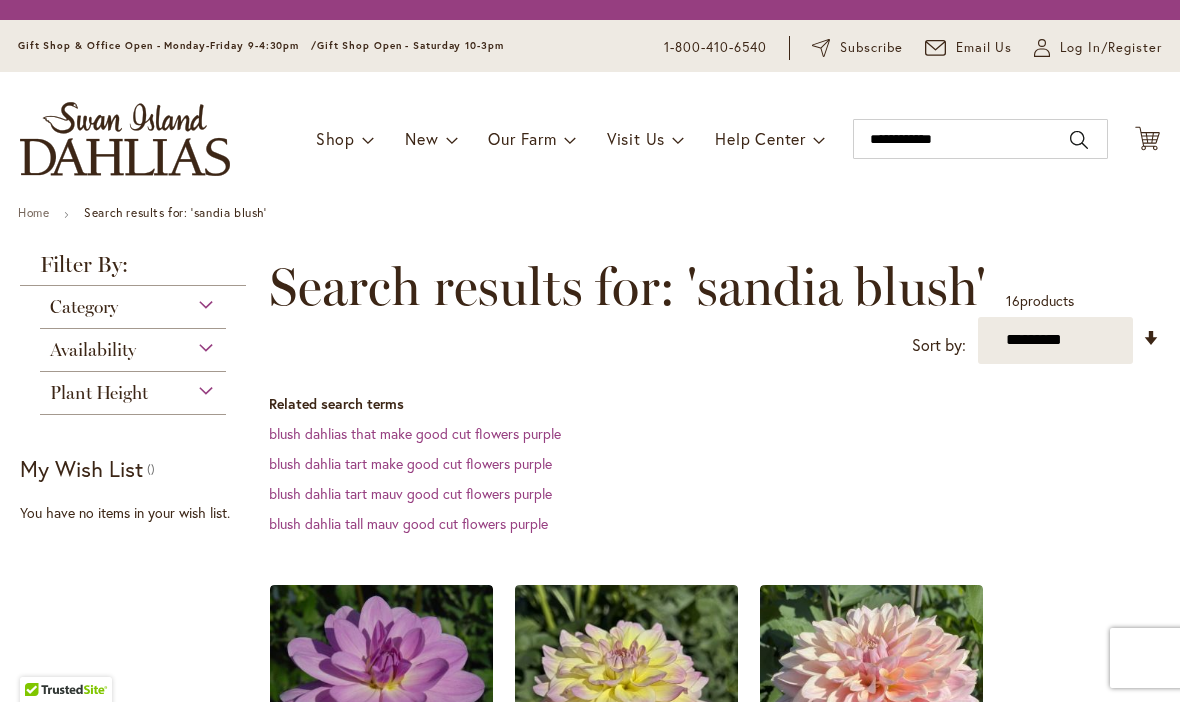 scroll, scrollTop: 0, scrollLeft: 0, axis: both 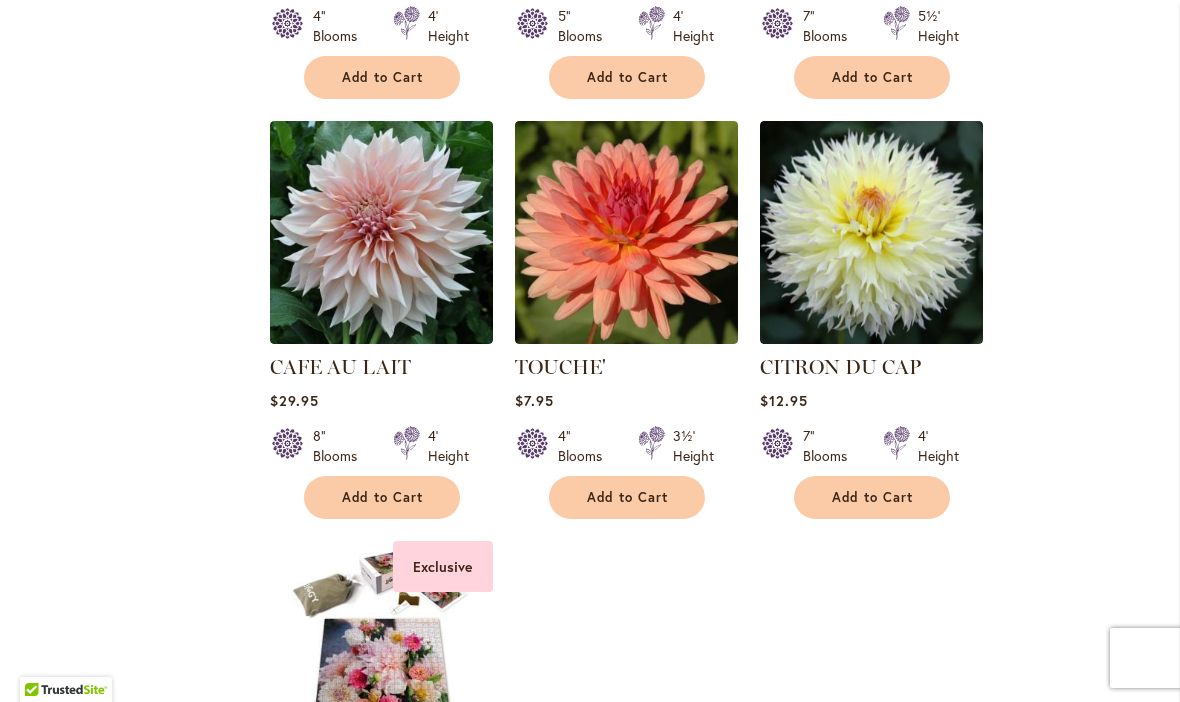 click on "Add to Cart" at bounding box center (872, 497) 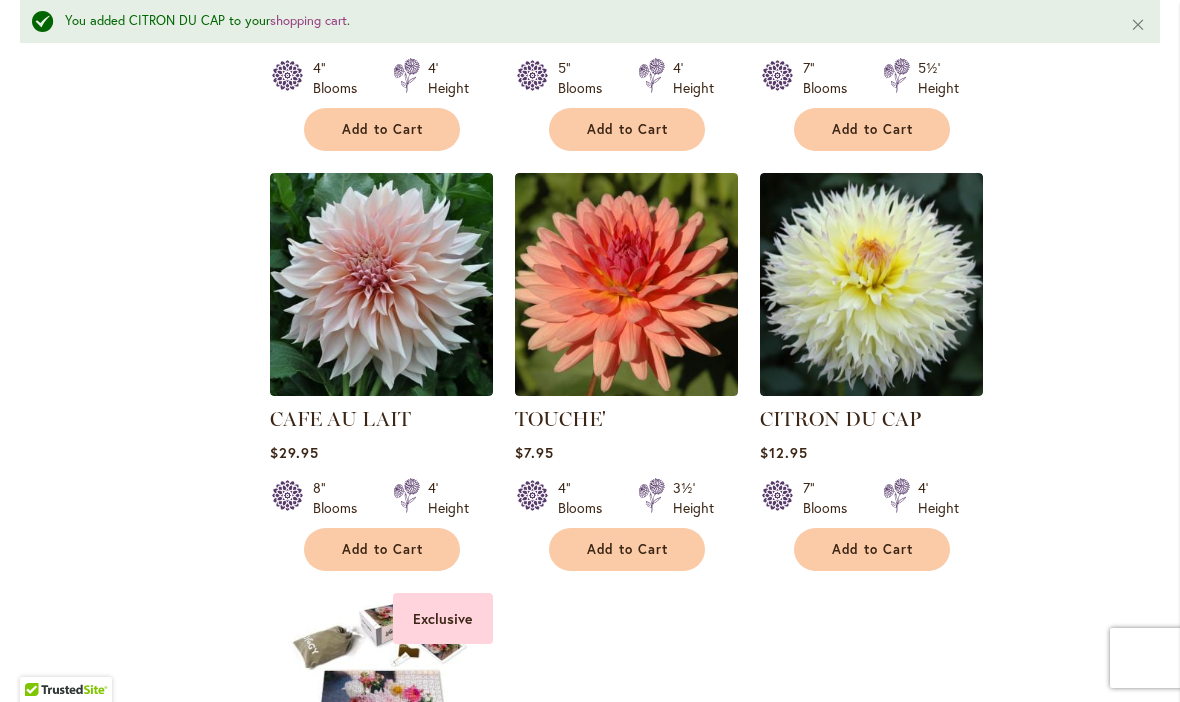 click on "Add to Cart" at bounding box center [872, 549] 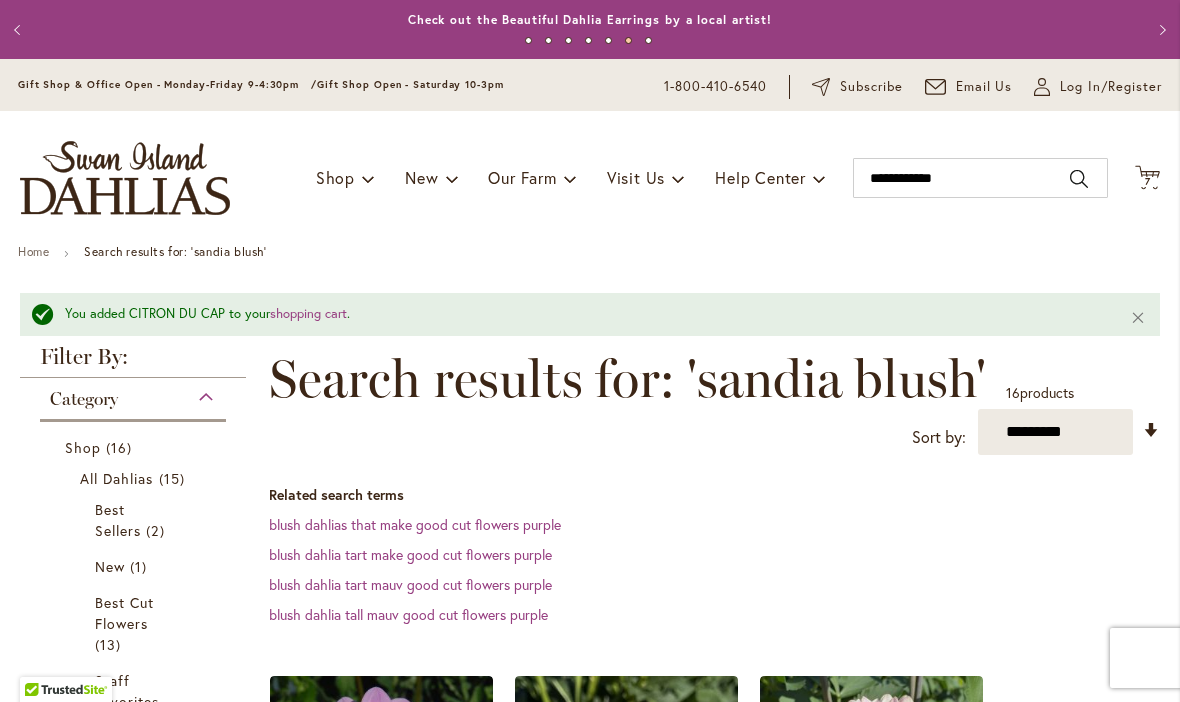 scroll, scrollTop: 0, scrollLeft: 0, axis: both 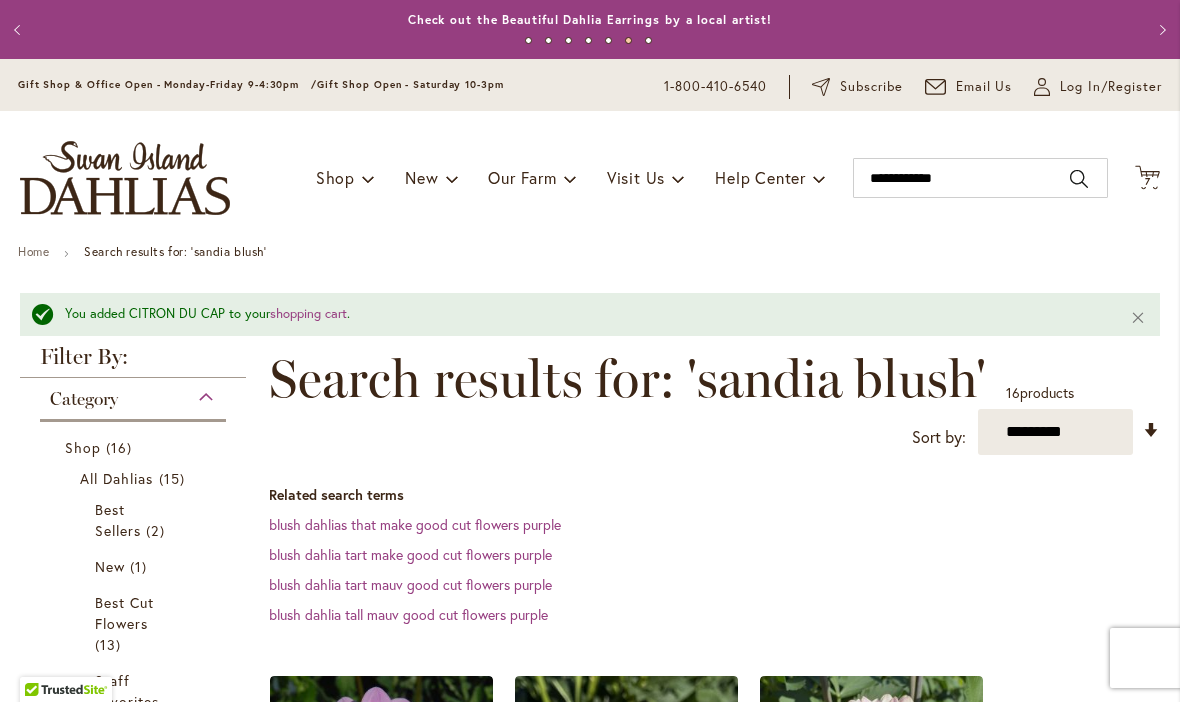 click on "Cart
.cls-1 {
fill: #231f20;
}" 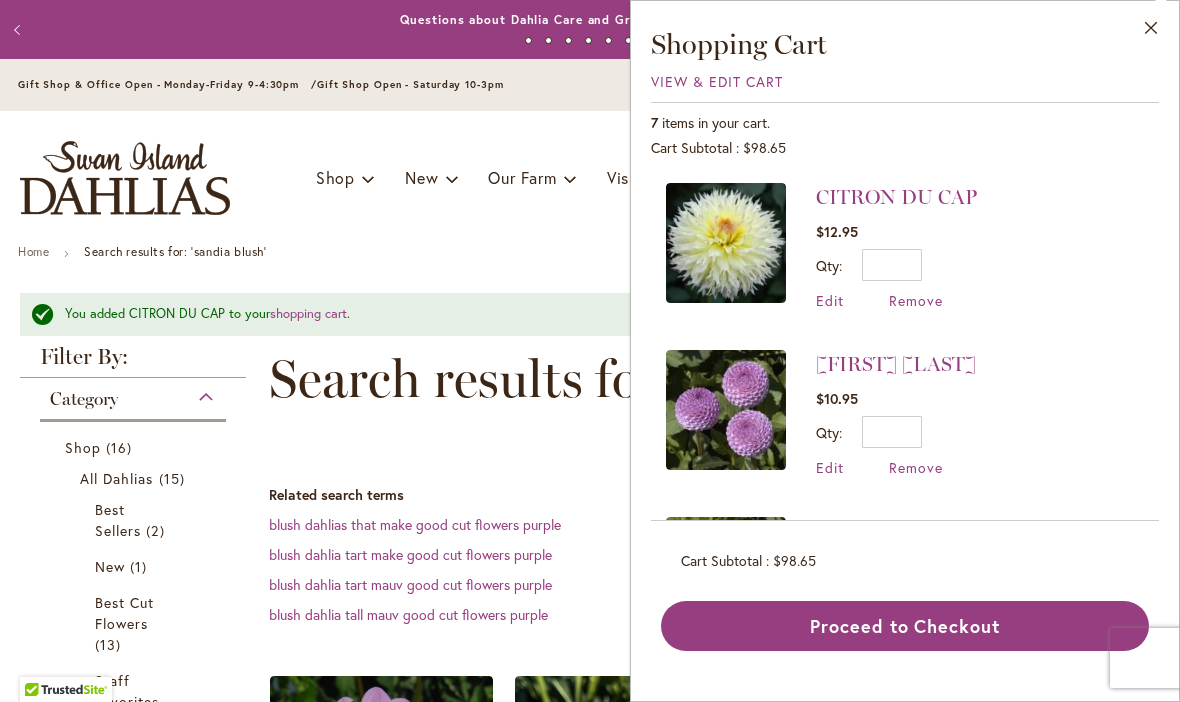 click on "Remove" at bounding box center (916, 300) 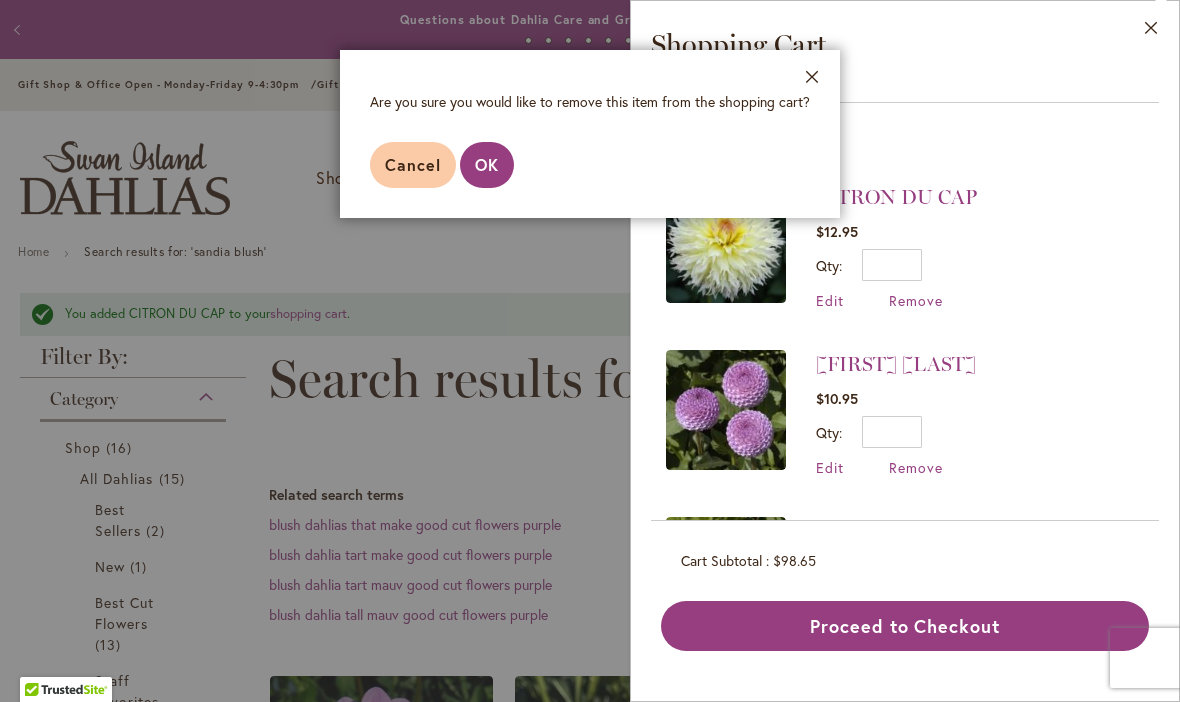 click on "OK" at bounding box center [487, 164] 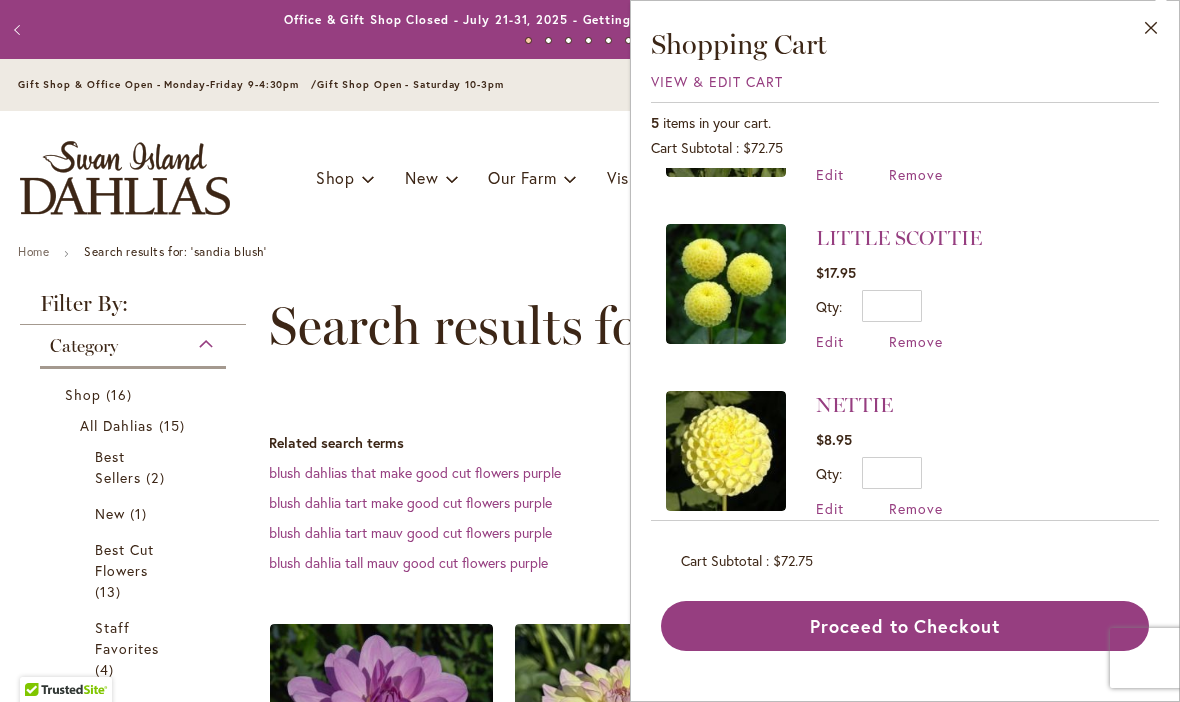scroll, scrollTop: 291, scrollLeft: 0, axis: vertical 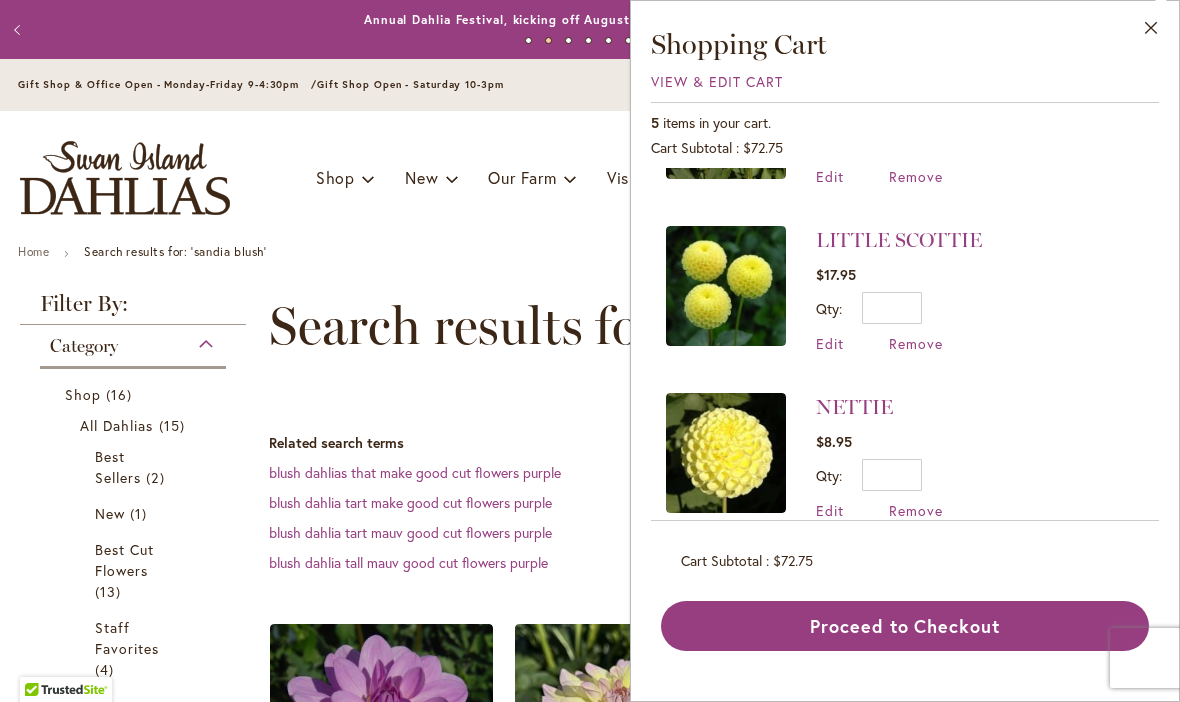 click on "Remove" at bounding box center (916, 343) 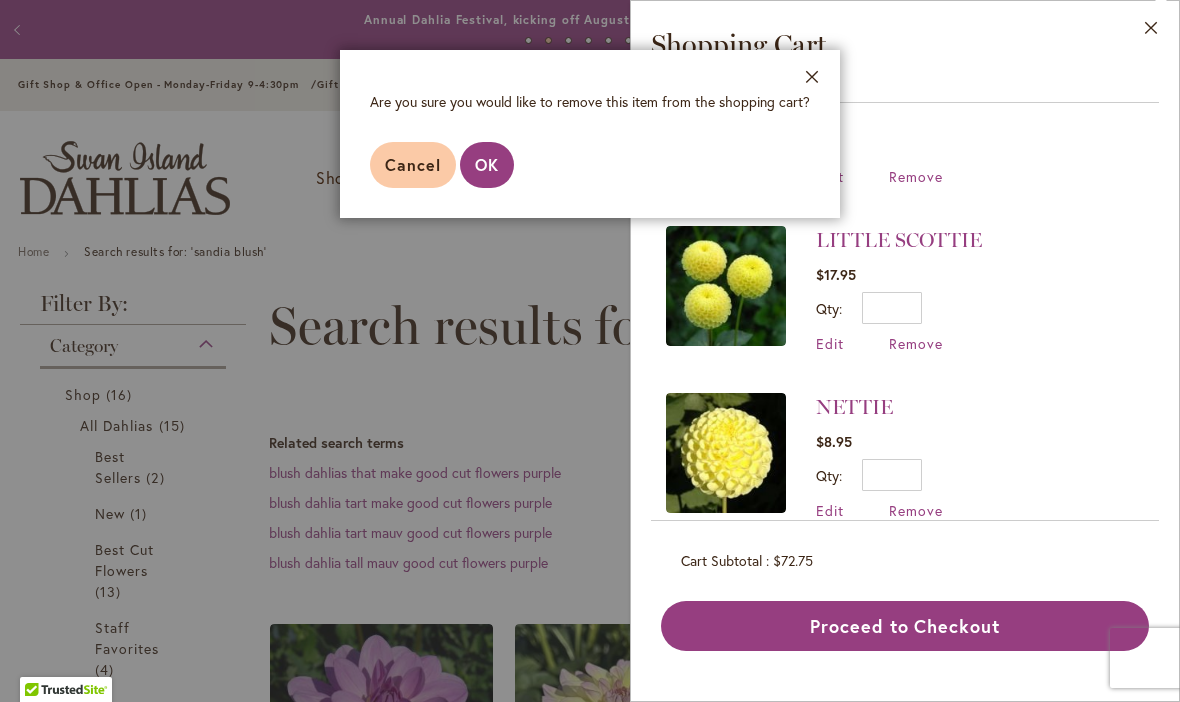 click on "OK" at bounding box center [487, 165] 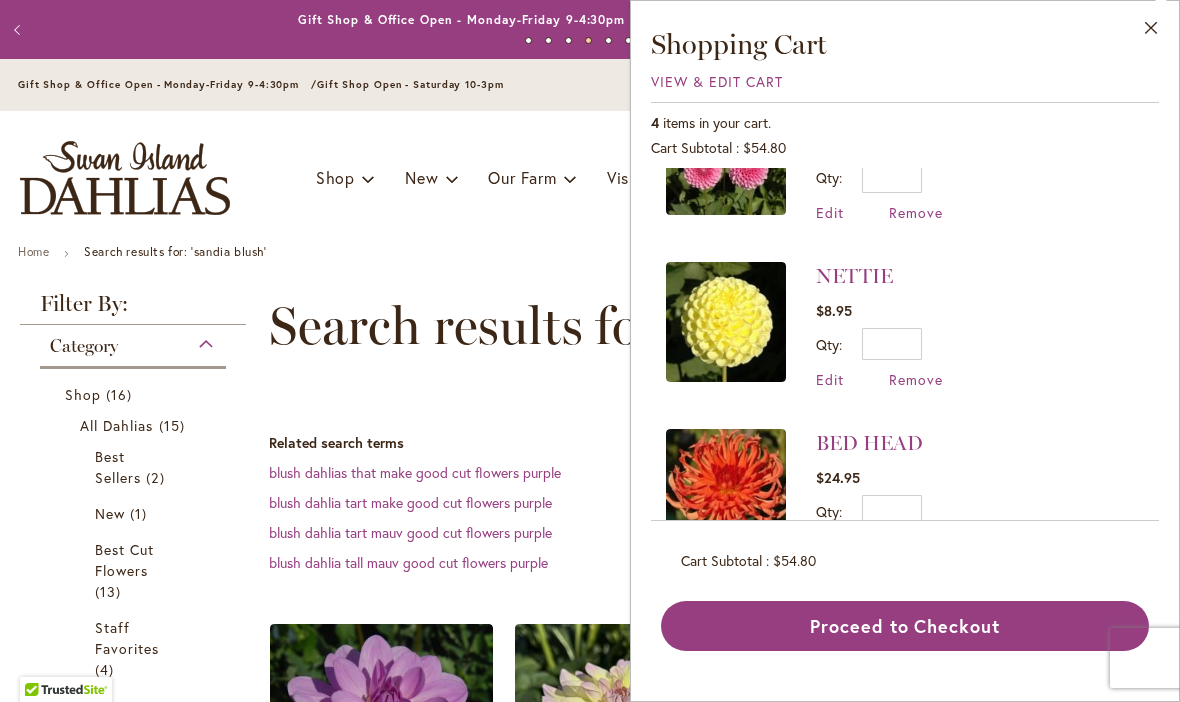 scroll, scrollTop: 253, scrollLeft: 0, axis: vertical 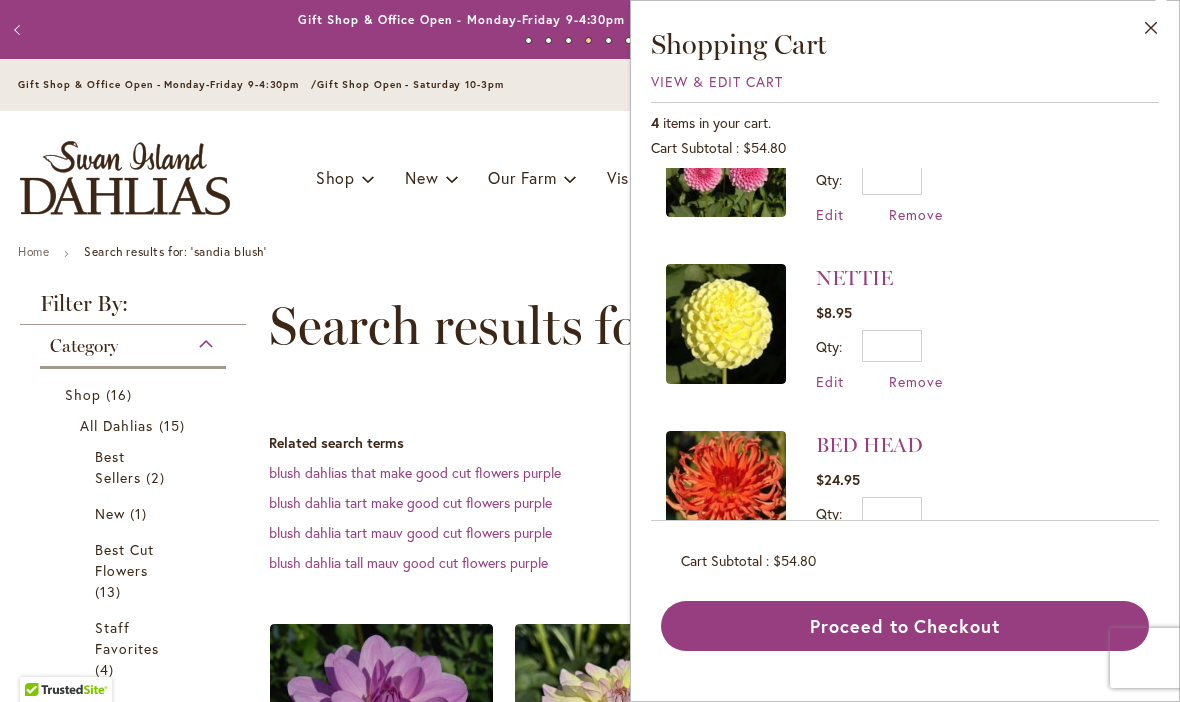click on "Shop" at bounding box center (83, 394) 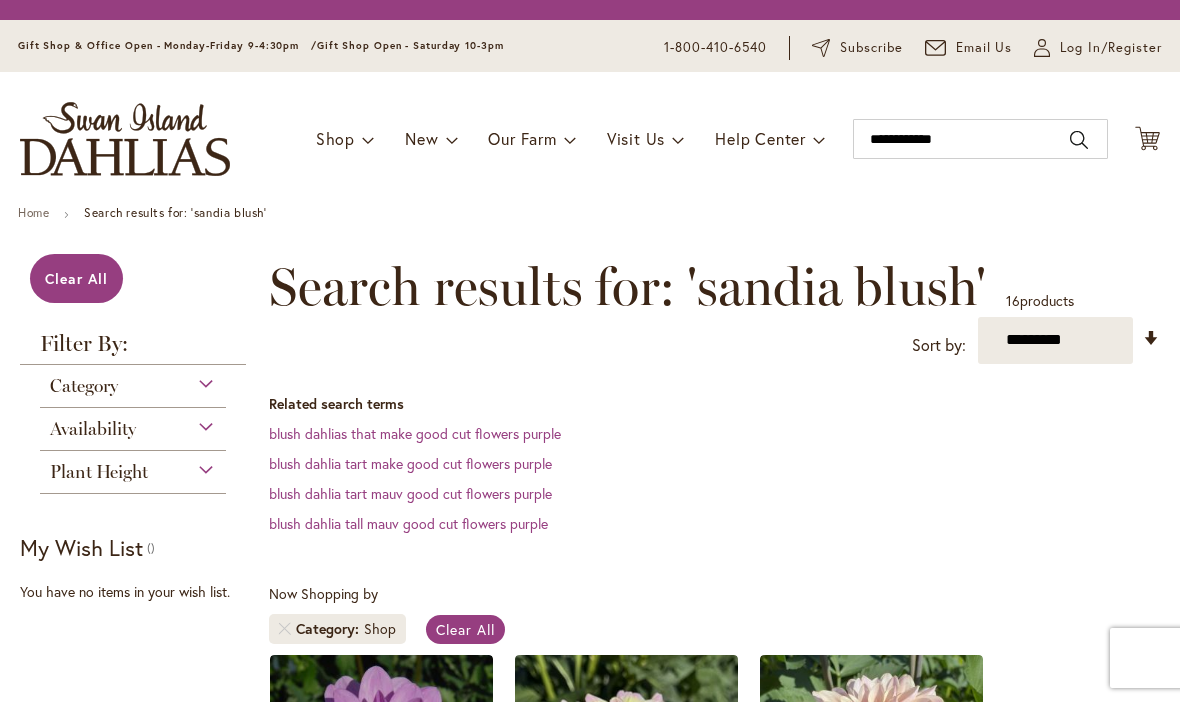 scroll, scrollTop: 0, scrollLeft: 0, axis: both 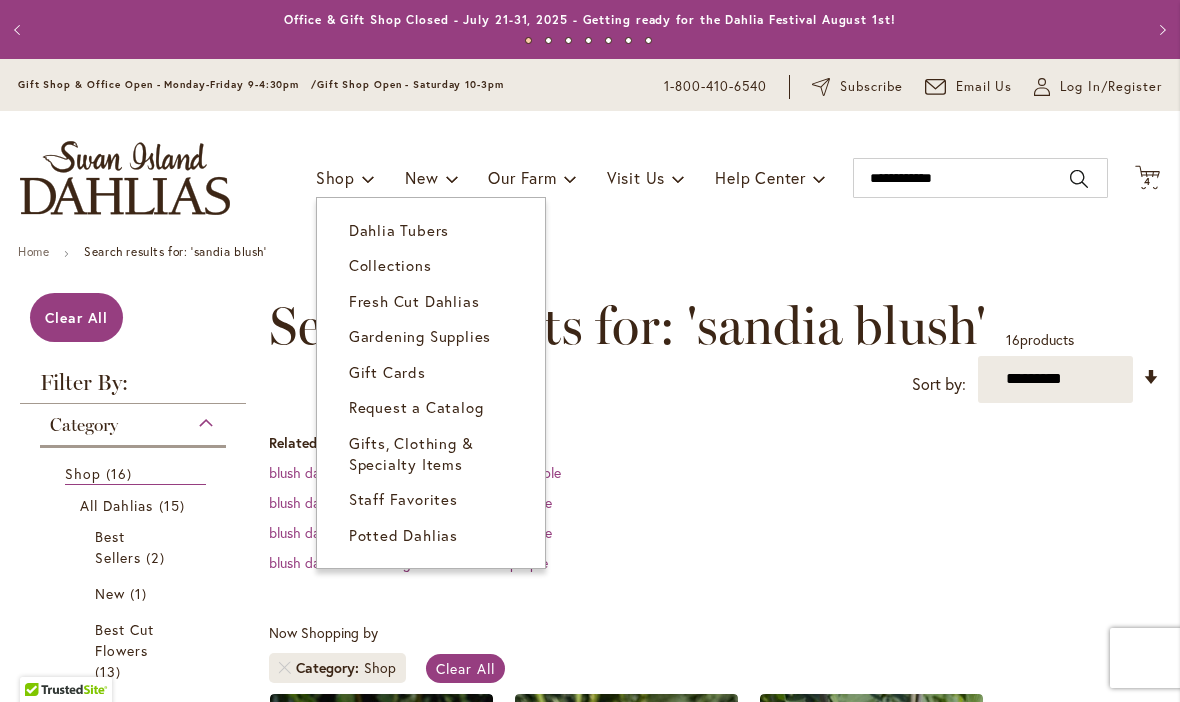 click on "Dahlia Tubers" at bounding box center [399, 230] 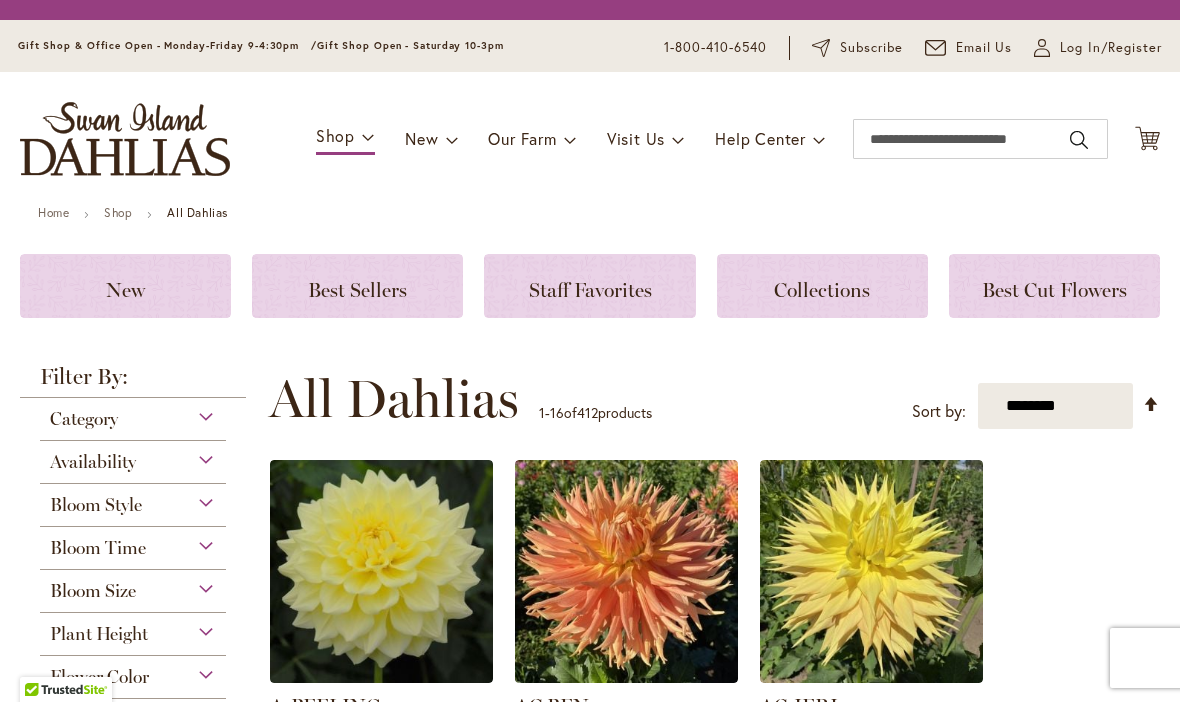 scroll, scrollTop: 0, scrollLeft: 0, axis: both 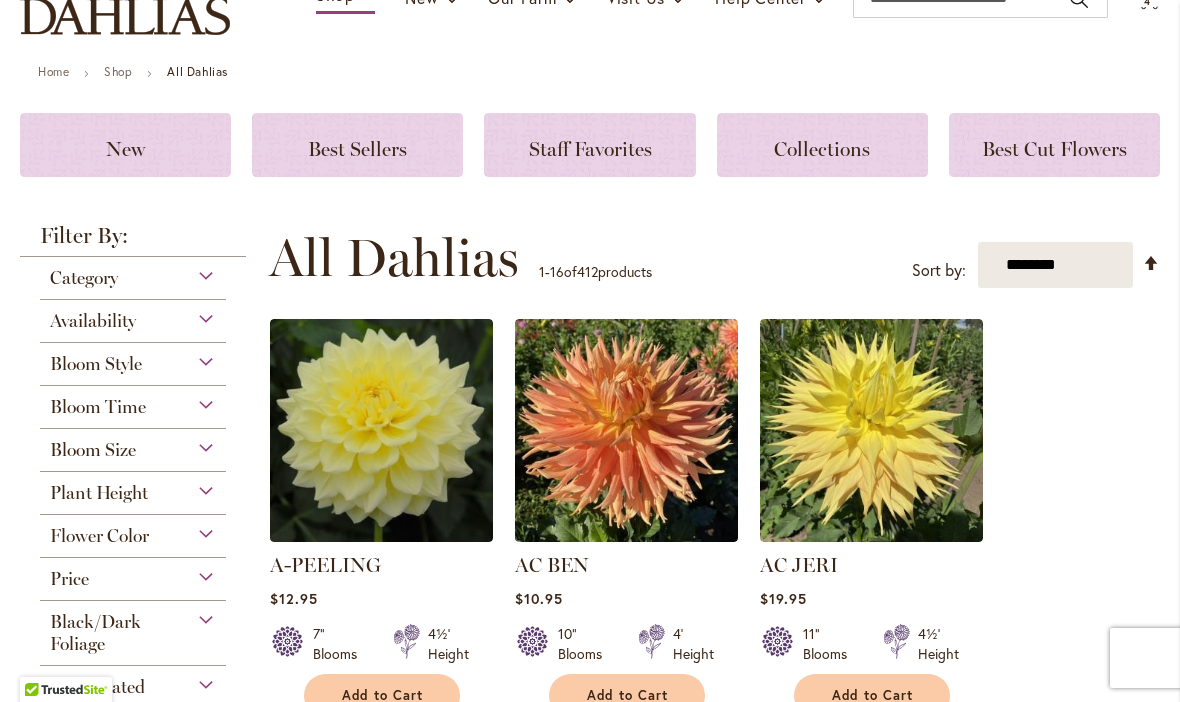 click on "**********" at bounding box center [1055, 265] 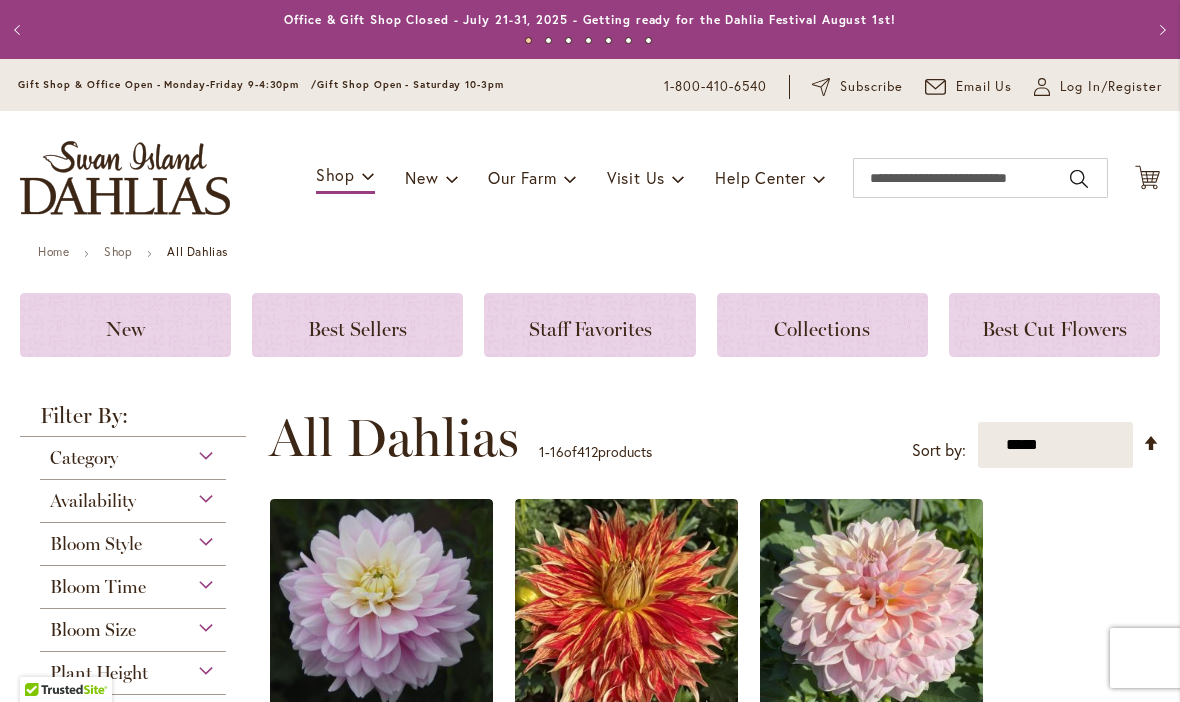 scroll, scrollTop: 1, scrollLeft: 0, axis: vertical 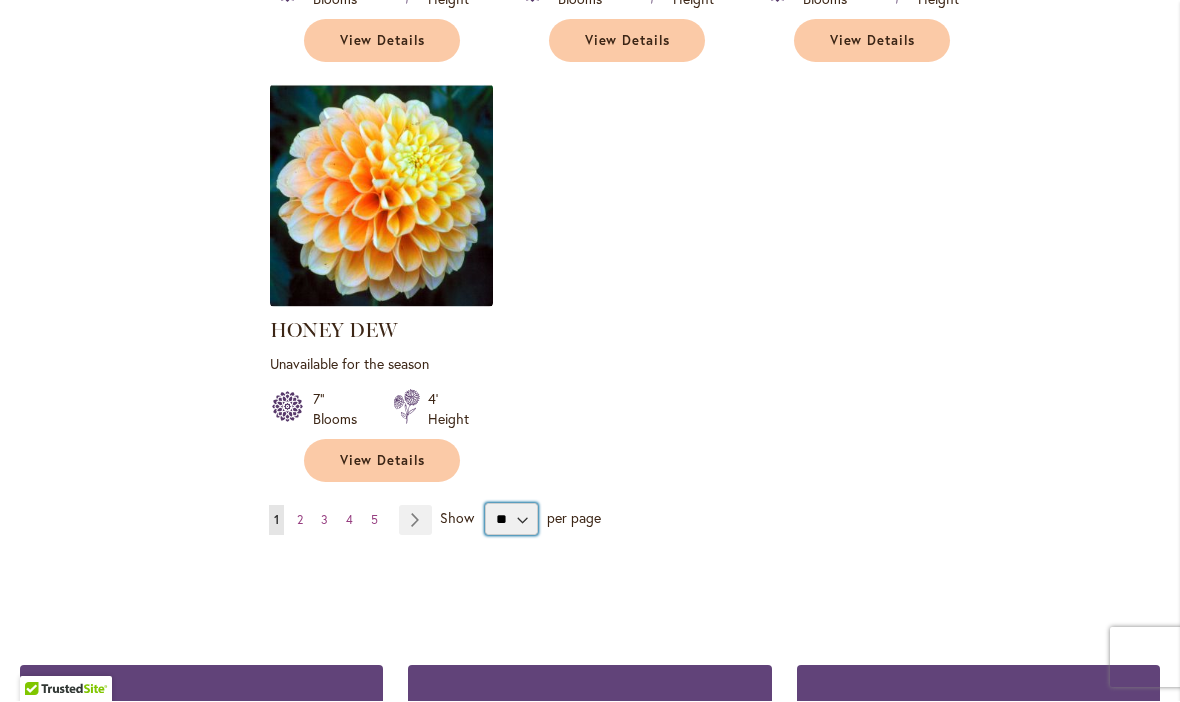 click on "**
**
**
**" at bounding box center (511, 520) 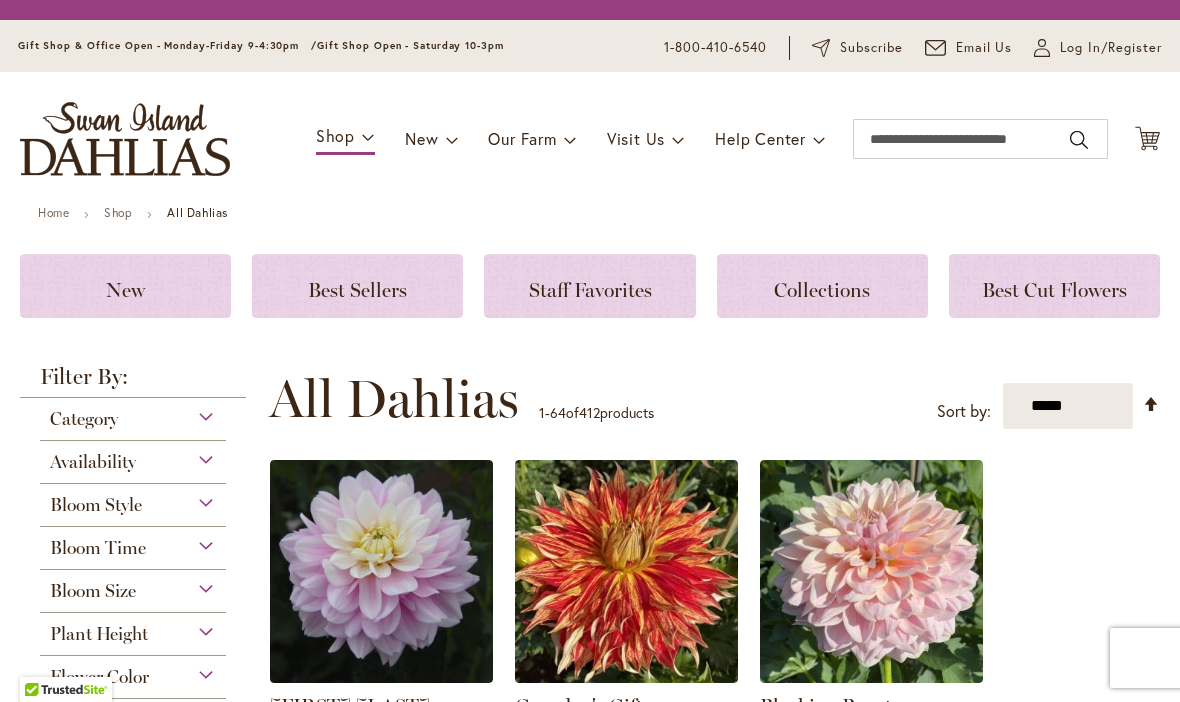 scroll, scrollTop: 1, scrollLeft: 0, axis: vertical 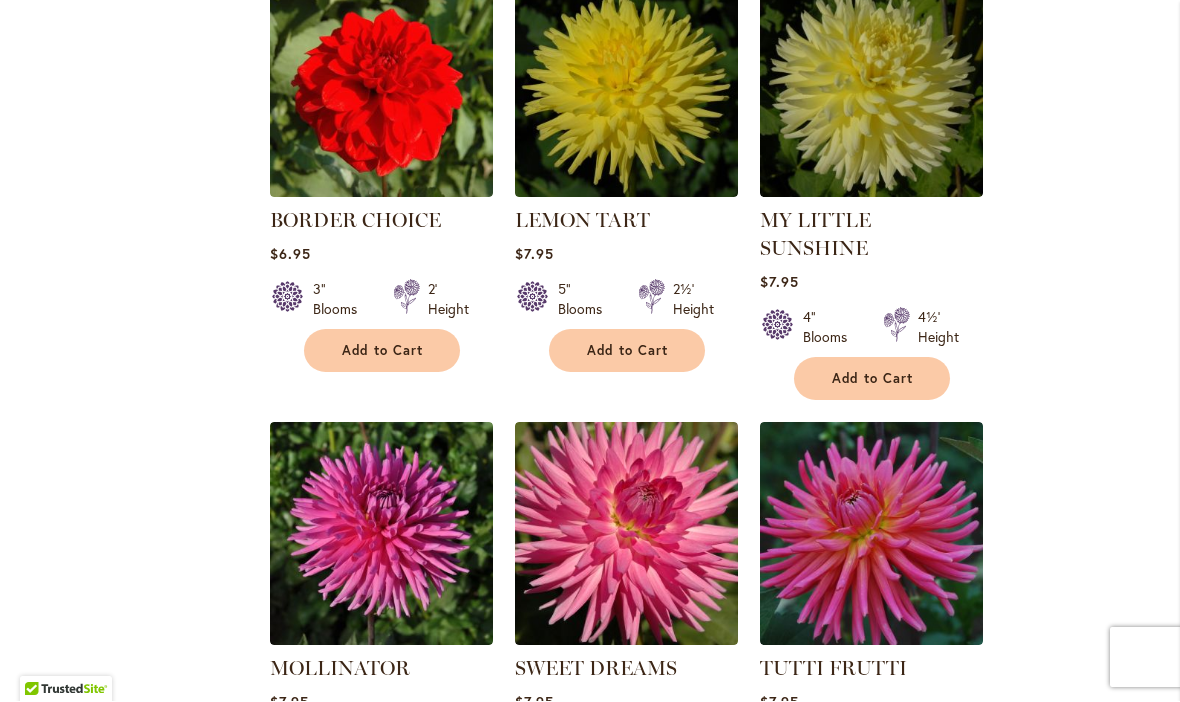 click on "Add to Cart" at bounding box center (382, 351) 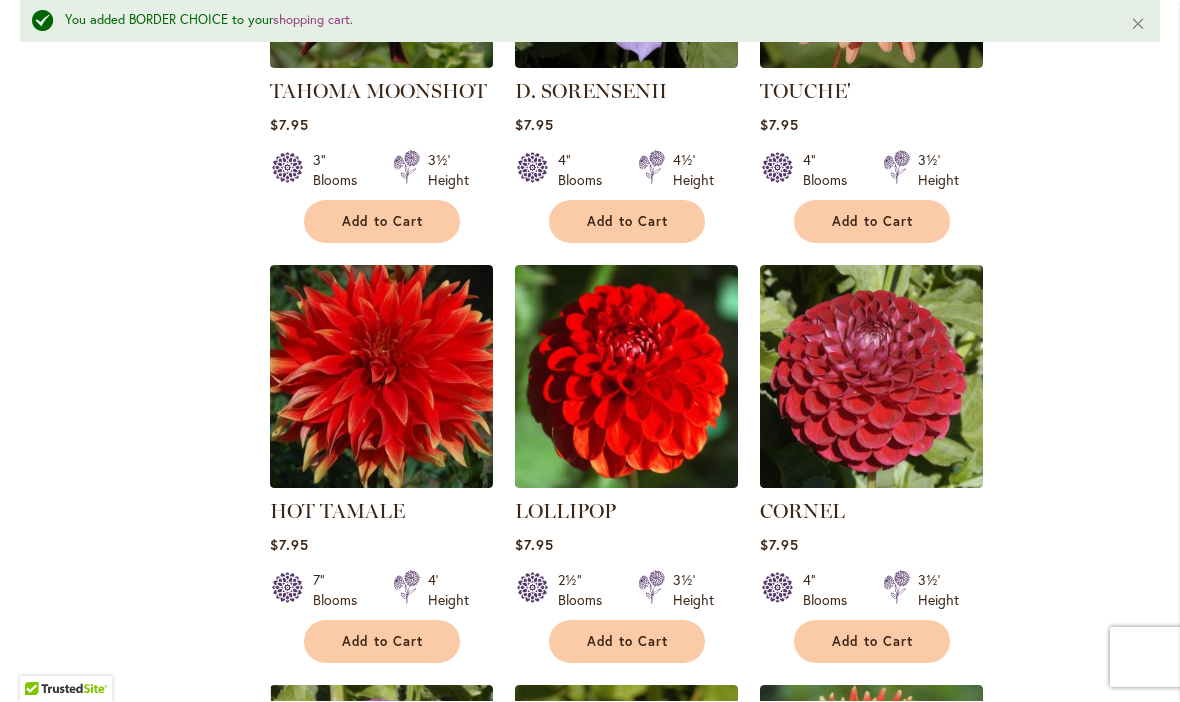 scroll, scrollTop: 7035, scrollLeft: 0, axis: vertical 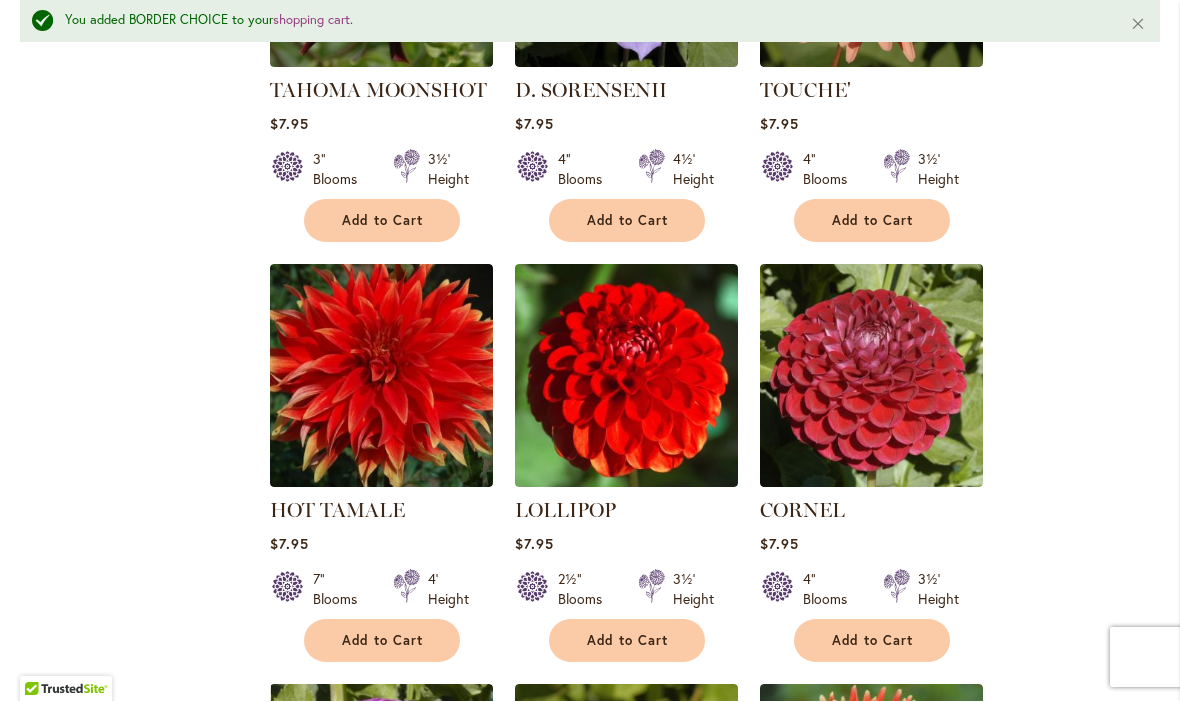 click on "Add to Cart" at bounding box center (382, 641) 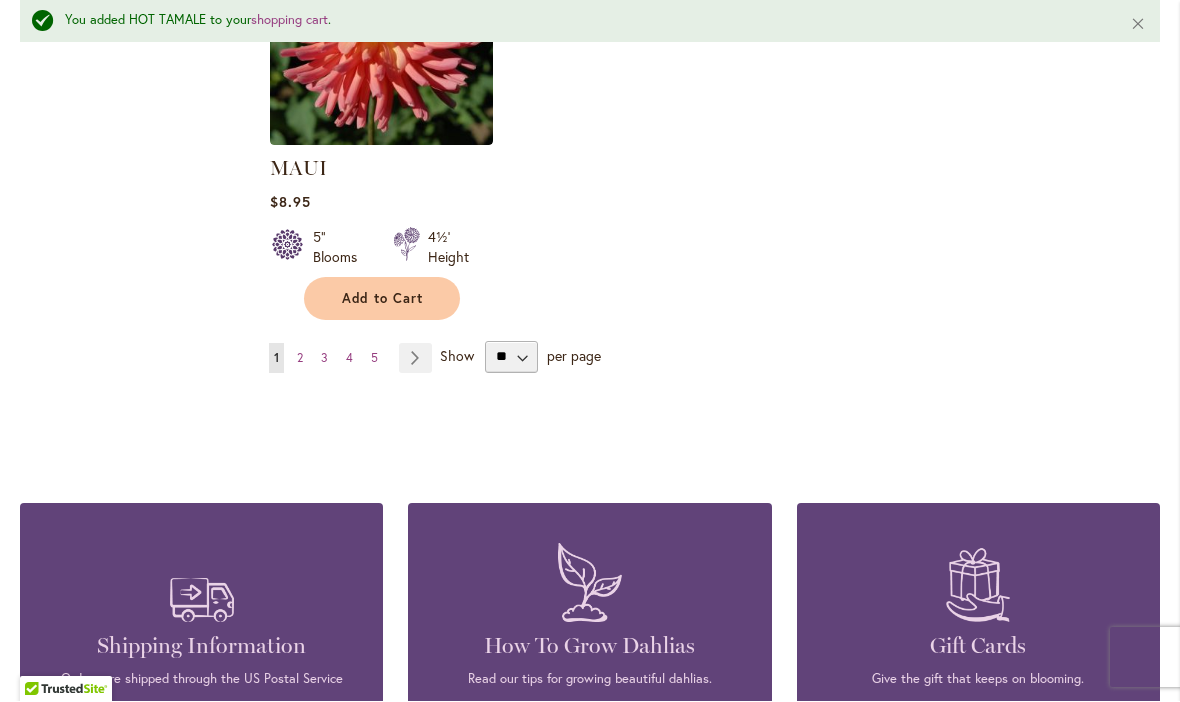 scroll, scrollTop: 9476, scrollLeft: 0, axis: vertical 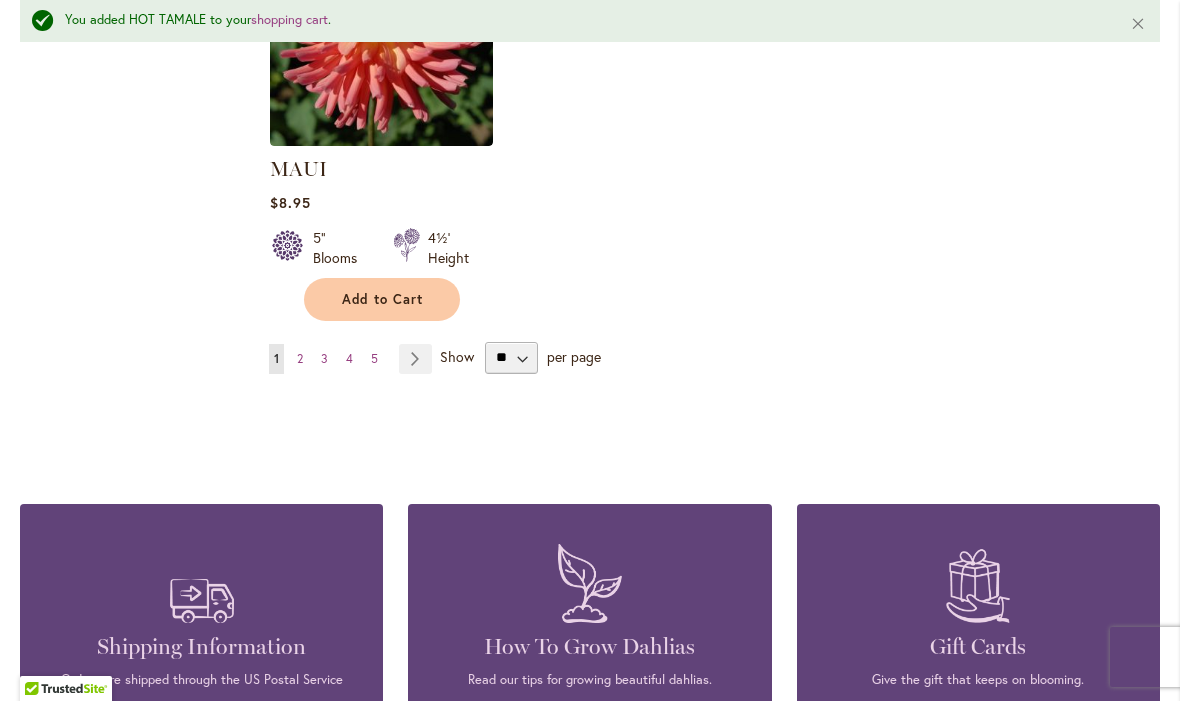 click on "Page
2" at bounding box center (300, 360) 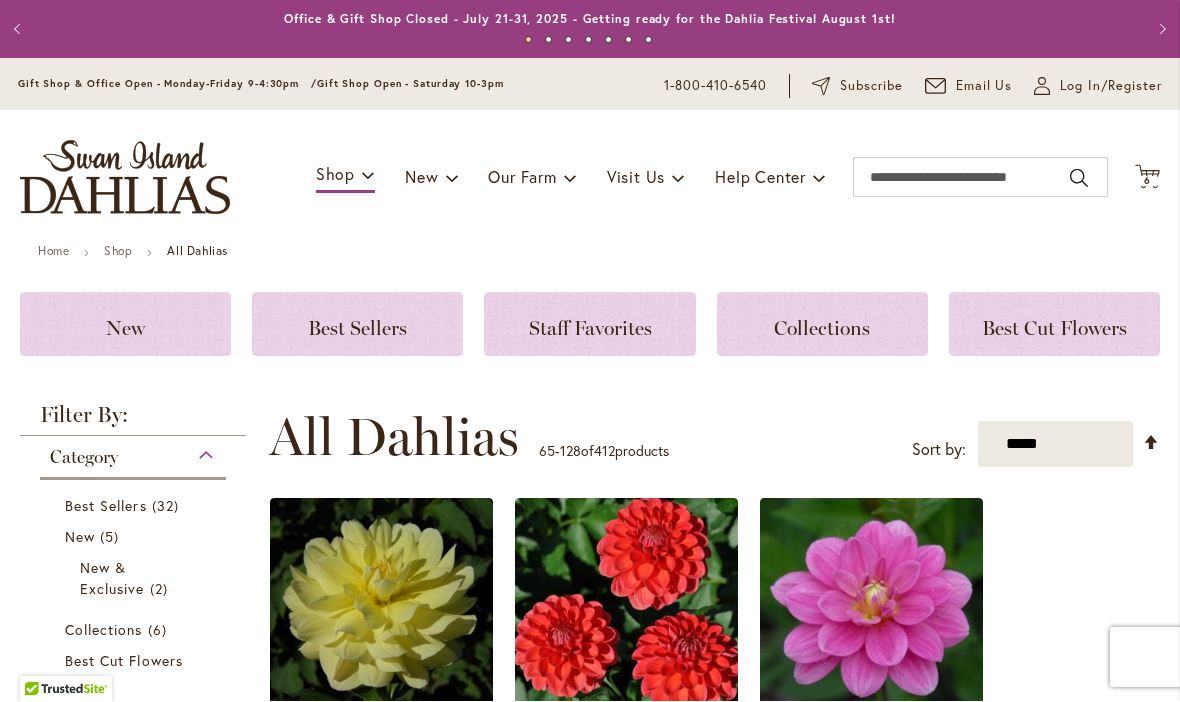 scroll, scrollTop: 1, scrollLeft: 0, axis: vertical 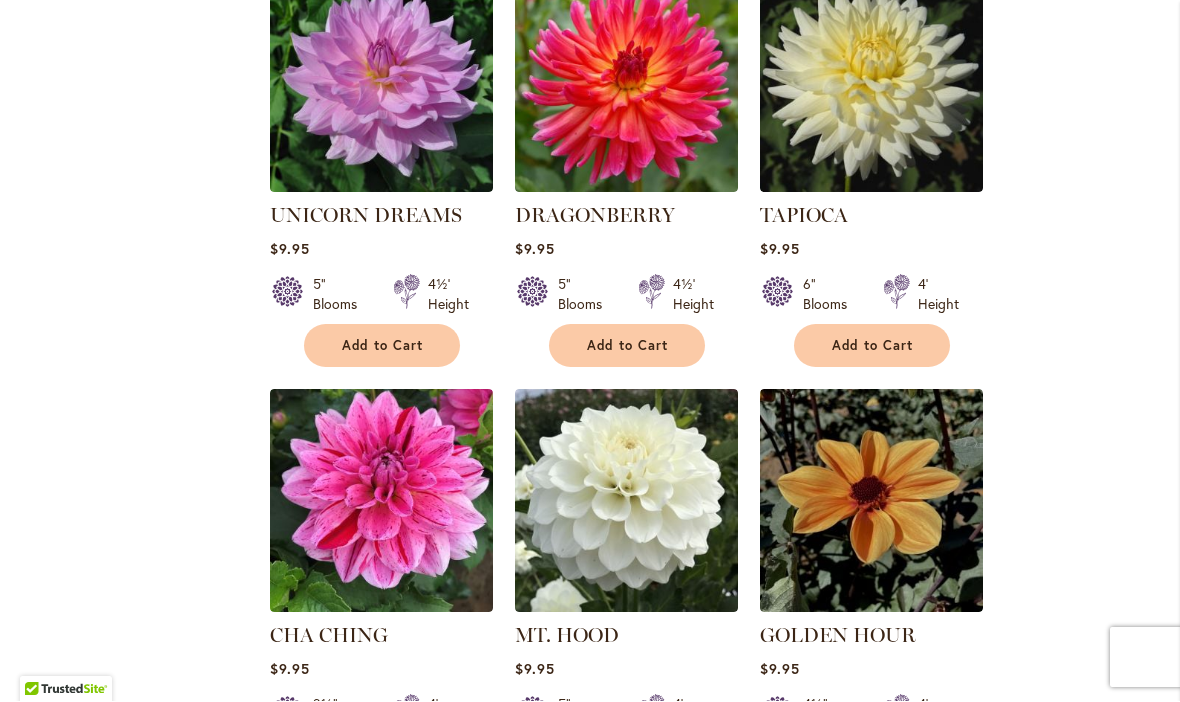 click on "Add to Cart" at bounding box center (628, 346) 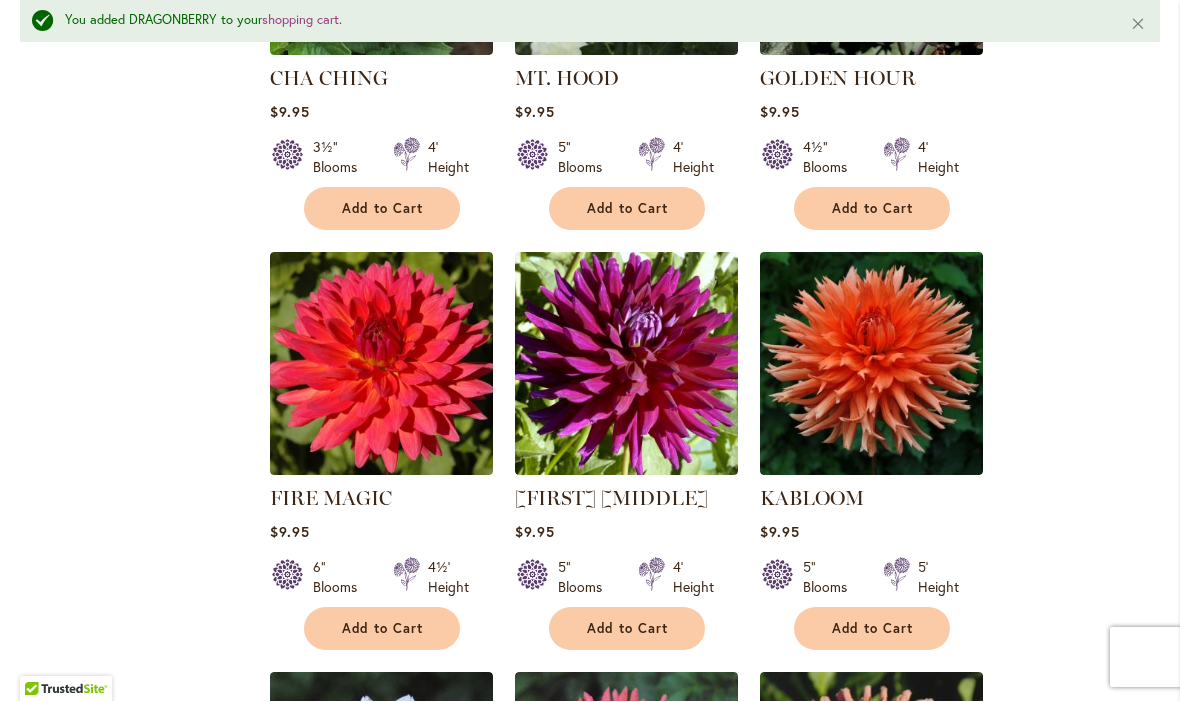 scroll, scrollTop: 8308, scrollLeft: 0, axis: vertical 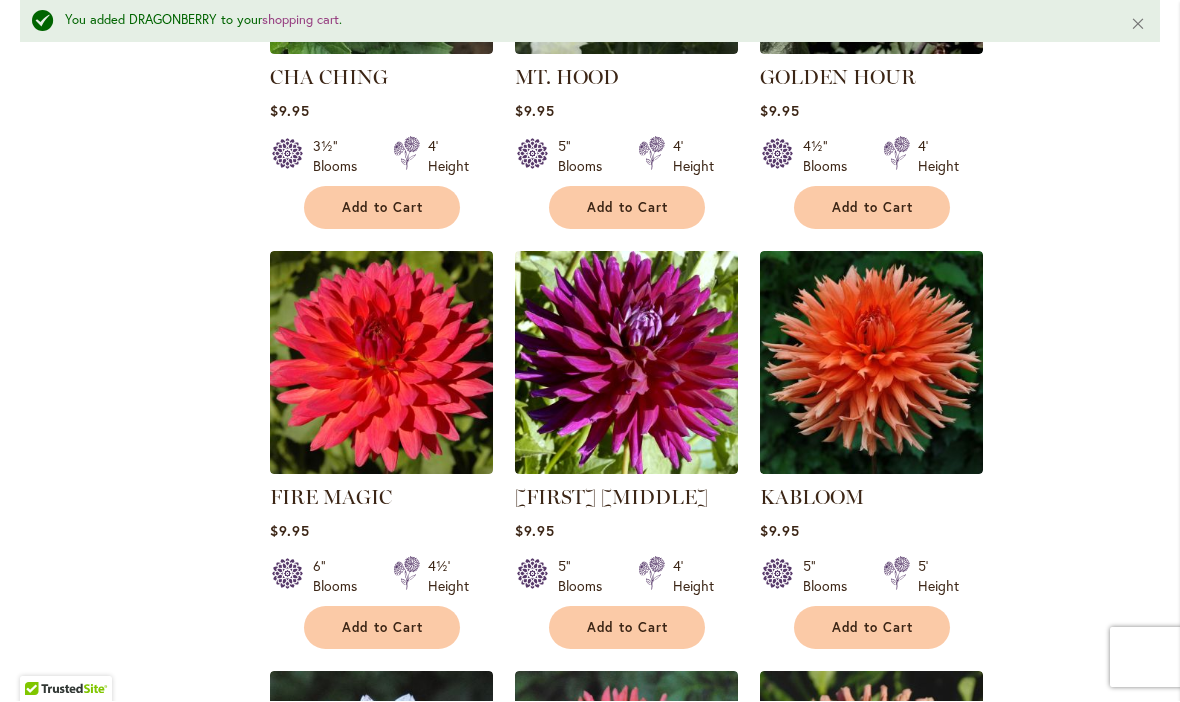 click on "Add to Cart" at bounding box center [873, 628] 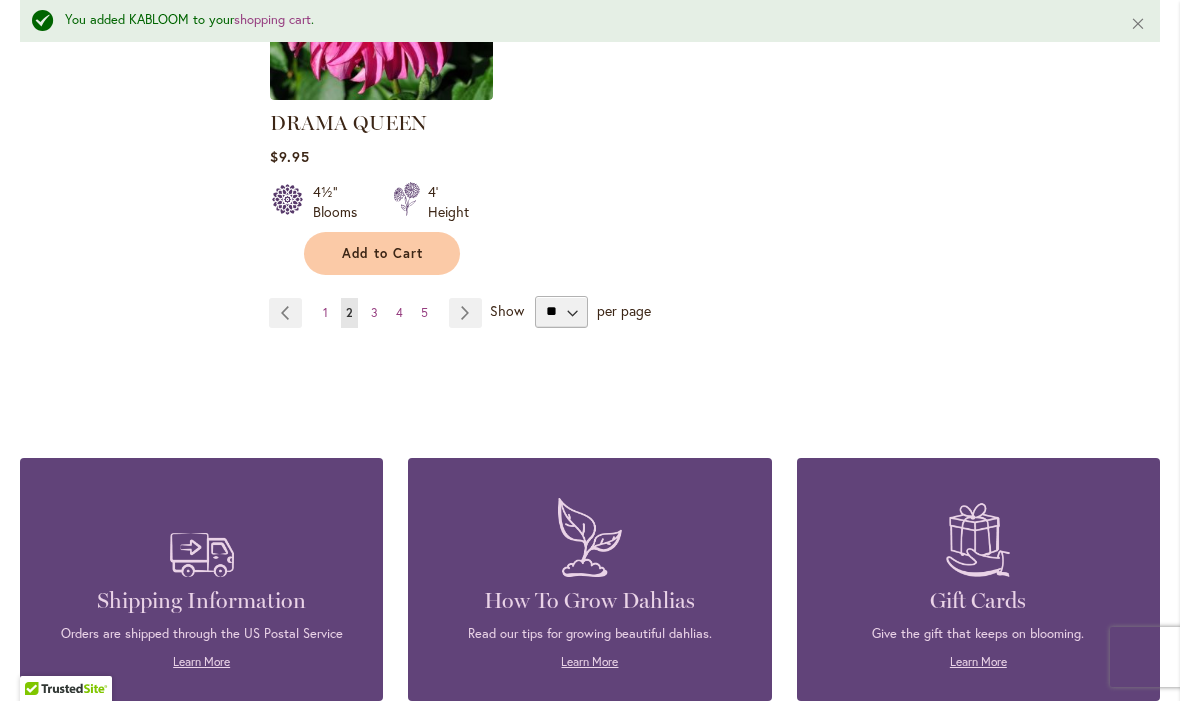 scroll, scrollTop: 9546, scrollLeft: 0, axis: vertical 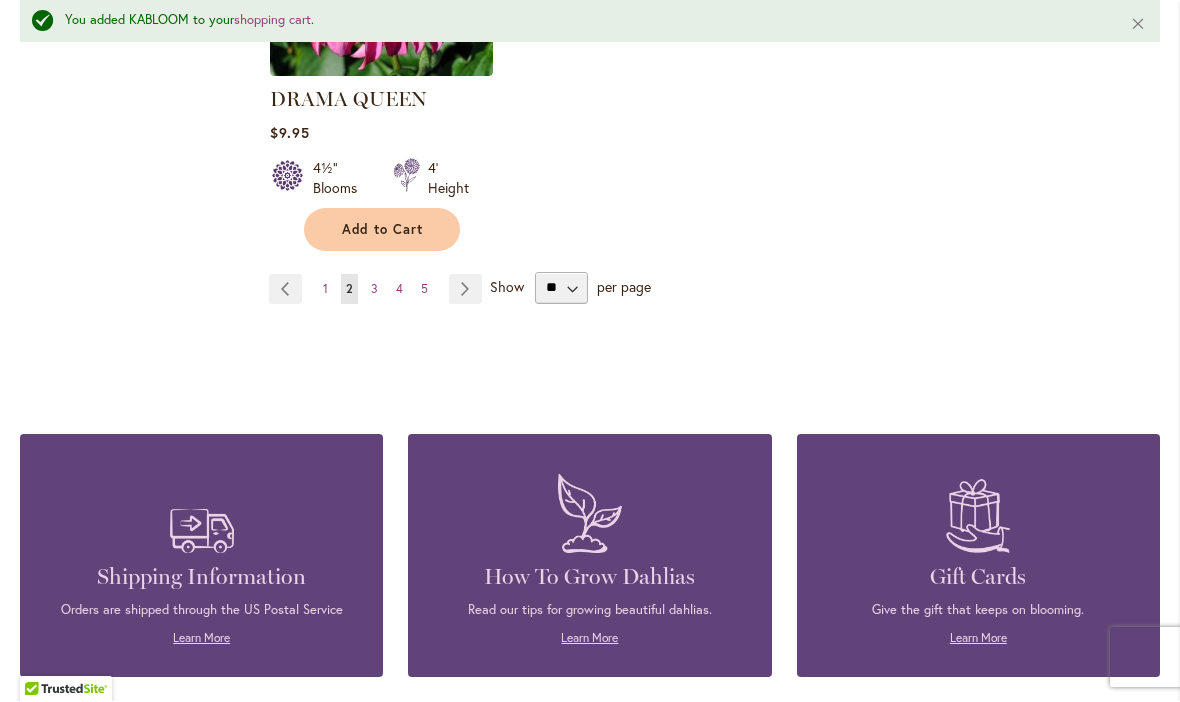 click on "Page
3" at bounding box center (374, 290) 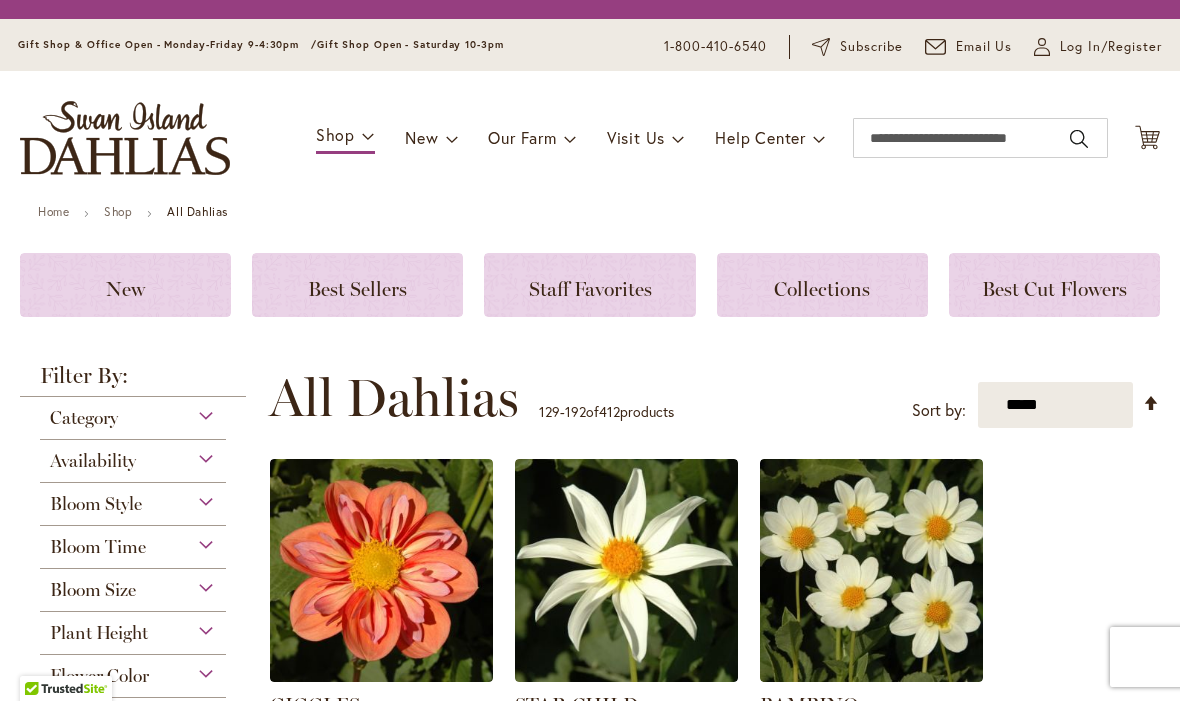 scroll, scrollTop: 1, scrollLeft: 0, axis: vertical 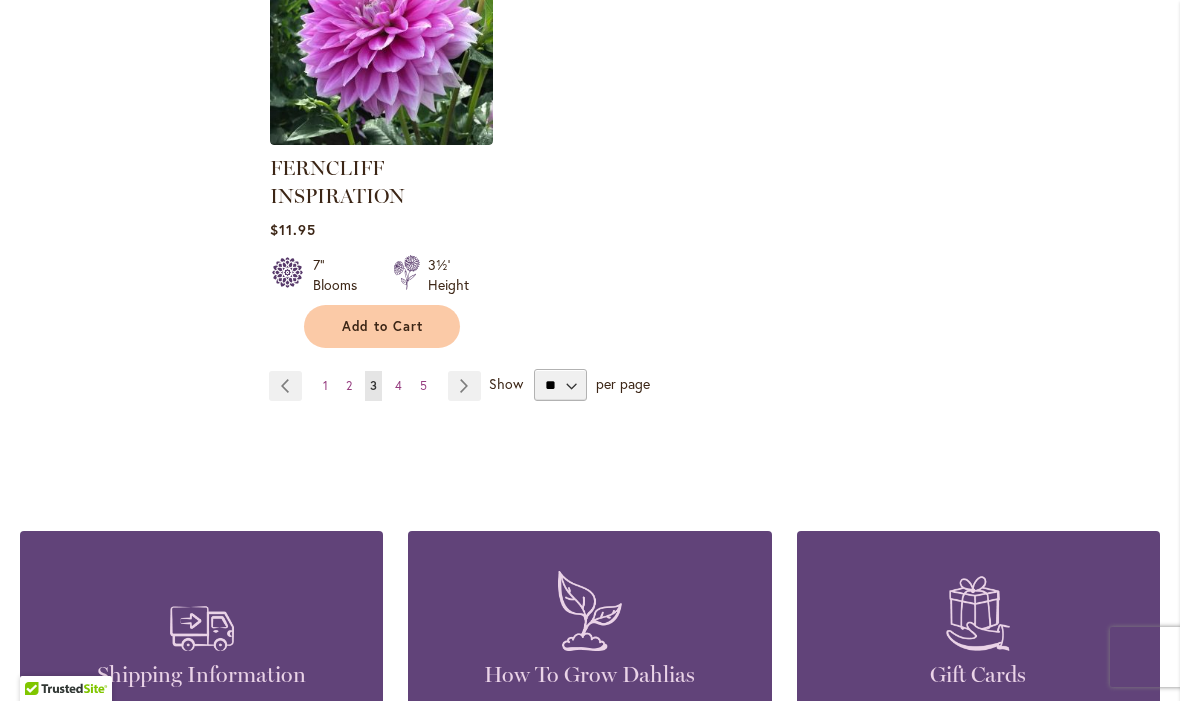 click on "4" at bounding box center (398, 386) 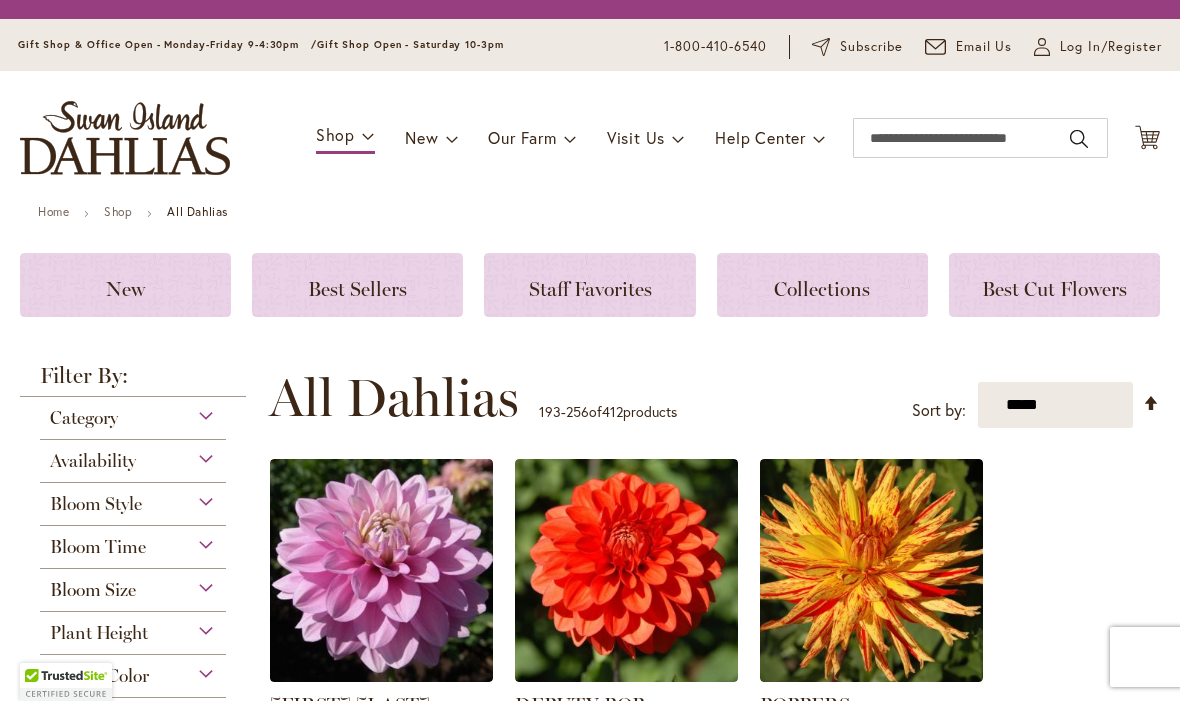 scroll, scrollTop: 1, scrollLeft: 0, axis: vertical 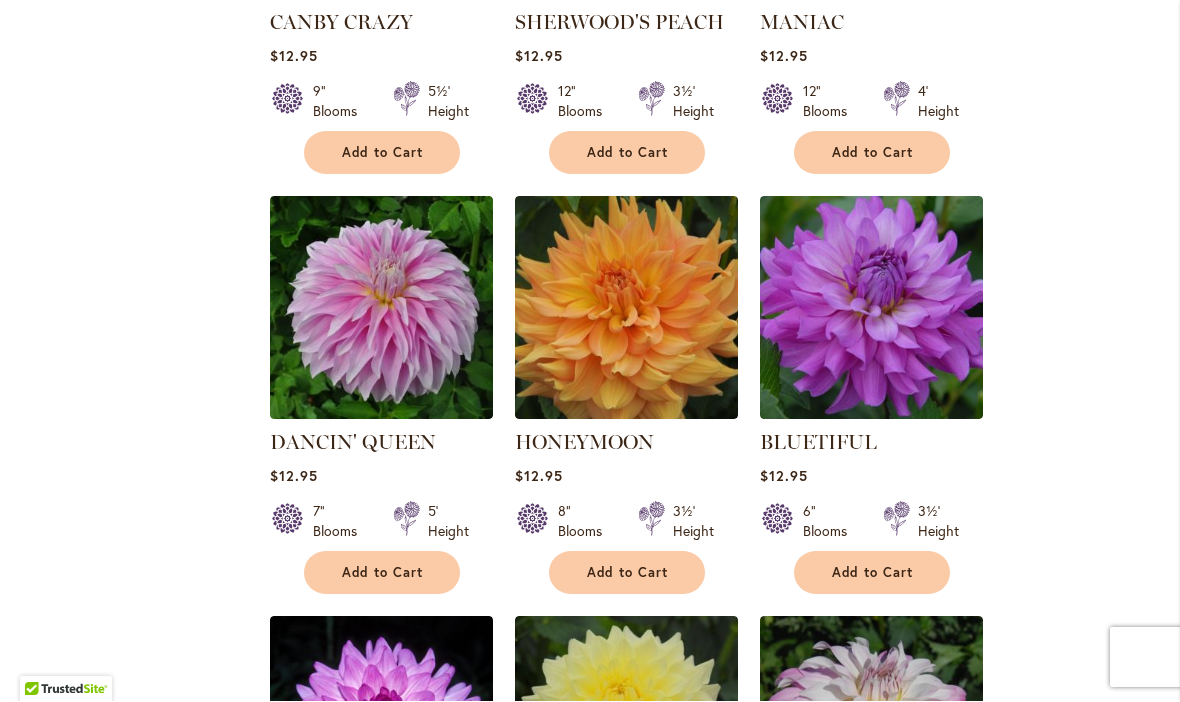 click on "Add to Cart" at bounding box center (872, 573) 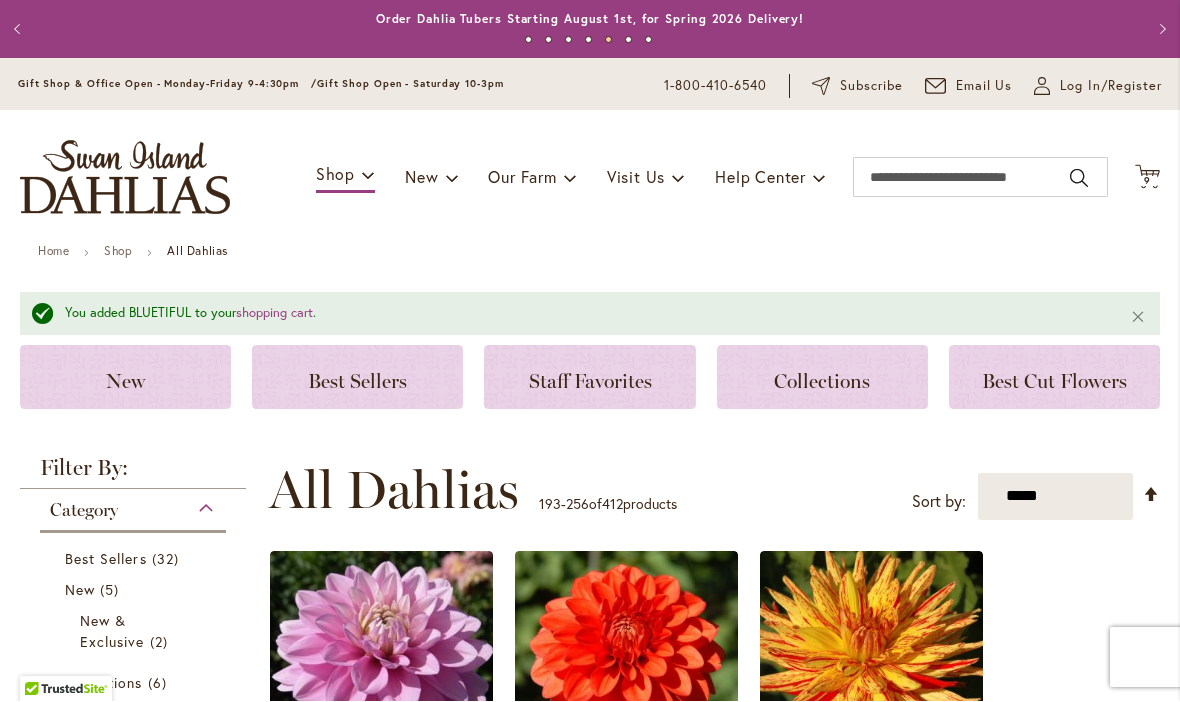 scroll, scrollTop: 0, scrollLeft: 0, axis: both 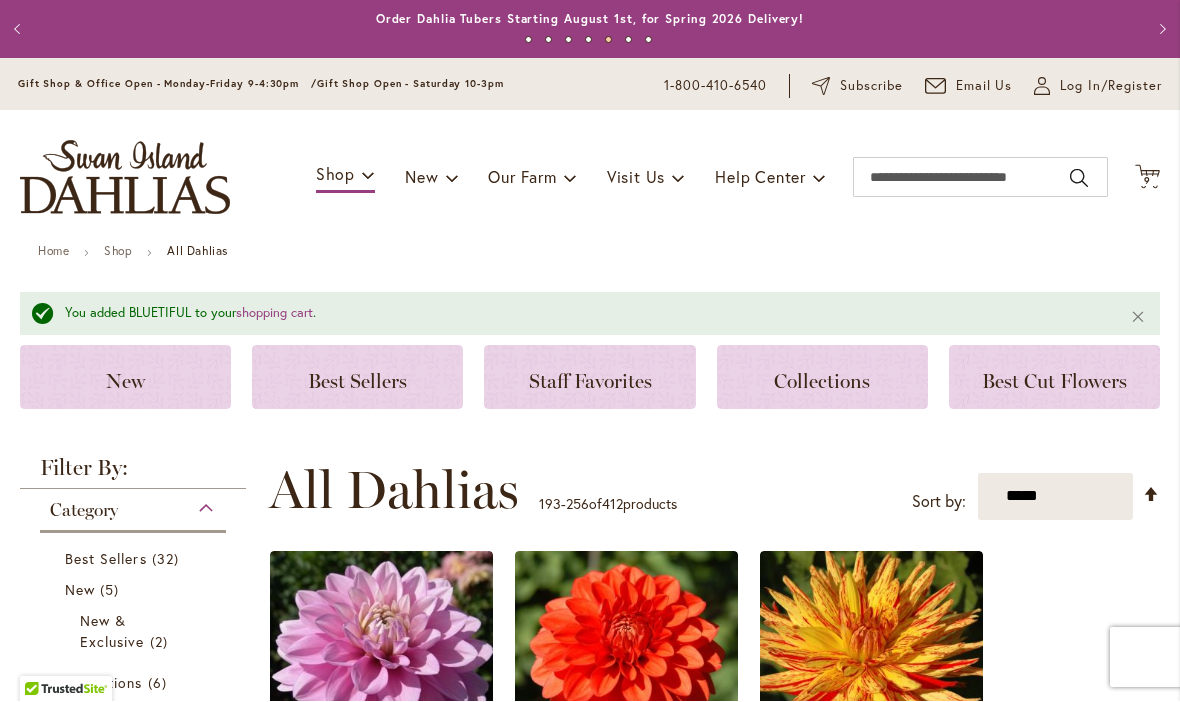 click on "9" at bounding box center (1147, 181) 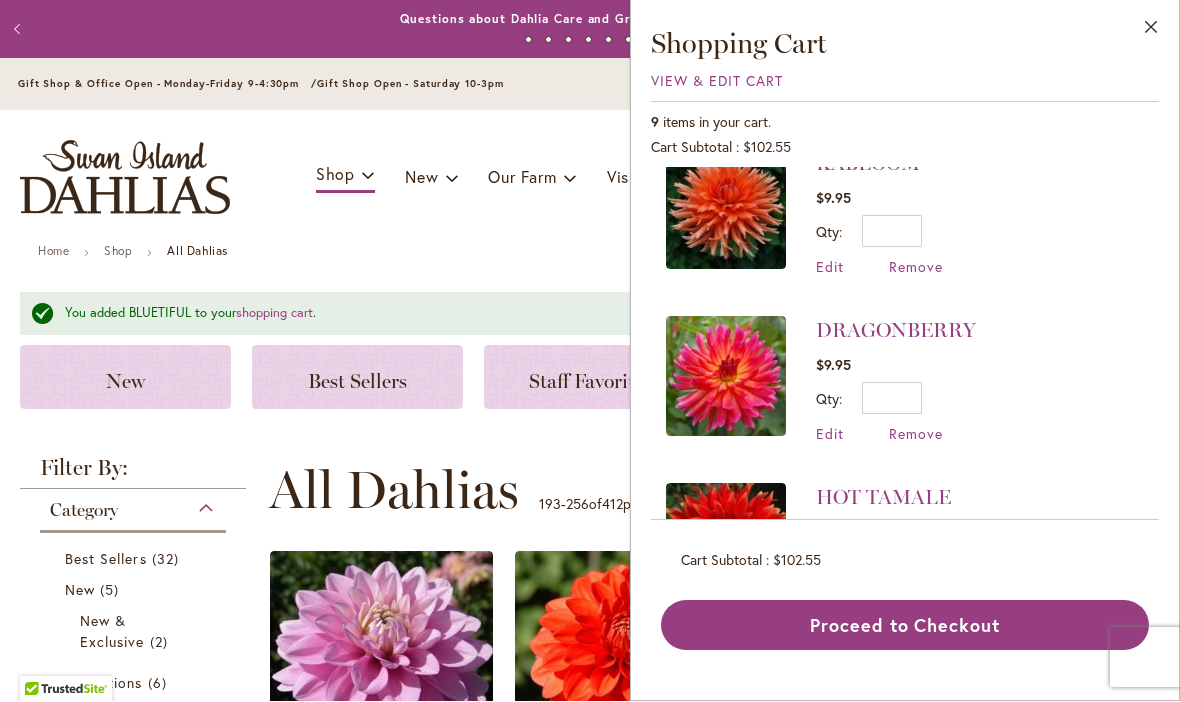 scroll, scrollTop: 193, scrollLeft: 0, axis: vertical 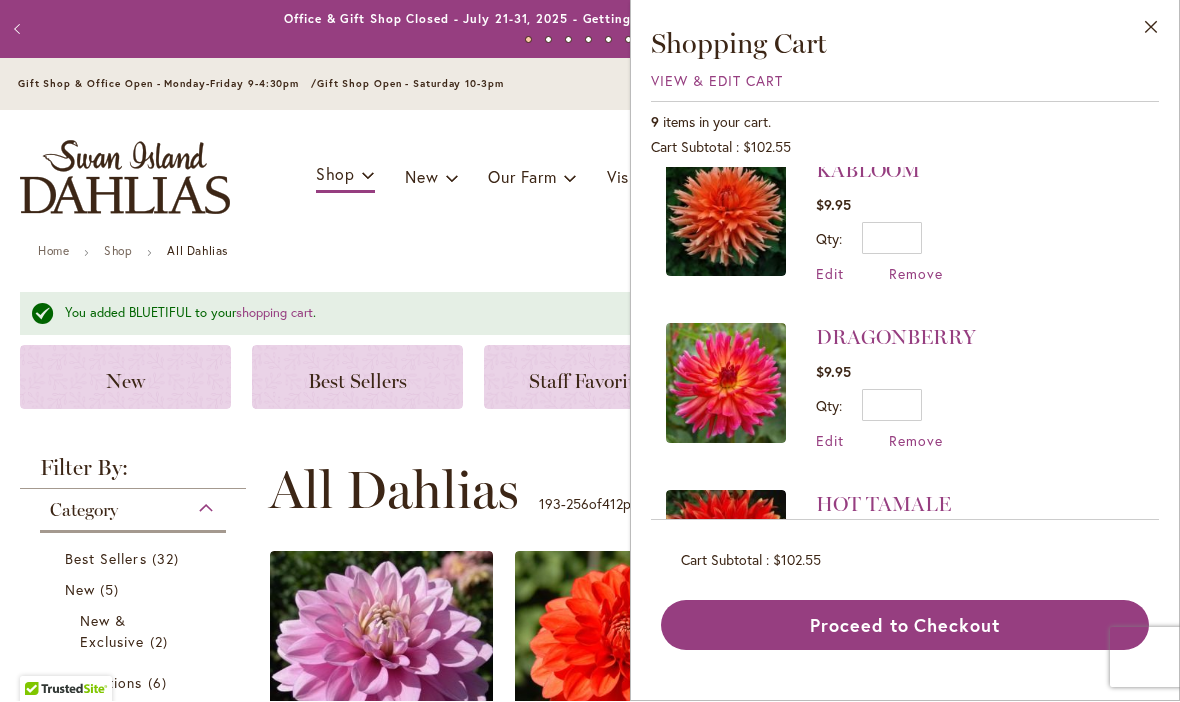 click on "Remove" at bounding box center (916, 274) 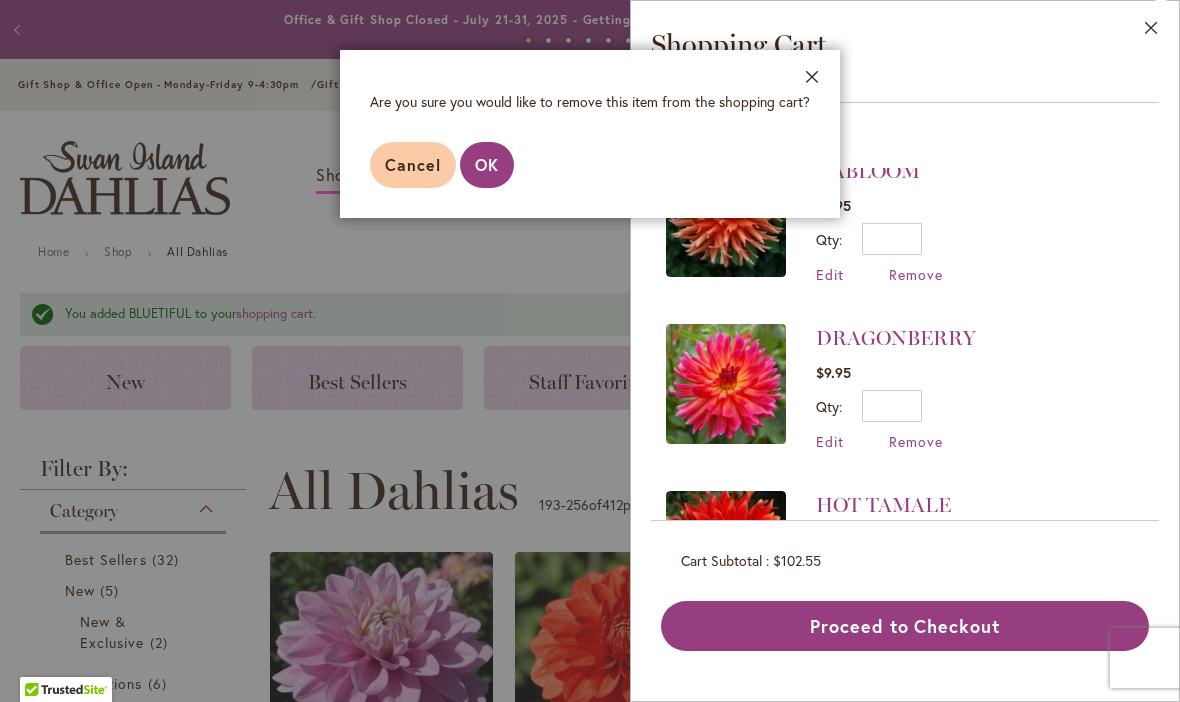 click on "OK" at bounding box center [487, 165] 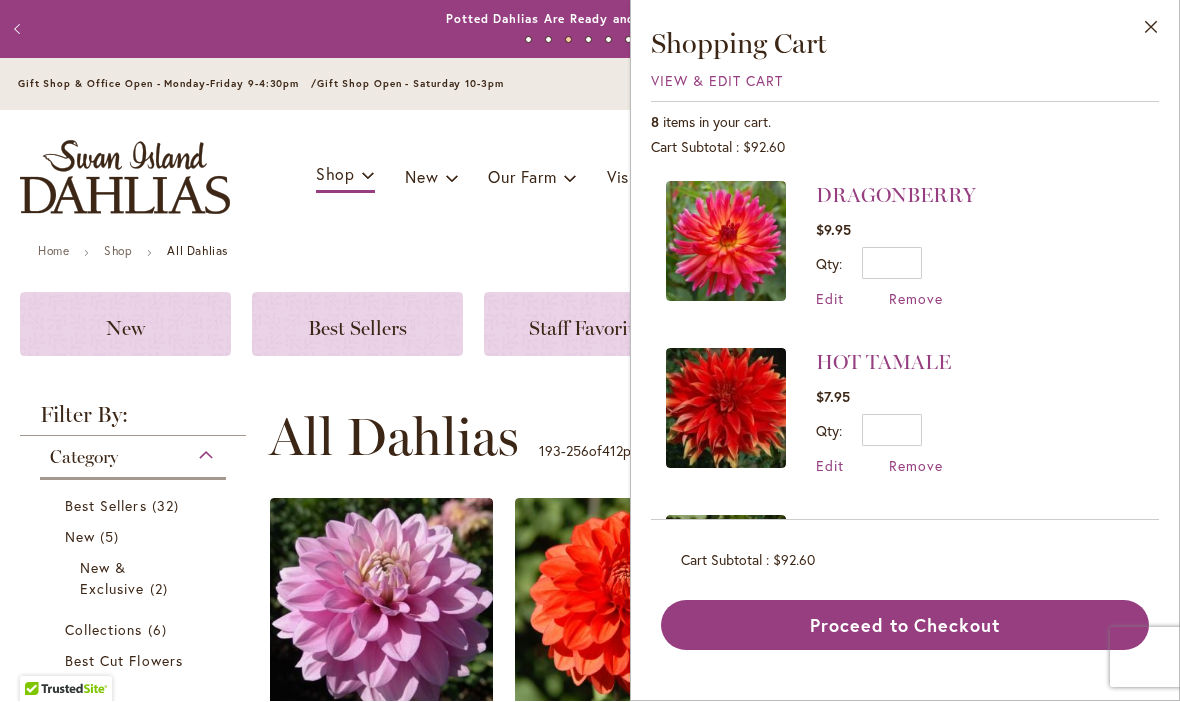 scroll, scrollTop: 167, scrollLeft: 0, axis: vertical 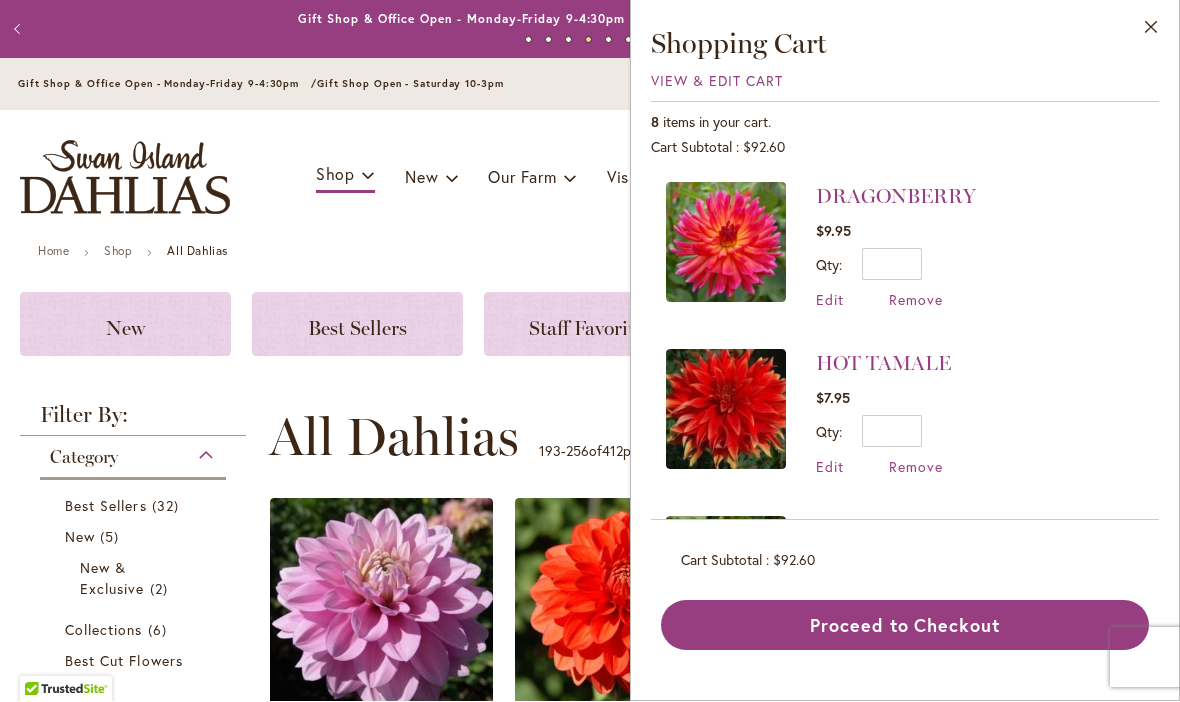 click on "Remove" at bounding box center (916, 300) 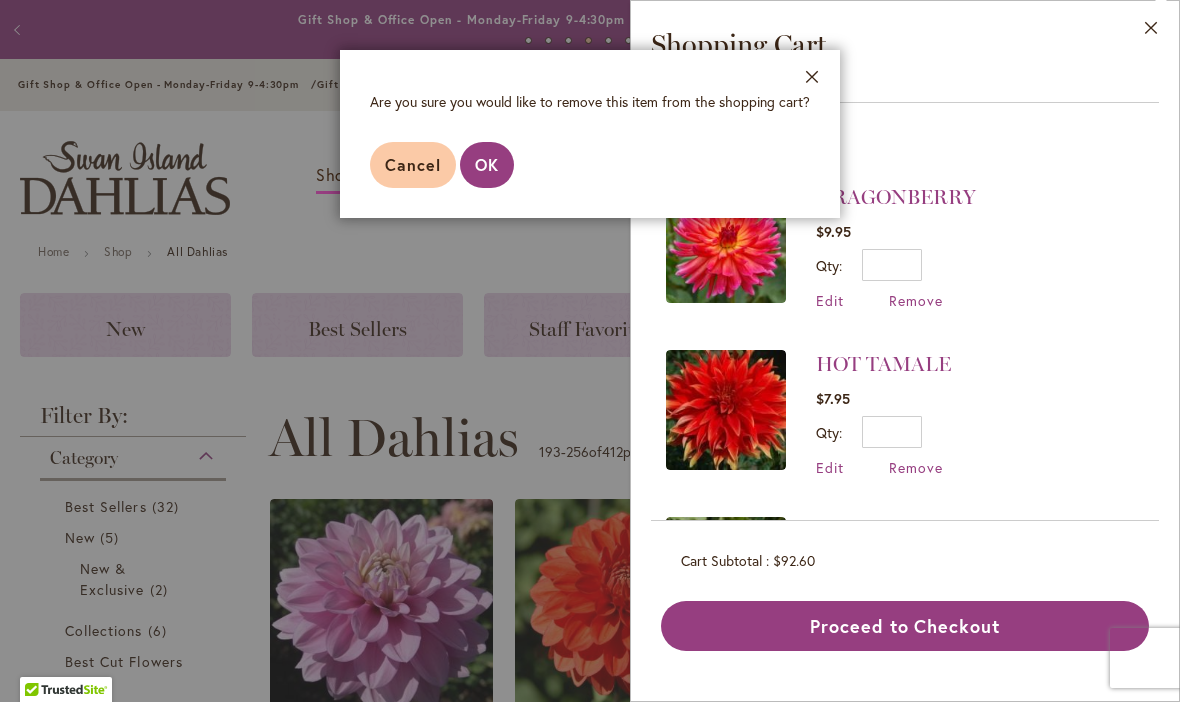 click on "OK" at bounding box center (487, 165) 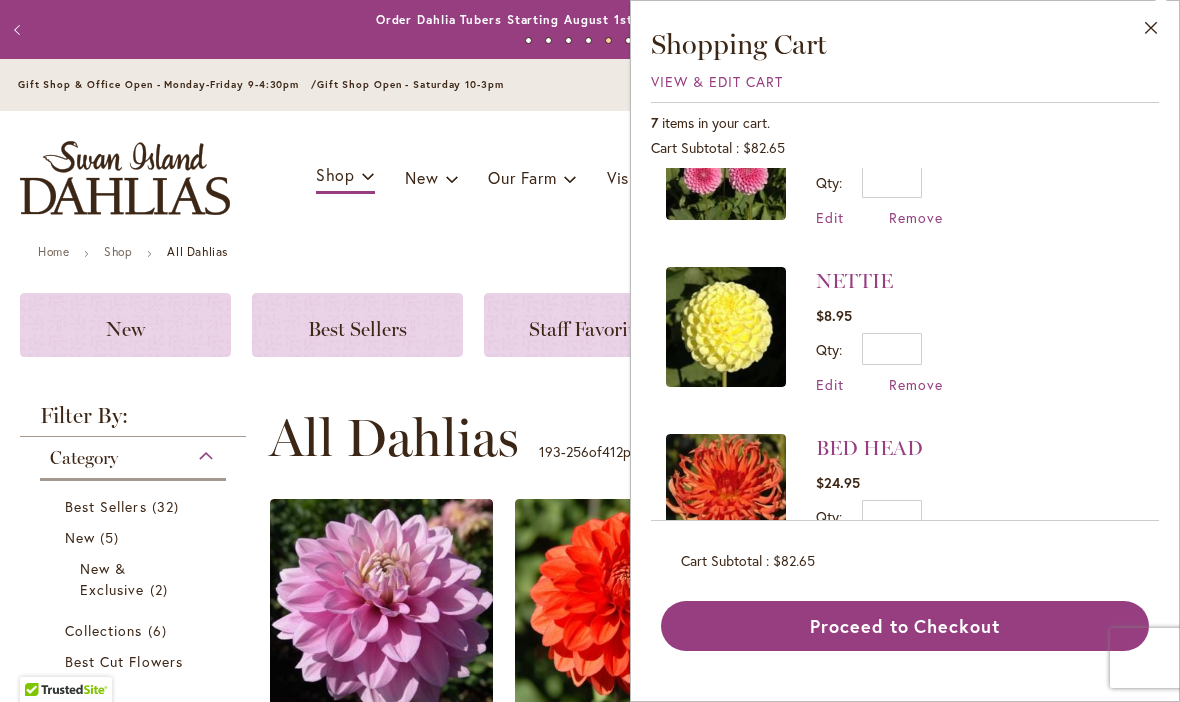 scroll, scrollTop: 751, scrollLeft: 0, axis: vertical 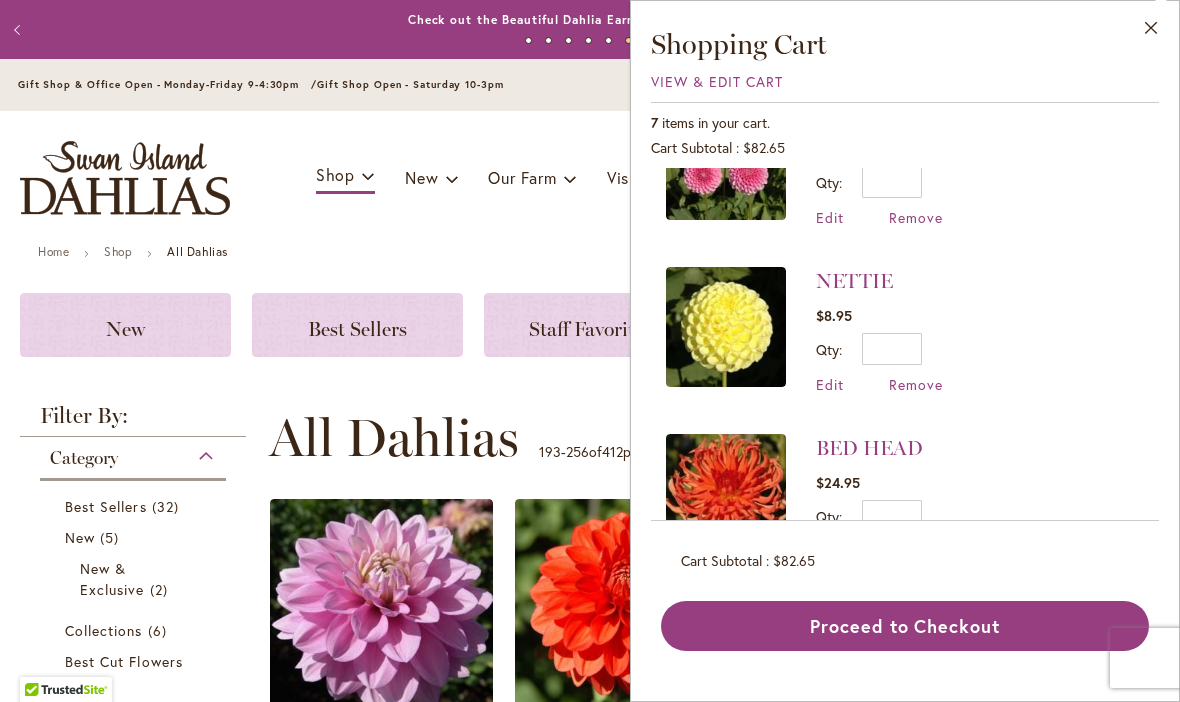 click on "Remove" at bounding box center (916, 551) 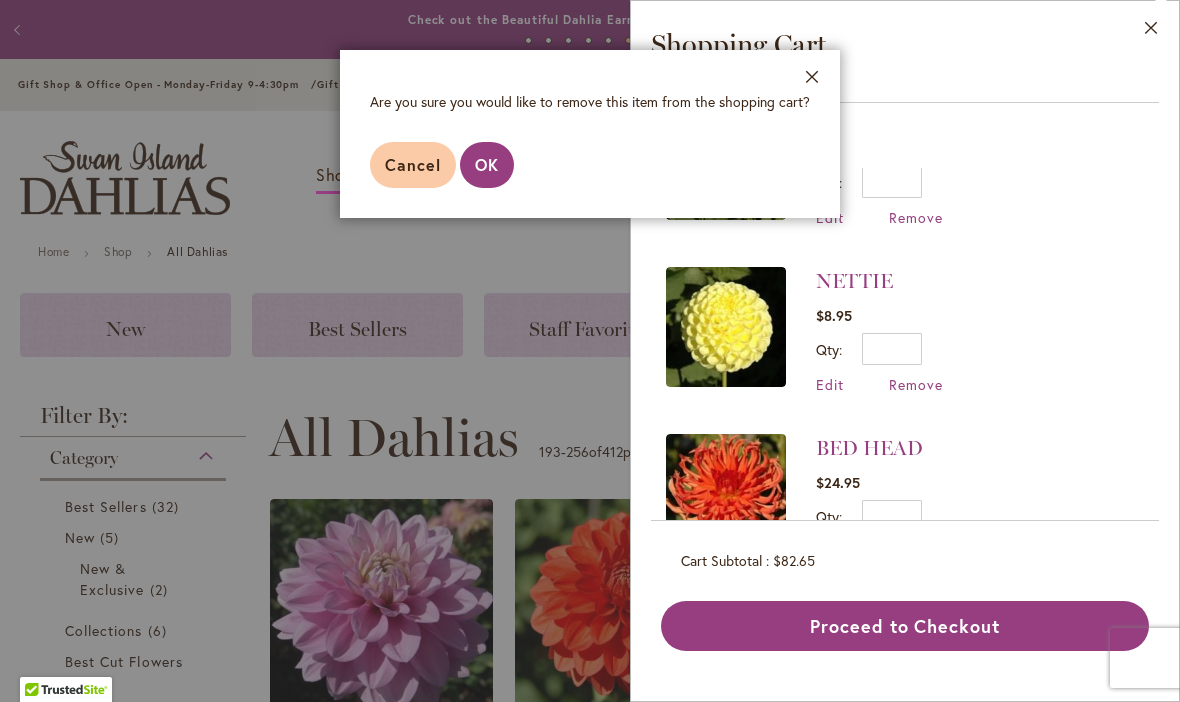 click on "OK" at bounding box center [487, 164] 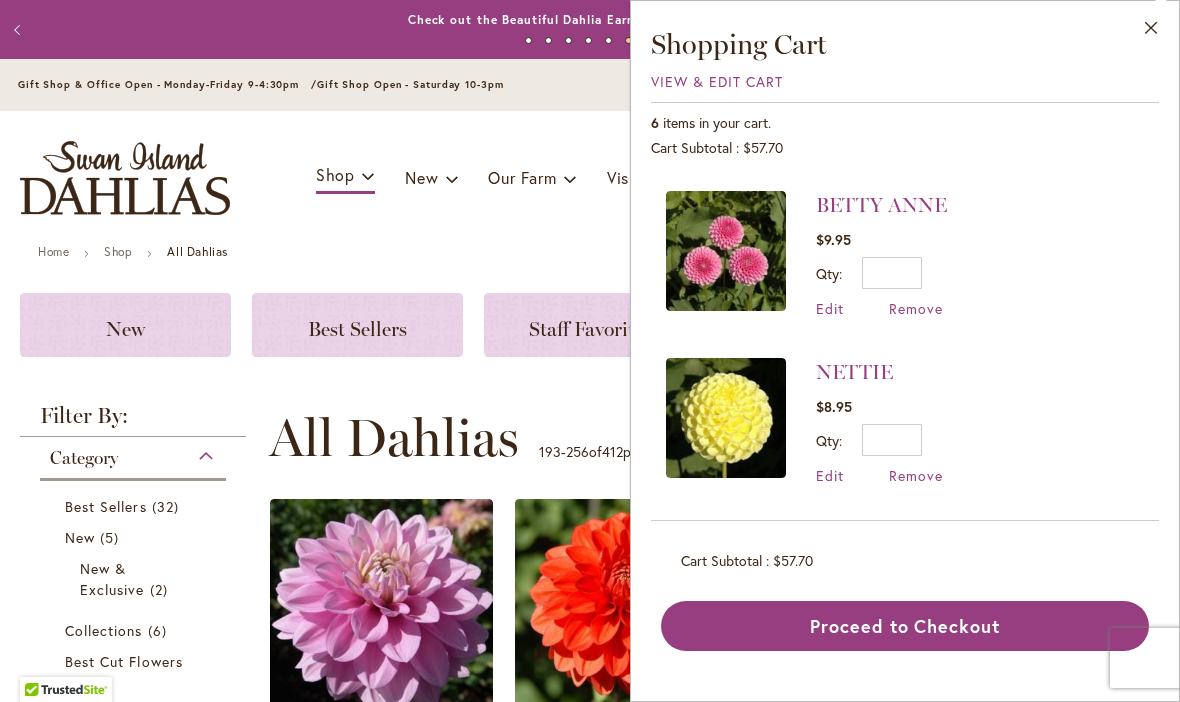 scroll, scrollTop: 0, scrollLeft: 0, axis: both 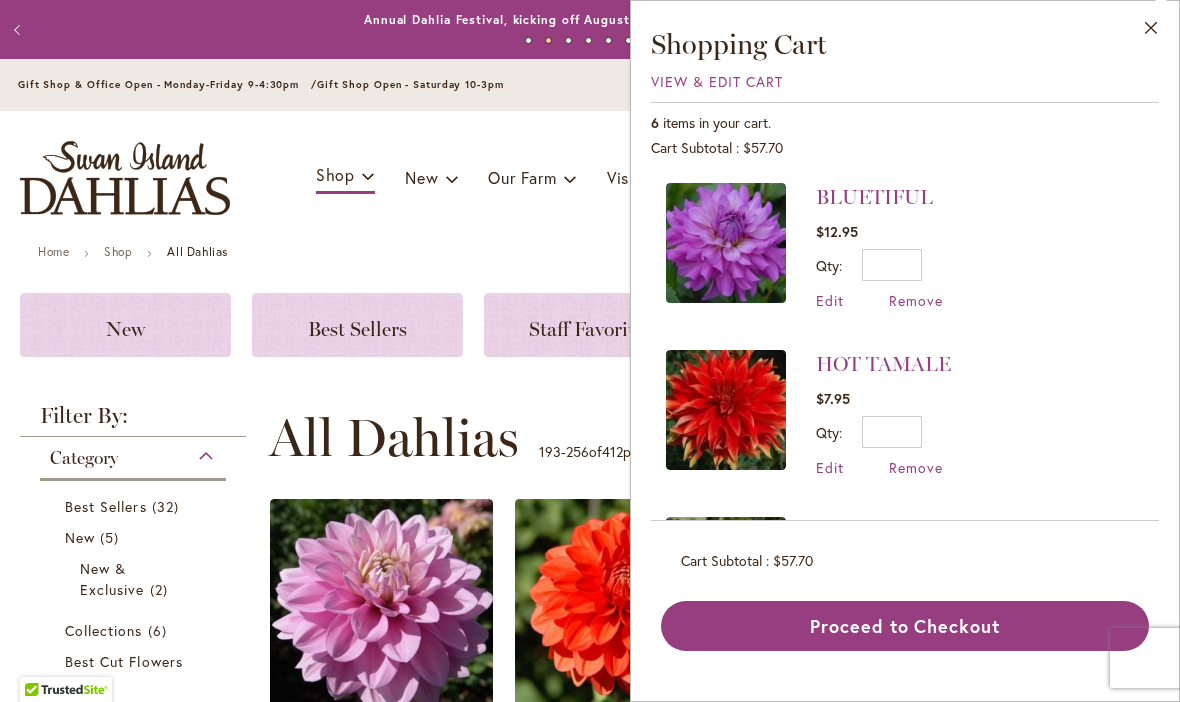 click on "Close" at bounding box center [1151, 32] 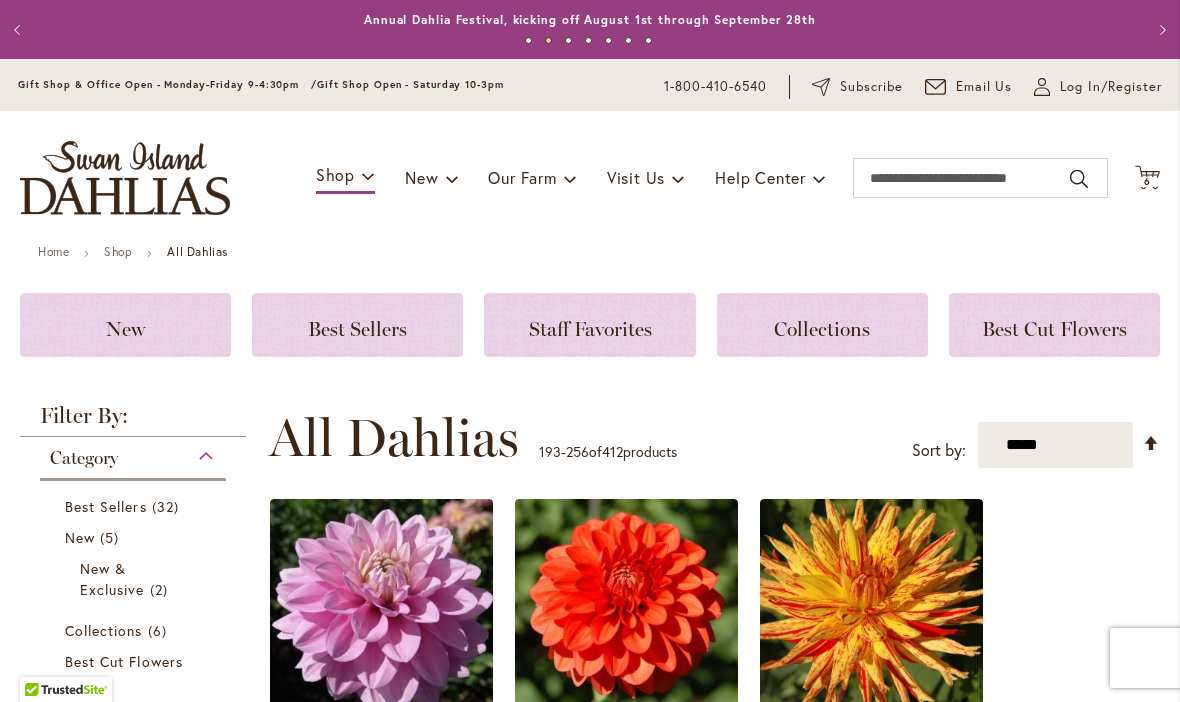 click 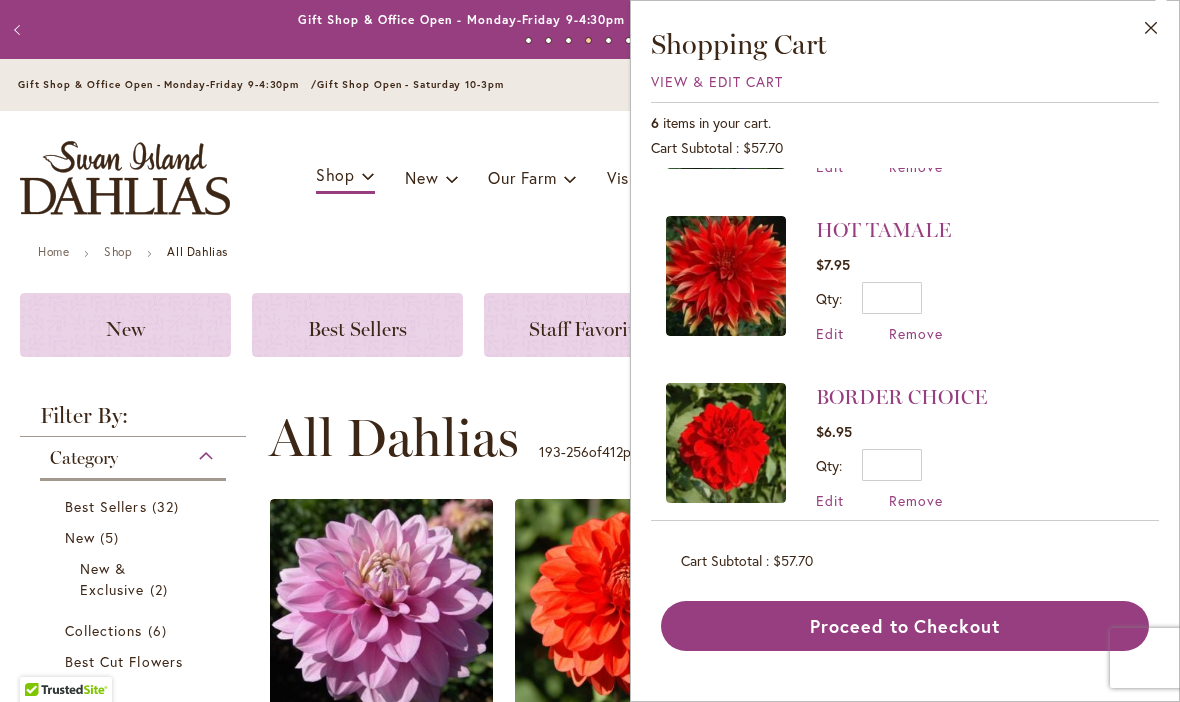 scroll, scrollTop: 132, scrollLeft: 0, axis: vertical 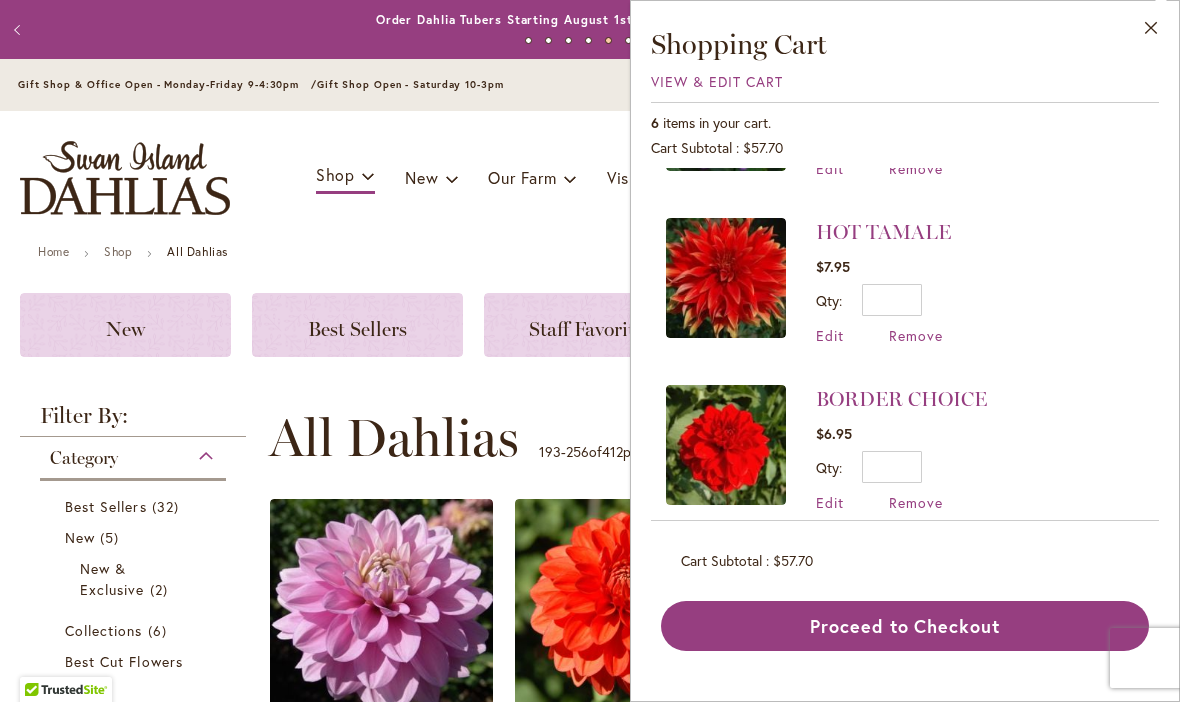 click on "Remove" at bounding box center [916, 502] 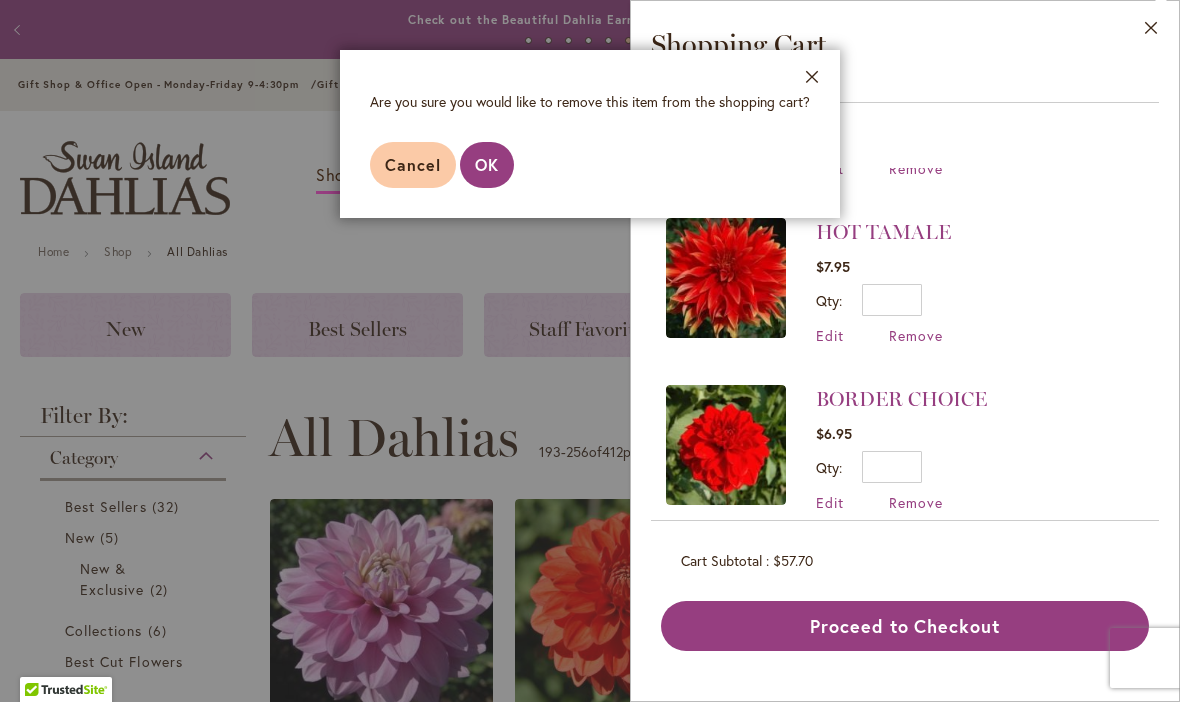 click on "Cancel" at bounding box center (413, 164) 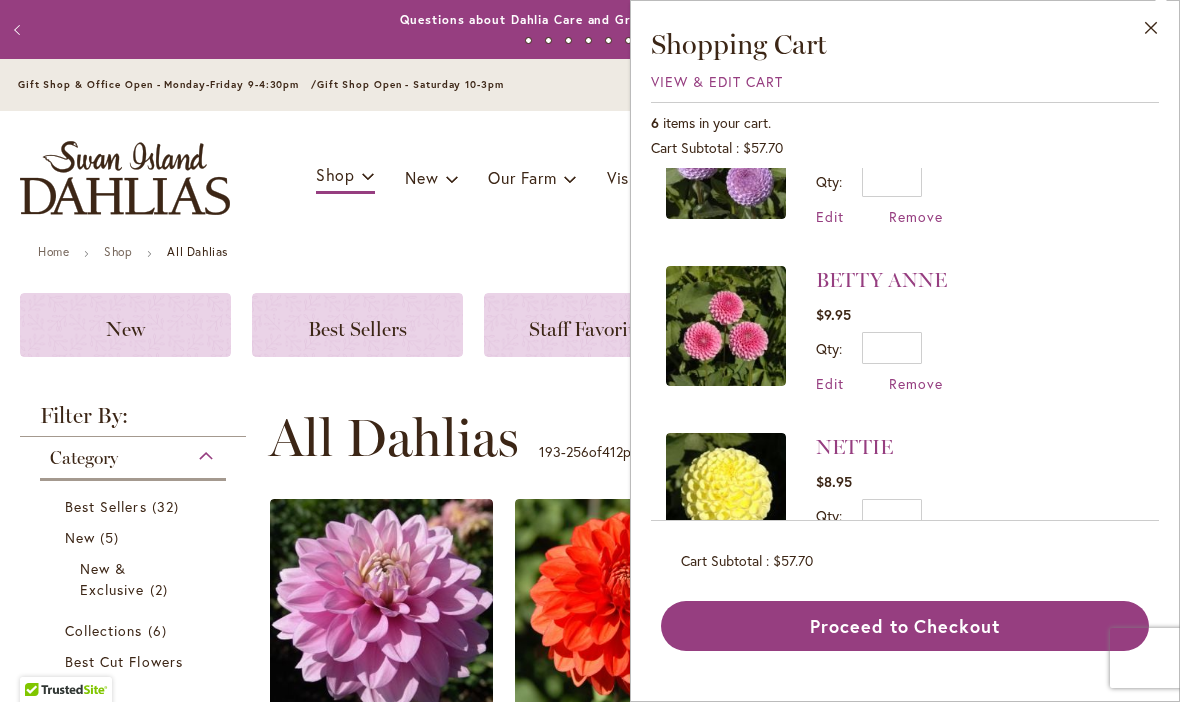 scroll, scrollTop: 585, scrollLeft: 0, axis: vertical 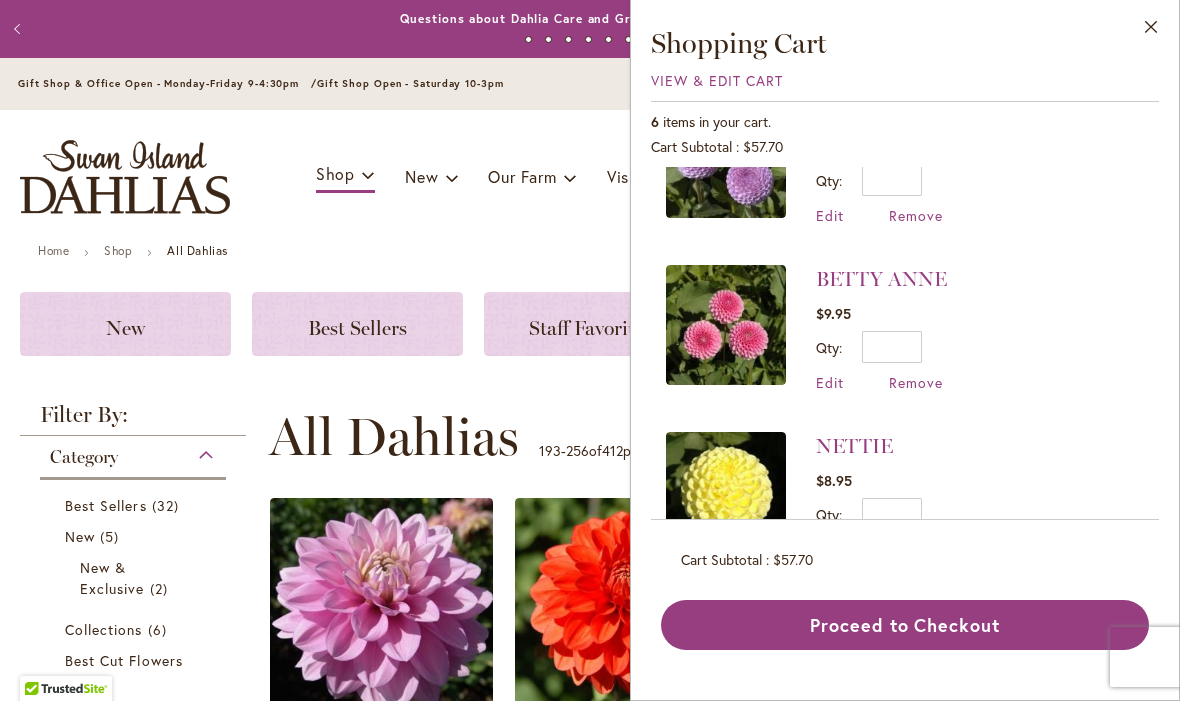 click on "Proceed to Checkout" at bounding box center [905, 626] 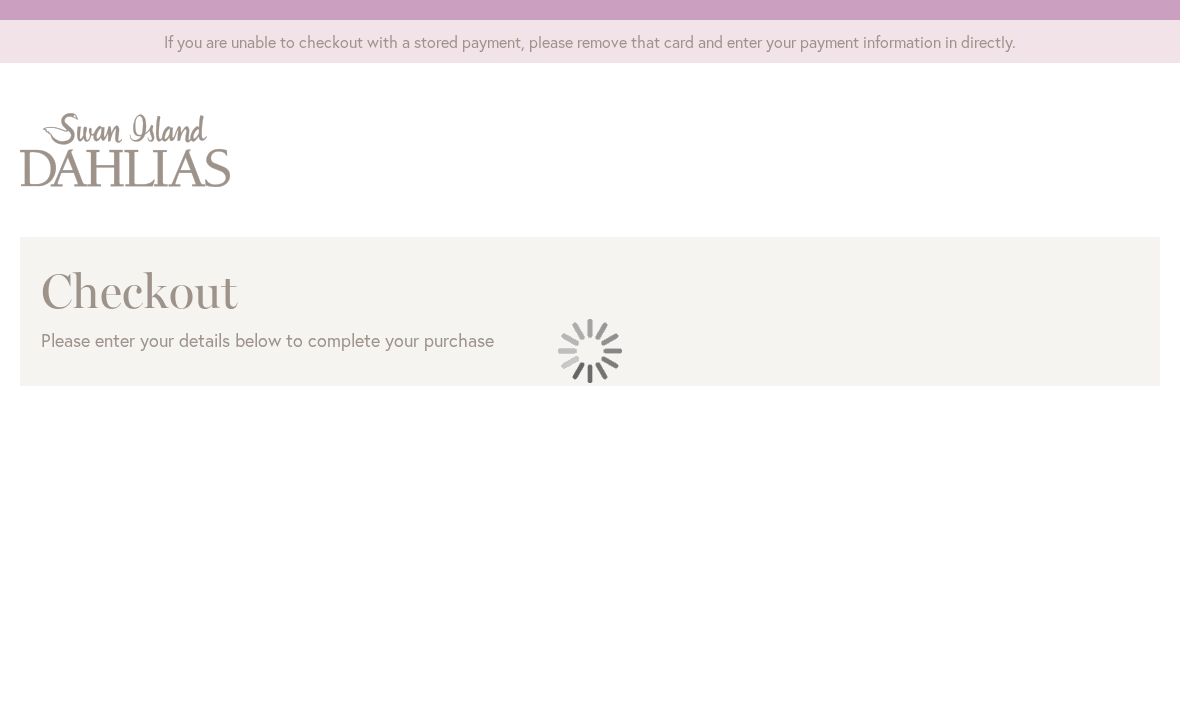 scroll, scrollTop: 0, scrollLeft: 0, axis: both 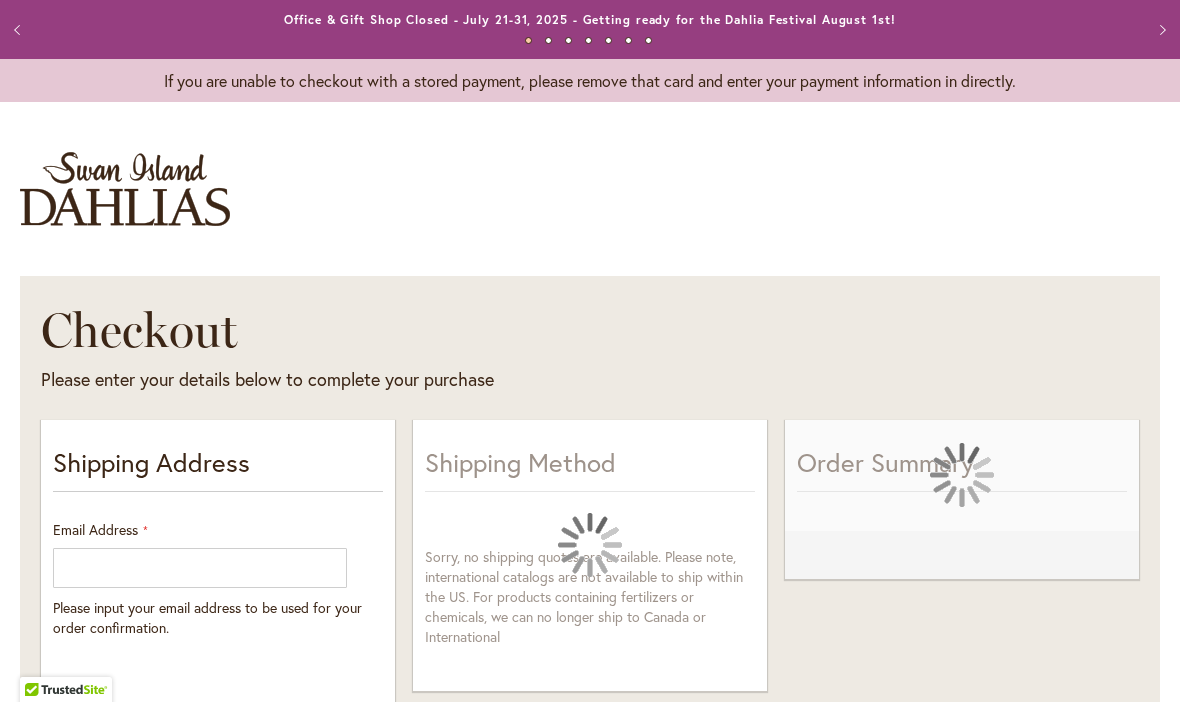 select on "**" 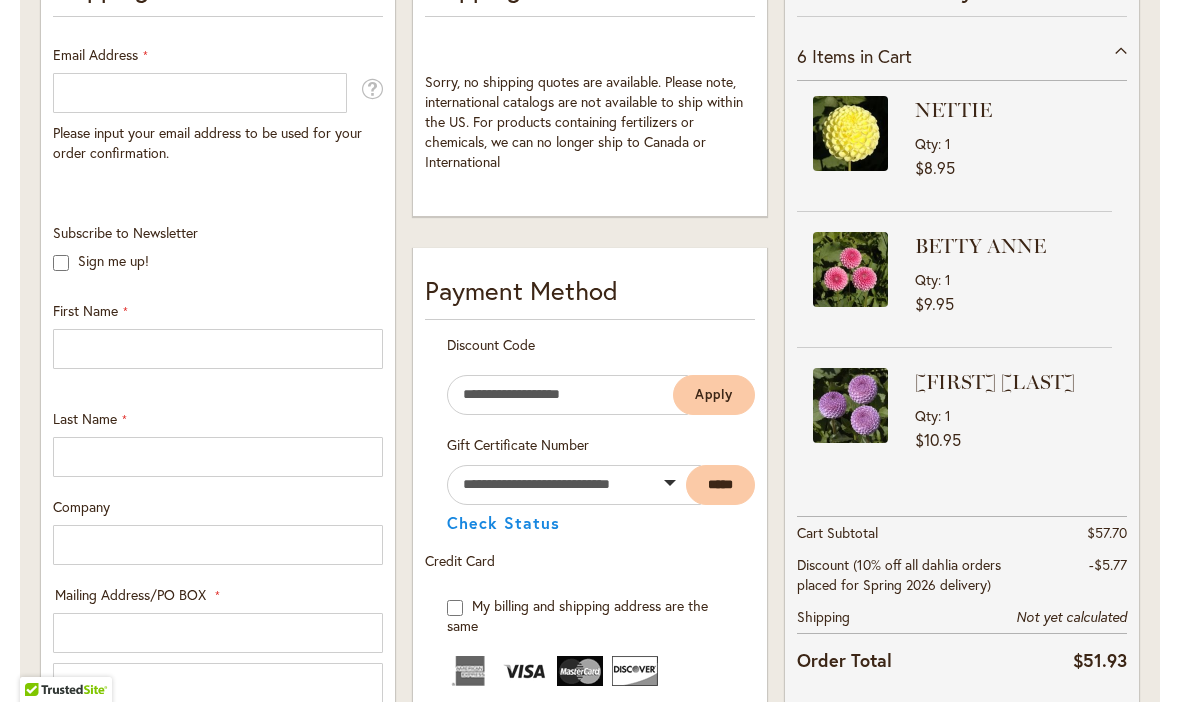 scroll, scrollTop: 501, scrollLeft: 0, axis: vertical 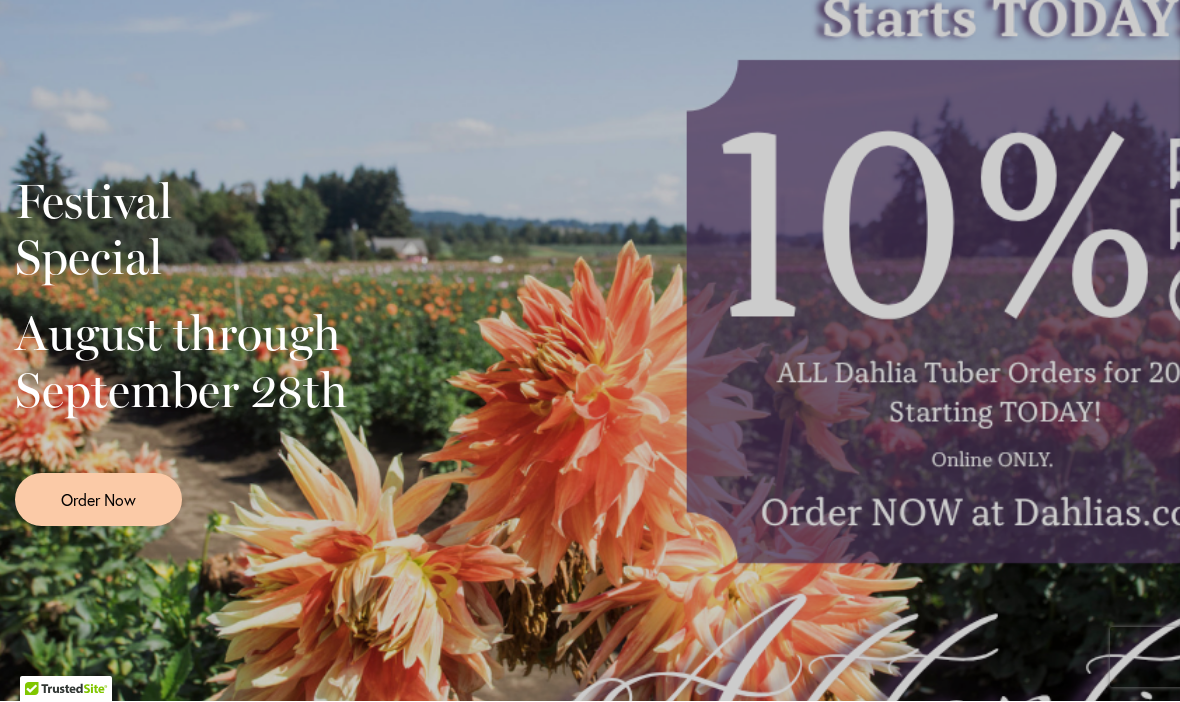 click on "Festival Special
August through September 28th
Order Now" at bounding box center (590, 344) 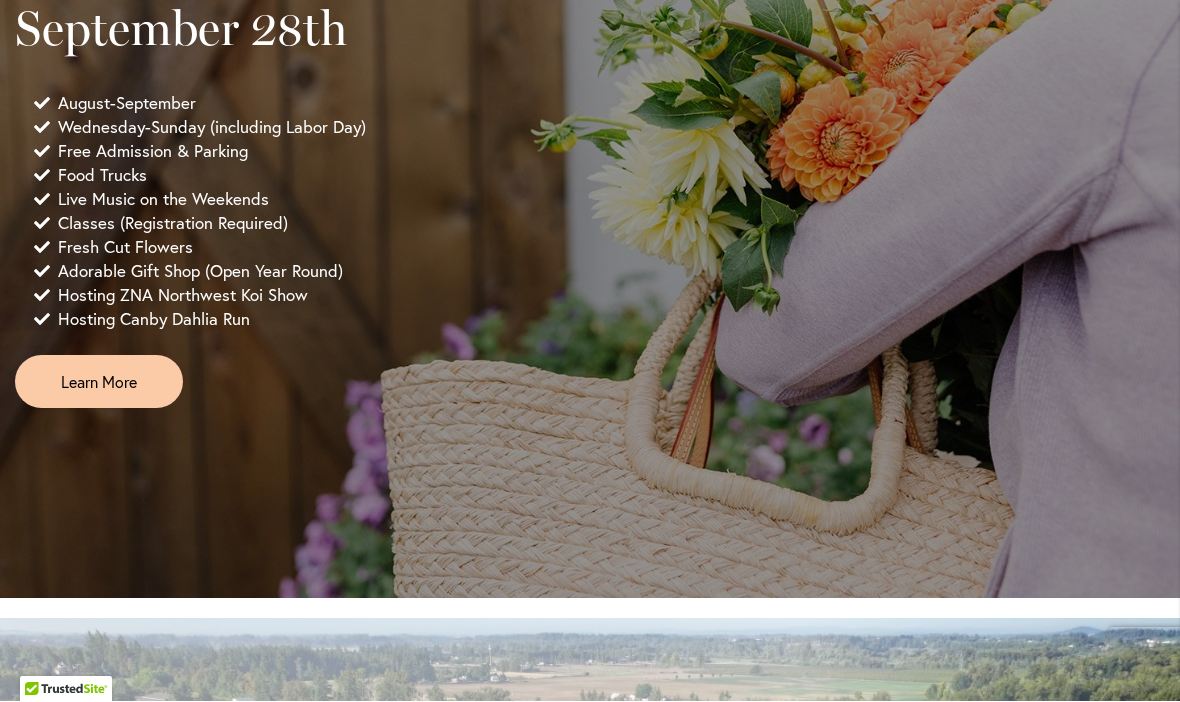 scroll, scrollTop: 0, scrollLeft: 0, axis: both 